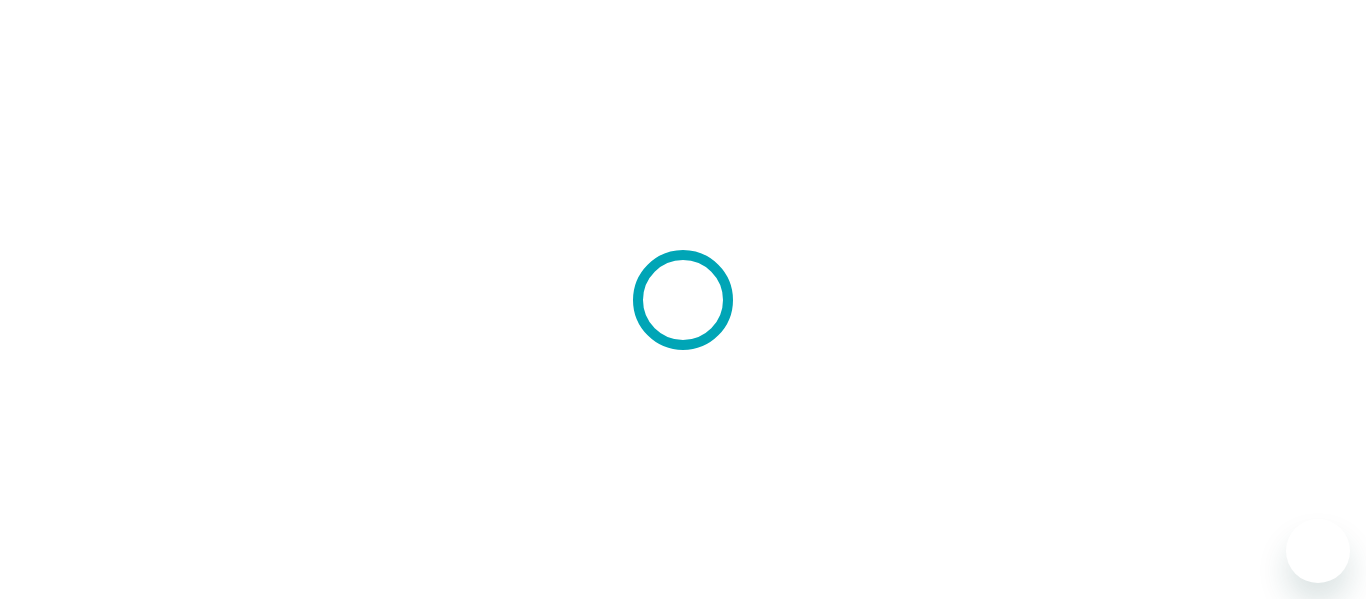 scroll, scrollTop: 0, scrollLeft: 0, axis: both 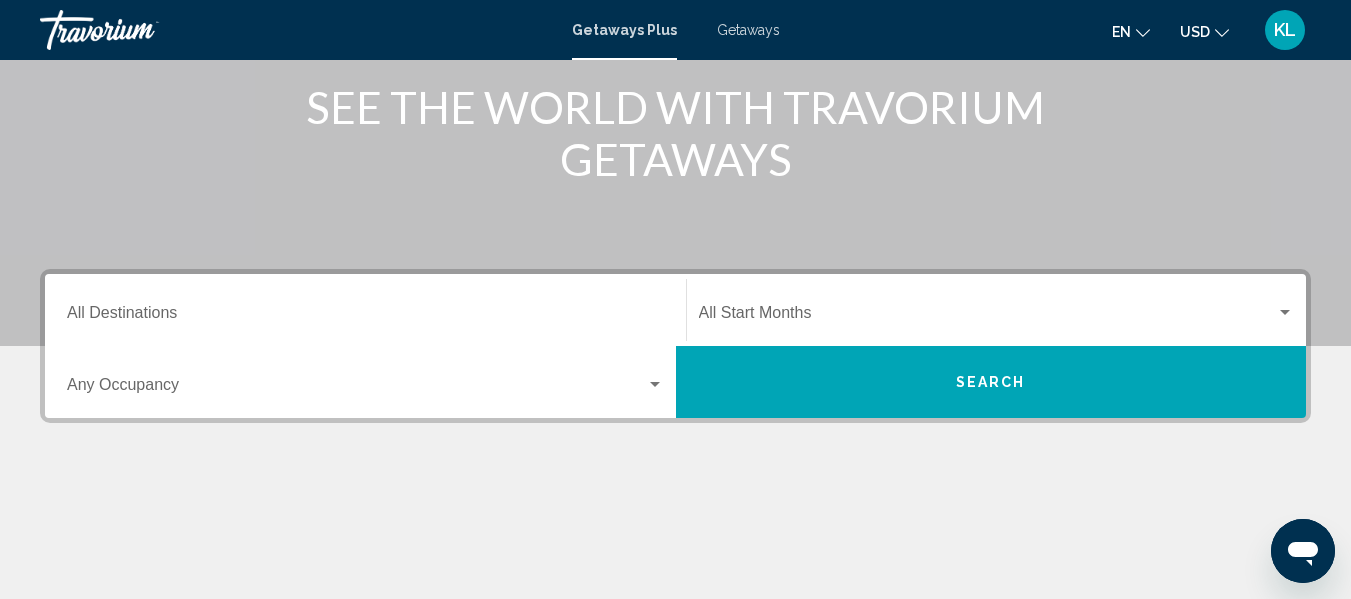 click at bounding box center [1285, 313] 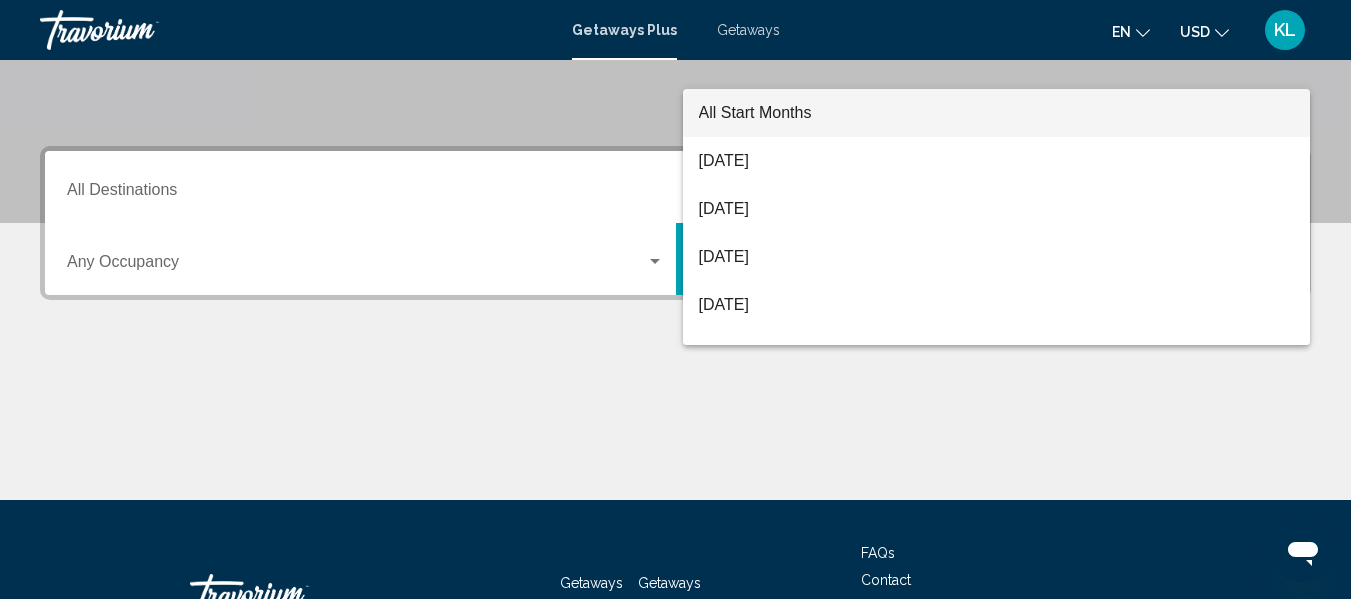 scroll, scrollTop: 458, scrollLeft: 0, axis: vertical 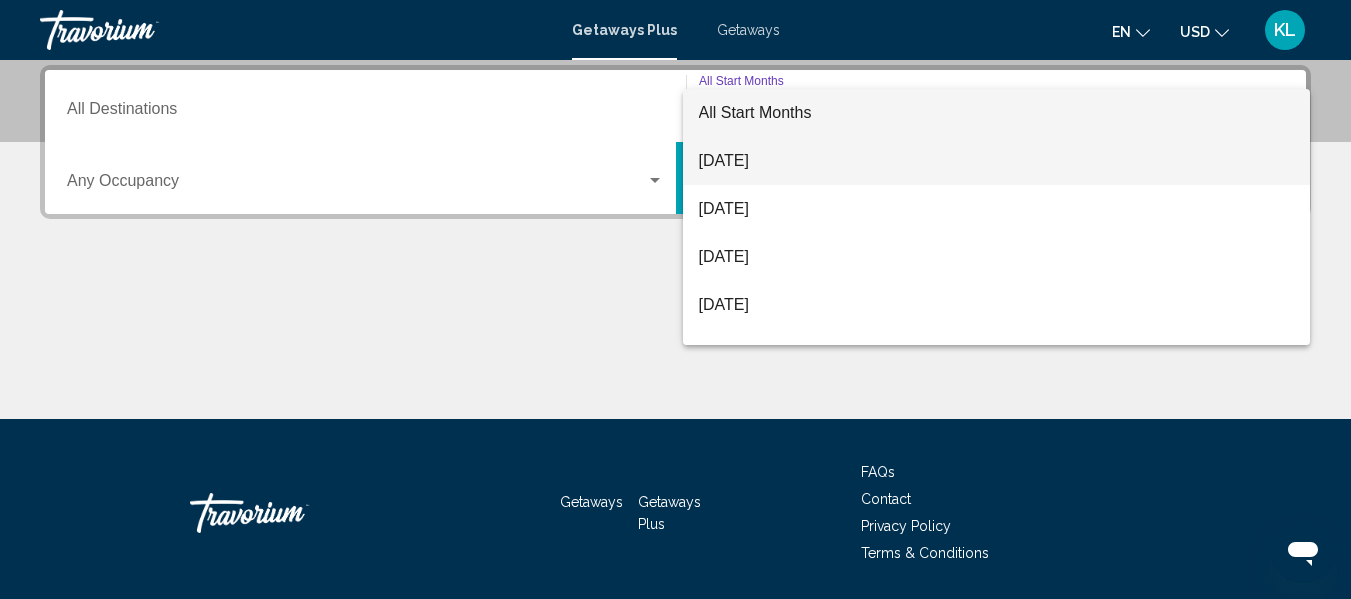 click on "July 2025" at bounding box center (997, 161) 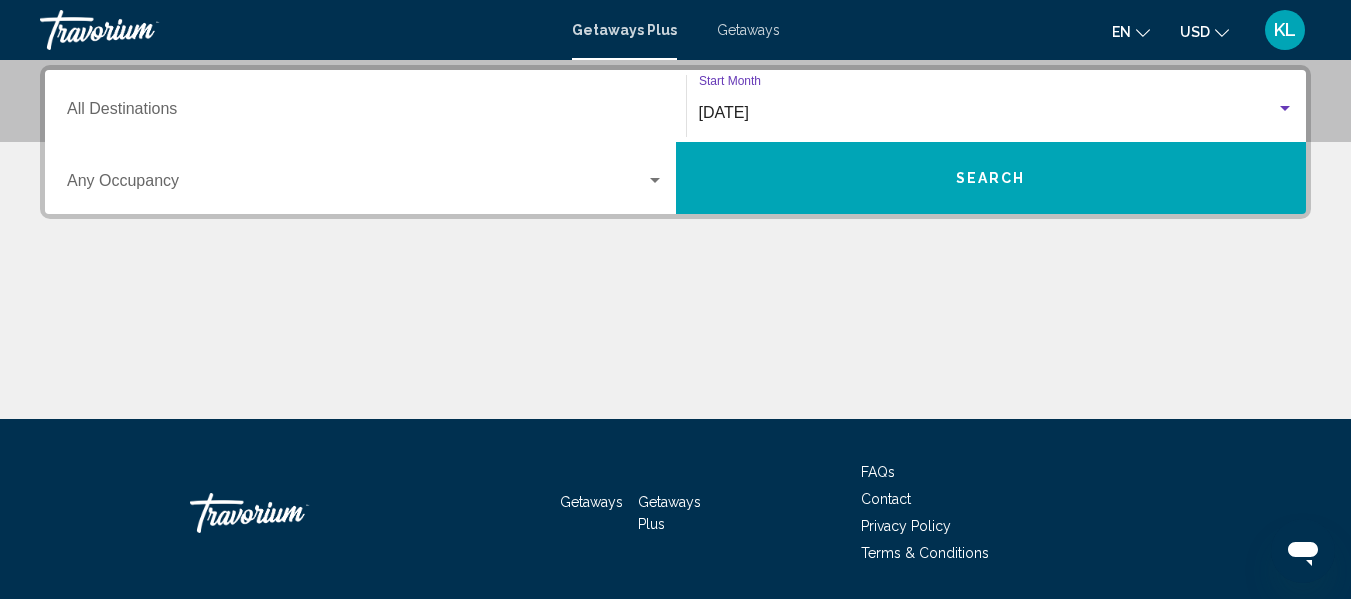 click at bounding box center (655, 180) 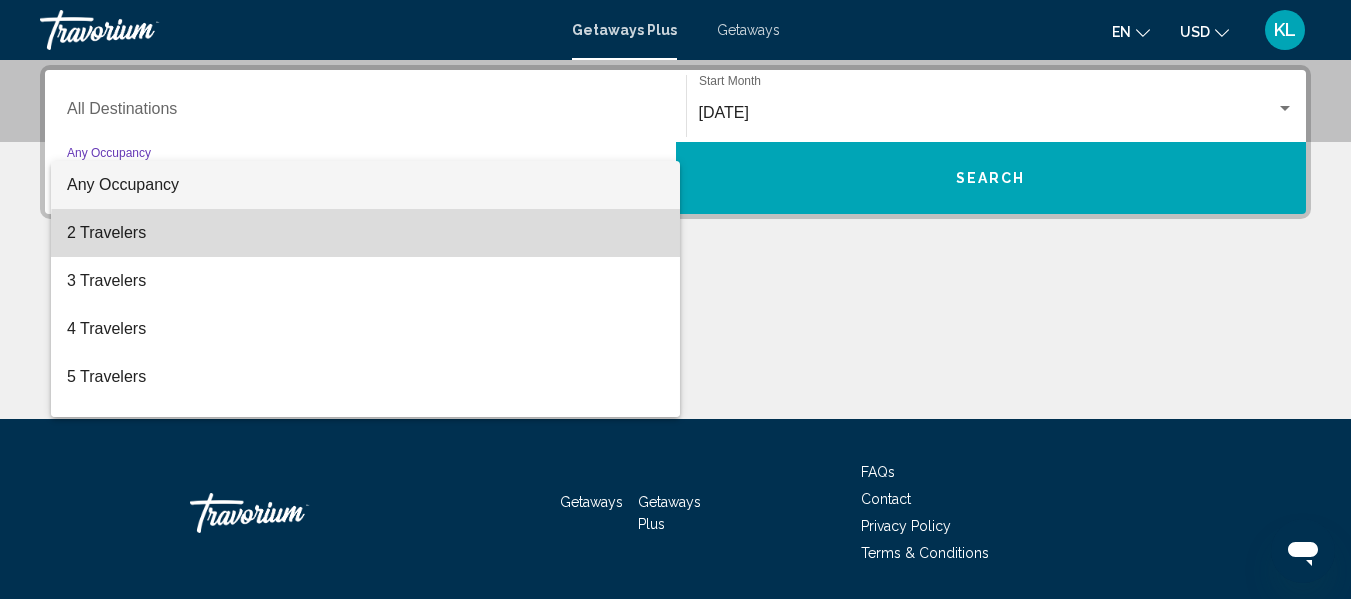 click on "2 Travelers" at bounding box center [365, 233] 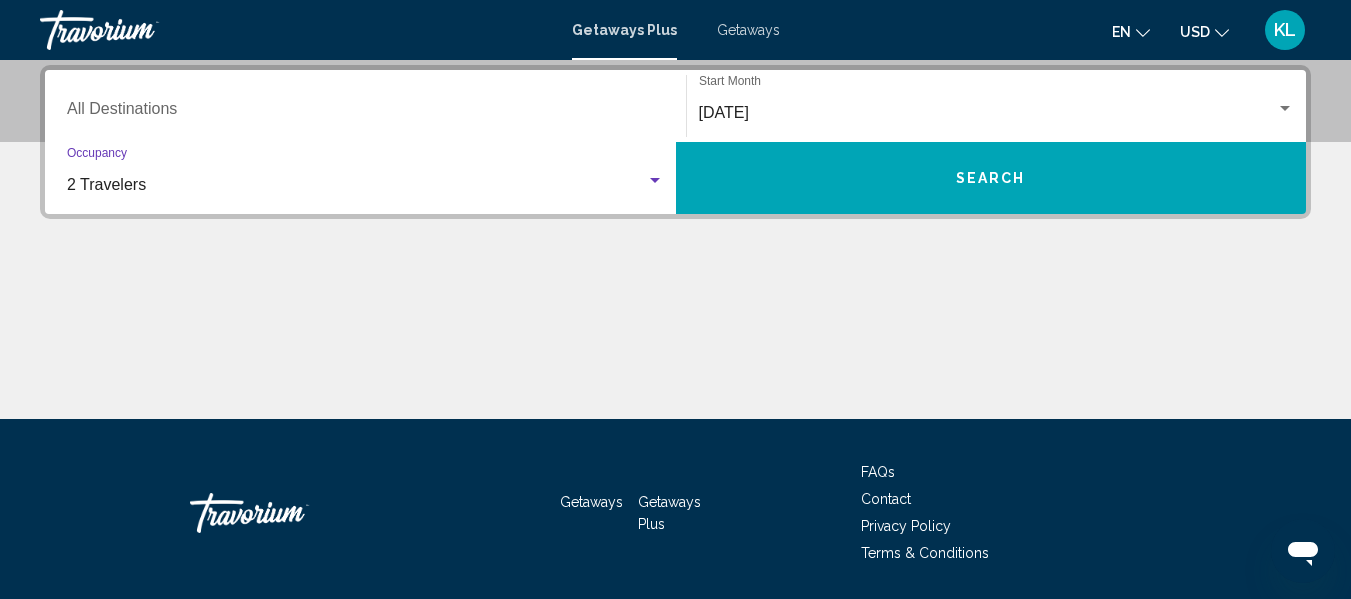 click on "Search" at bounding box center [991, 178] 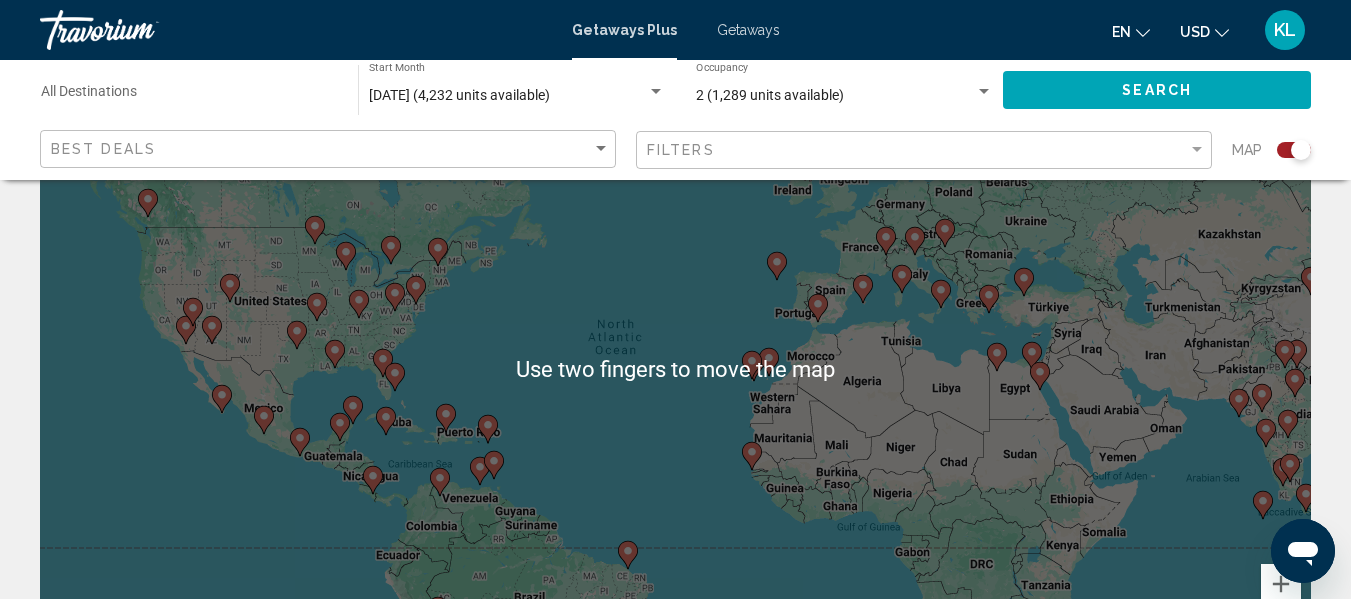 scroll, scrollTop: 143, scrollLeft: 0, axis: vertical 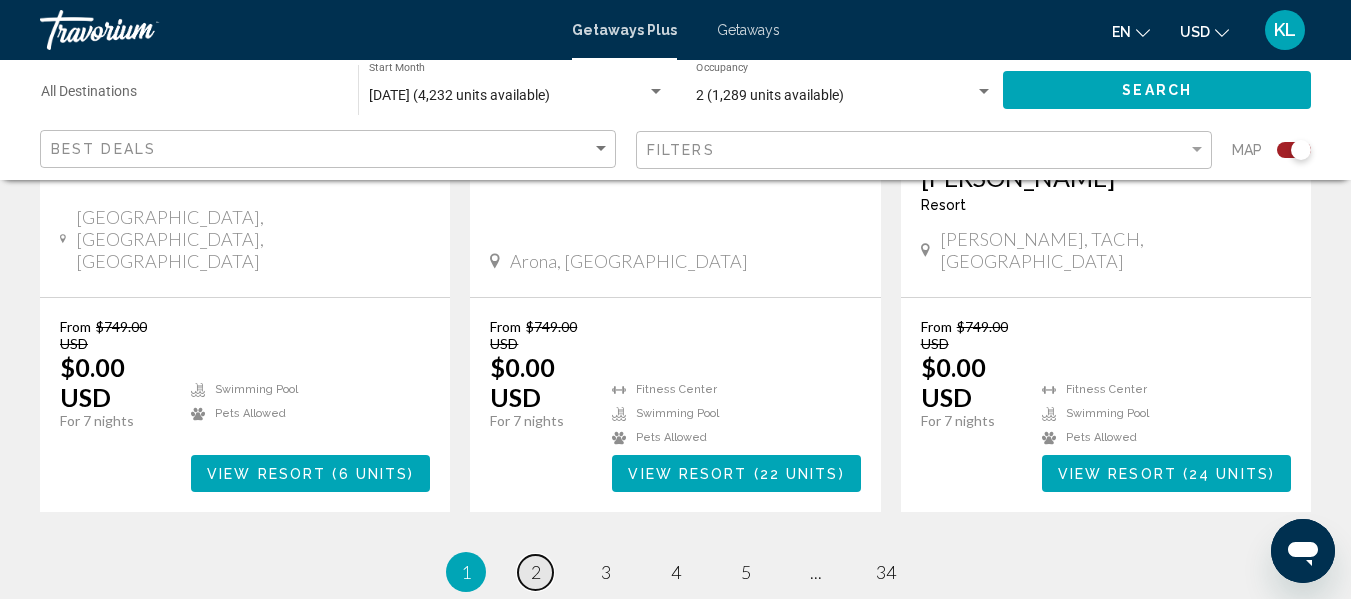 click on "2" at bounding box center (536, 572) 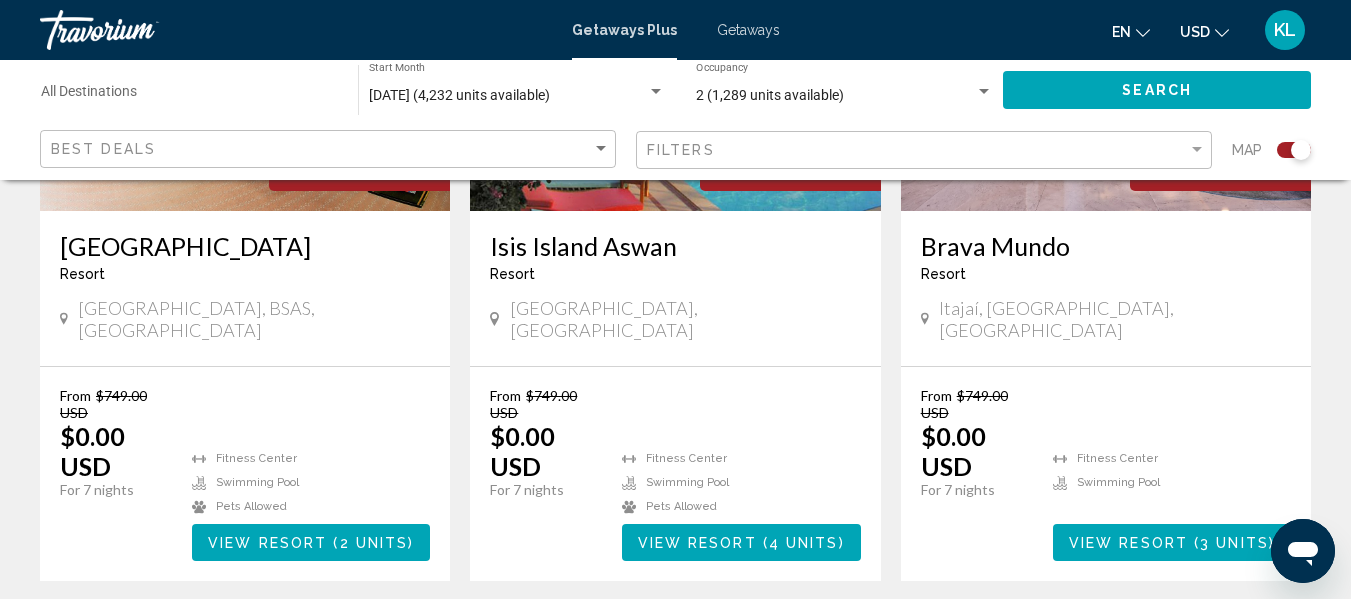 scroll, scrollTop: 3410, scrollLeft: 0, axis: vertical 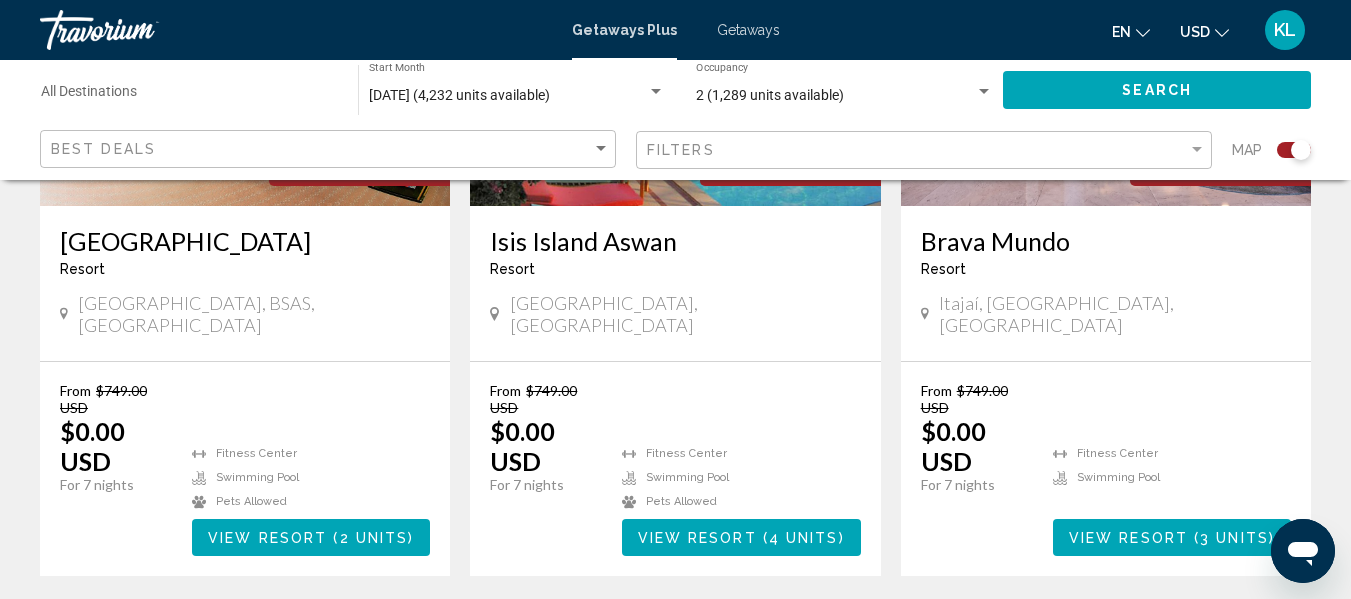 click on "3" at bounding box center (606, 636) 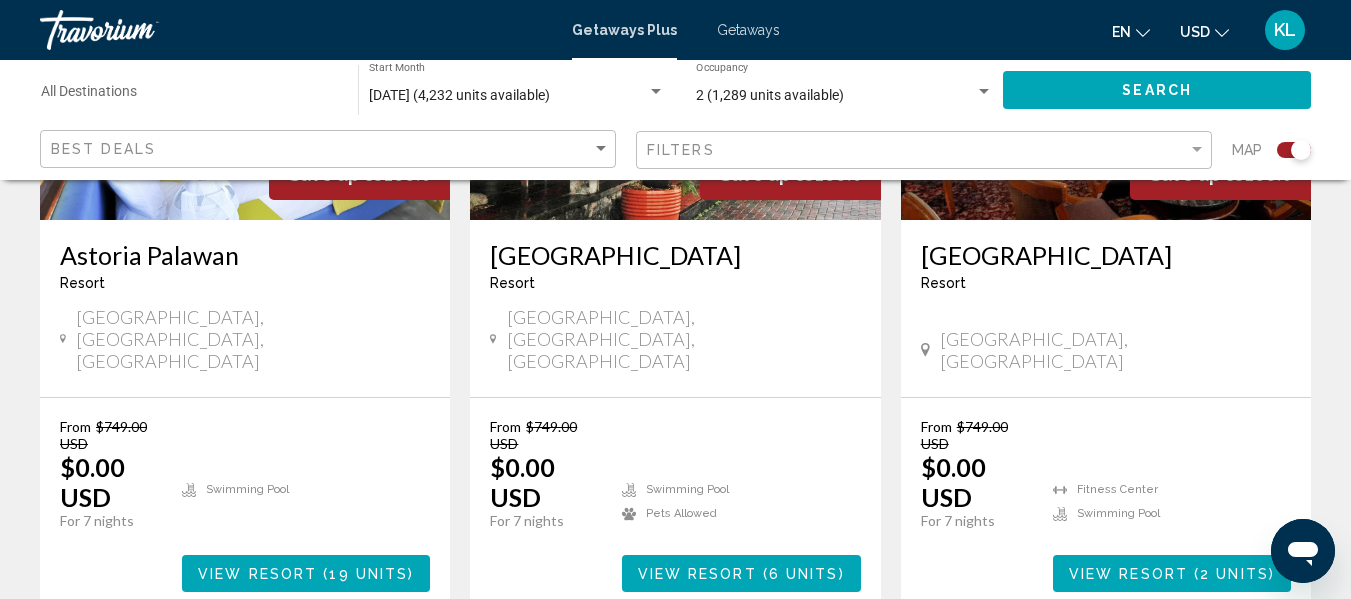 scroll, scrollTop: 3474, scrollLeft: 0, axis: vertical 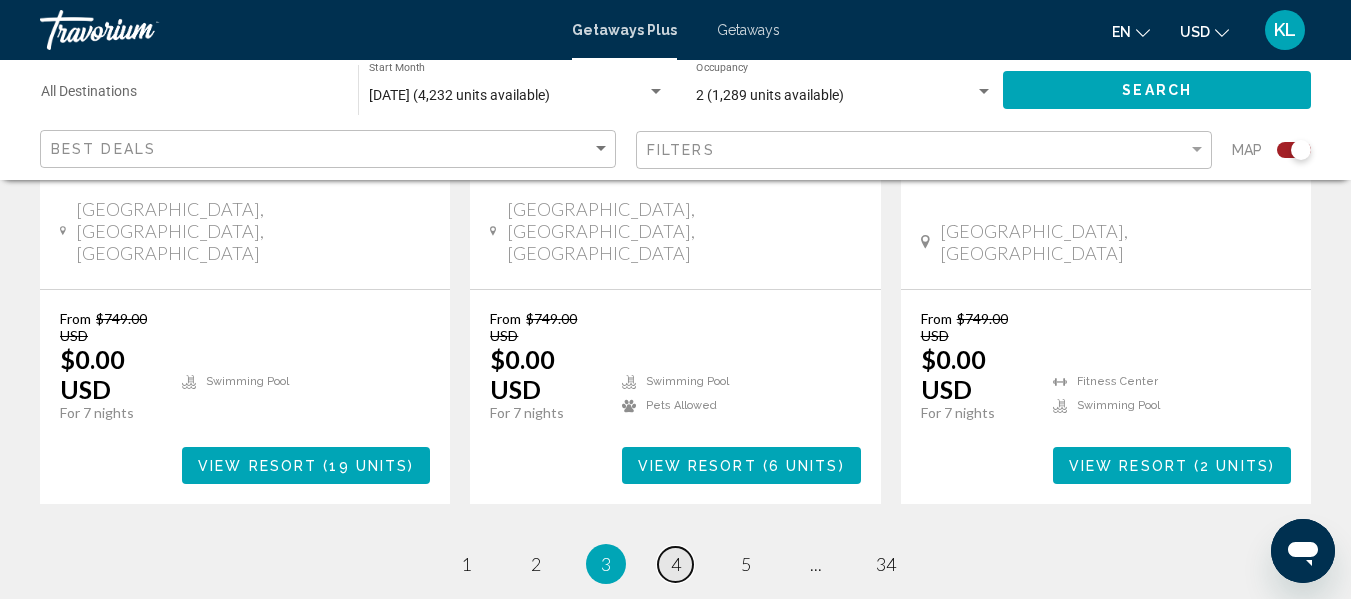 click on "4" at bounding box center (676, 564) 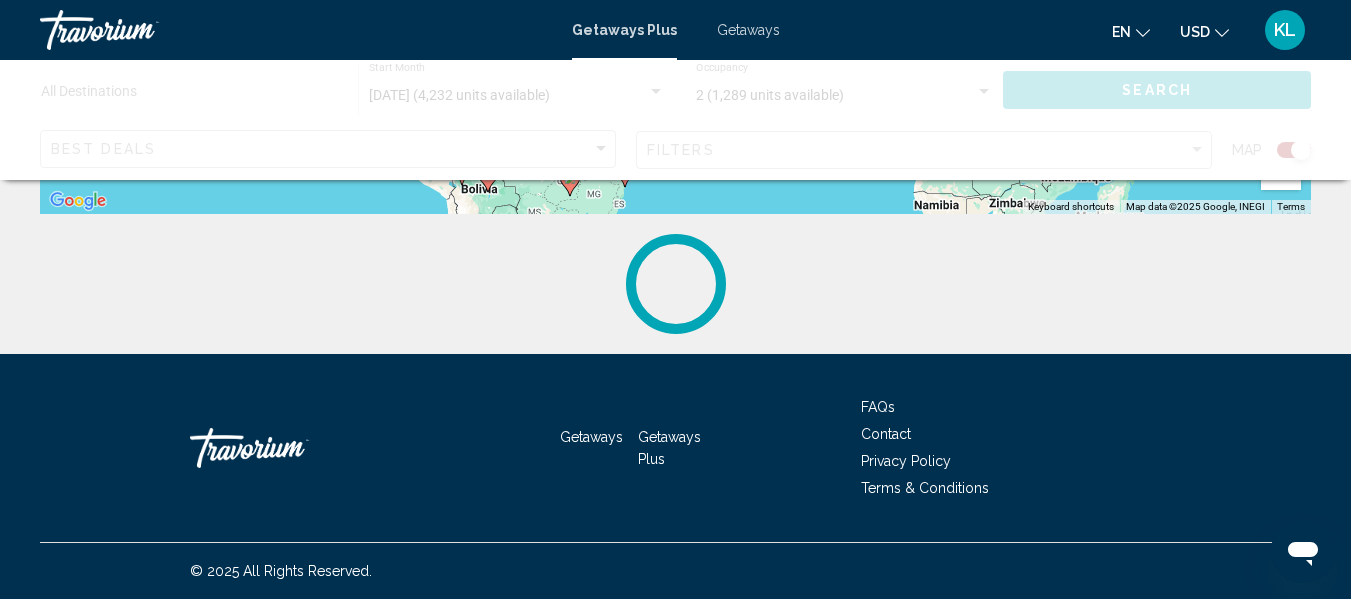 scroll, scrollTop: 0, scrollLeft: 0, axis: both 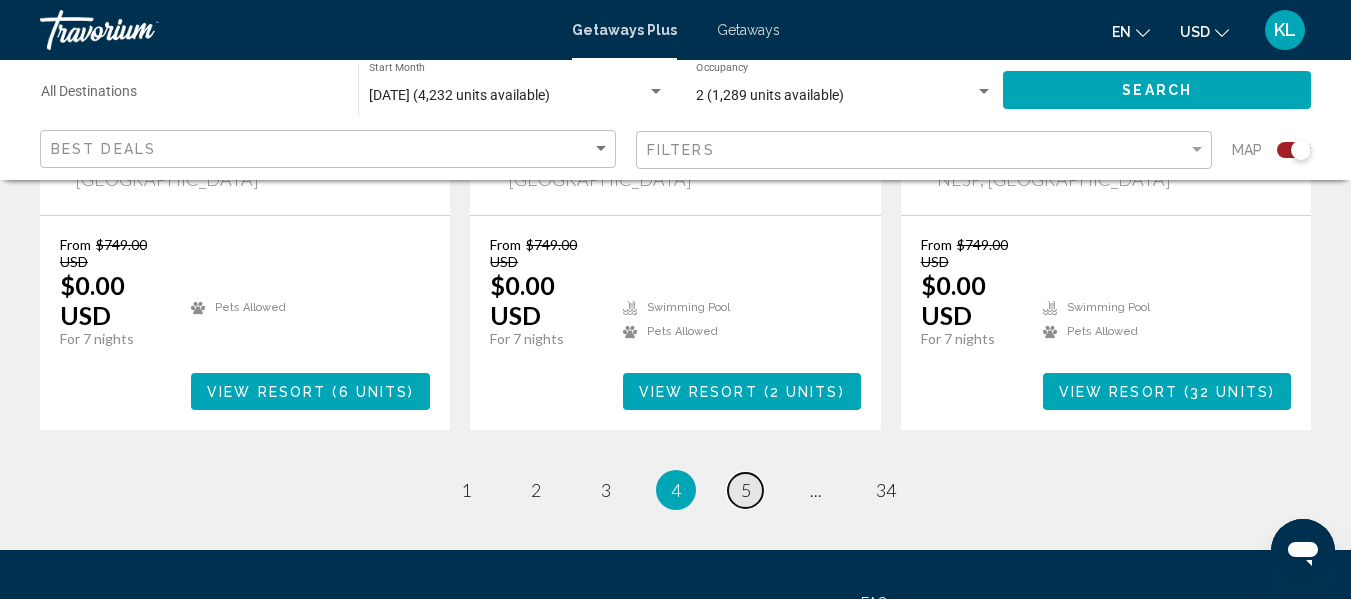 click on "5" at bounding box center [746, 490] 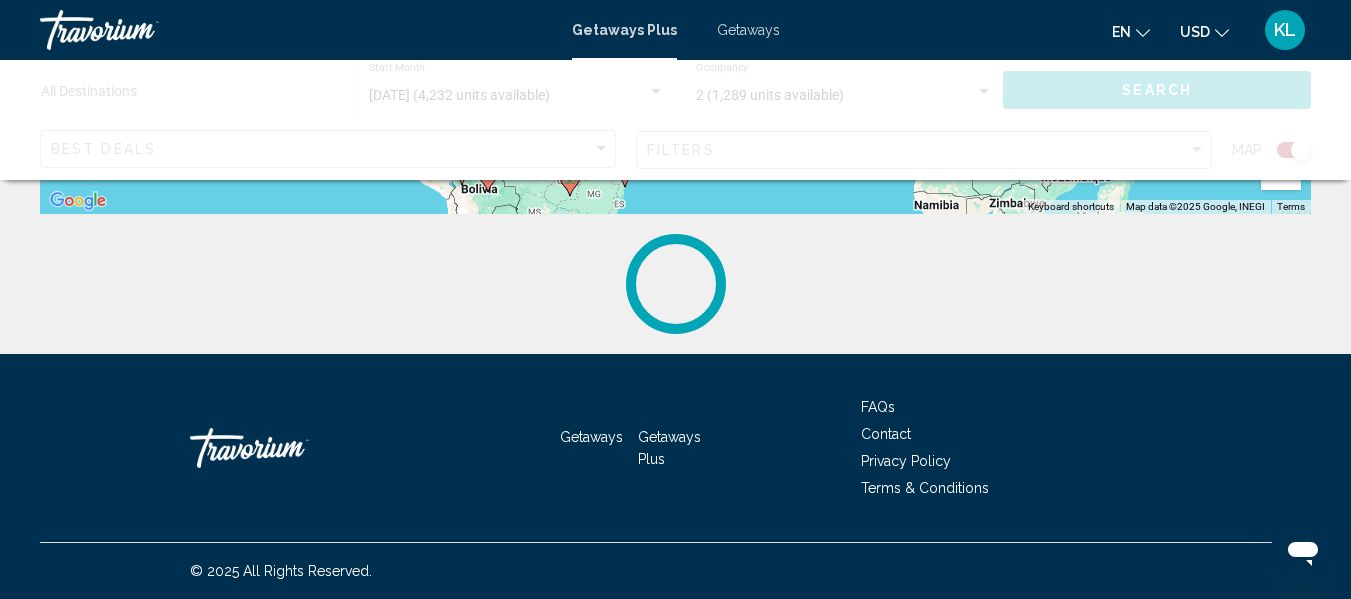 scroll, scrollTop: 0, scrollLeft: 0, axis: both 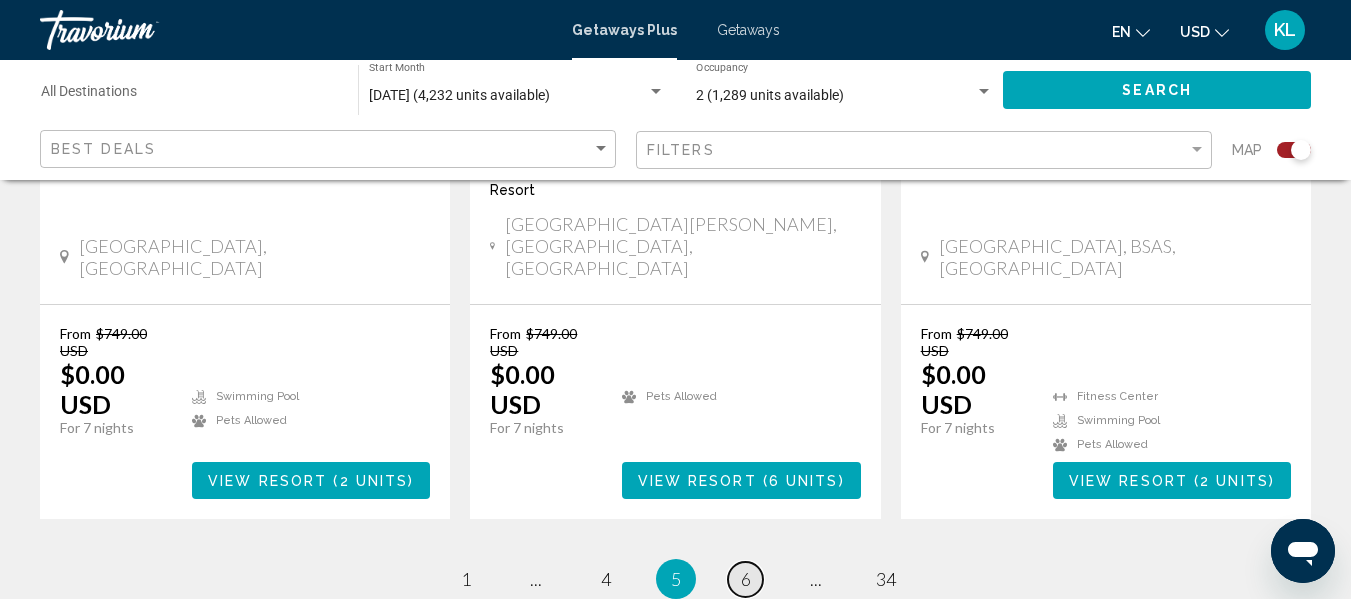 click on "page  6" at bounding box center [745, 579] 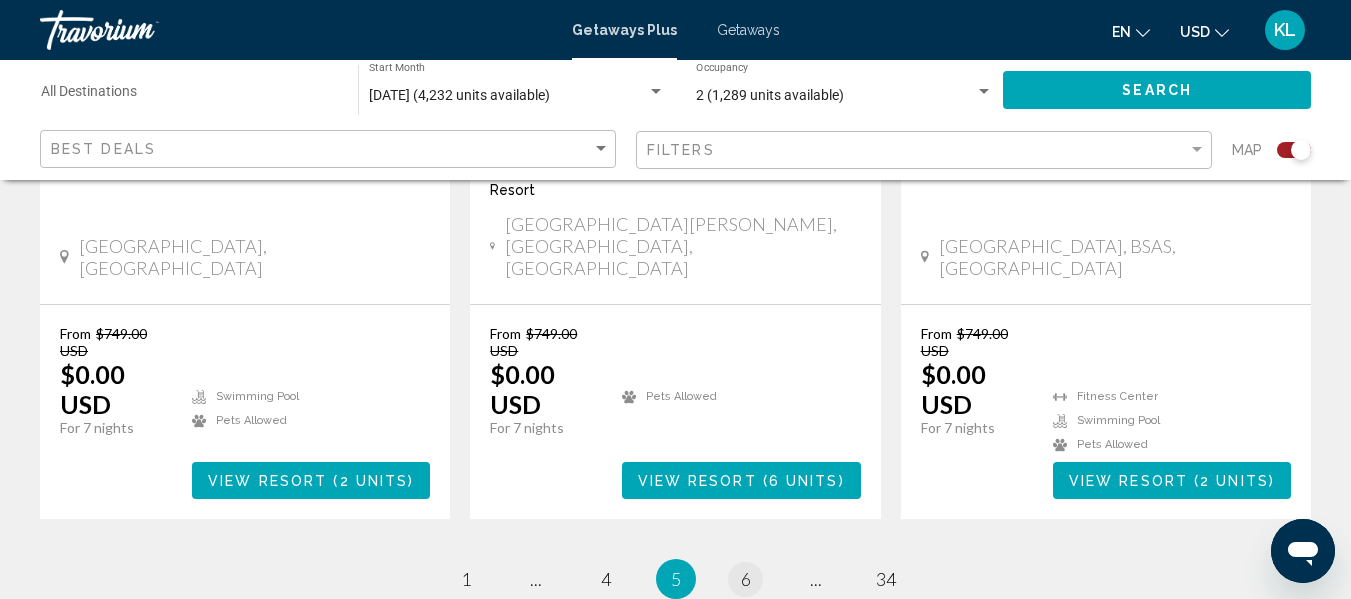 scroll, scrollTop: 0, scrollLeft: 0, axis: both 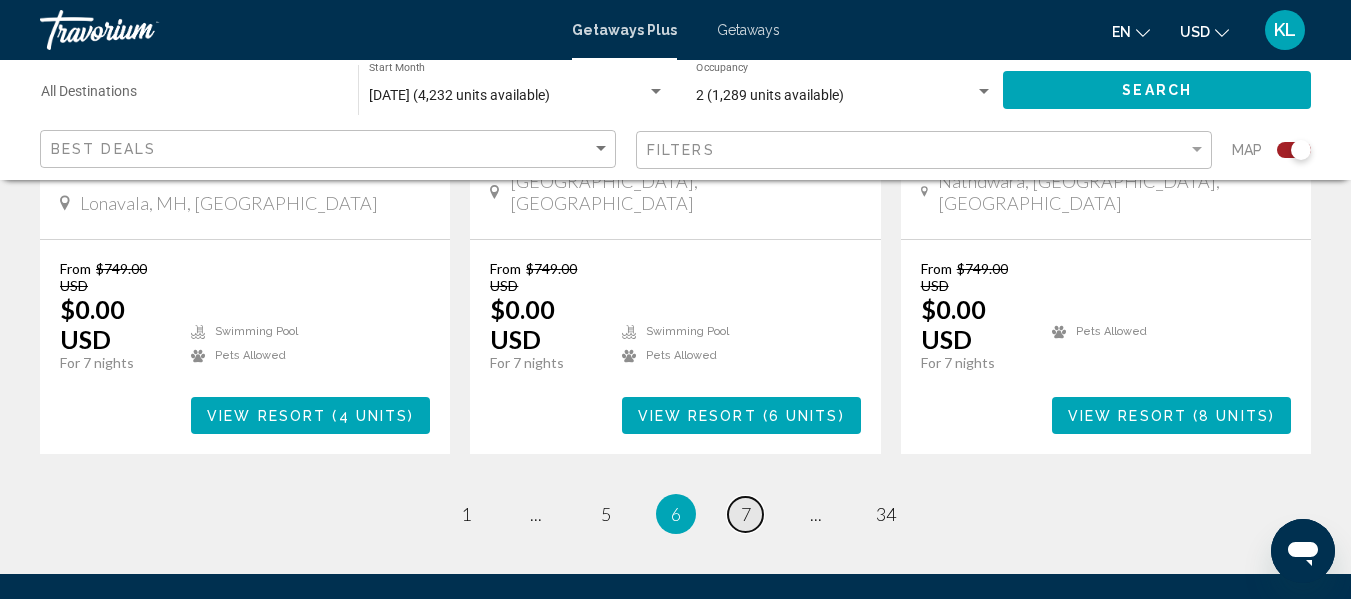 click on "7" at bounding box center [746, 514] 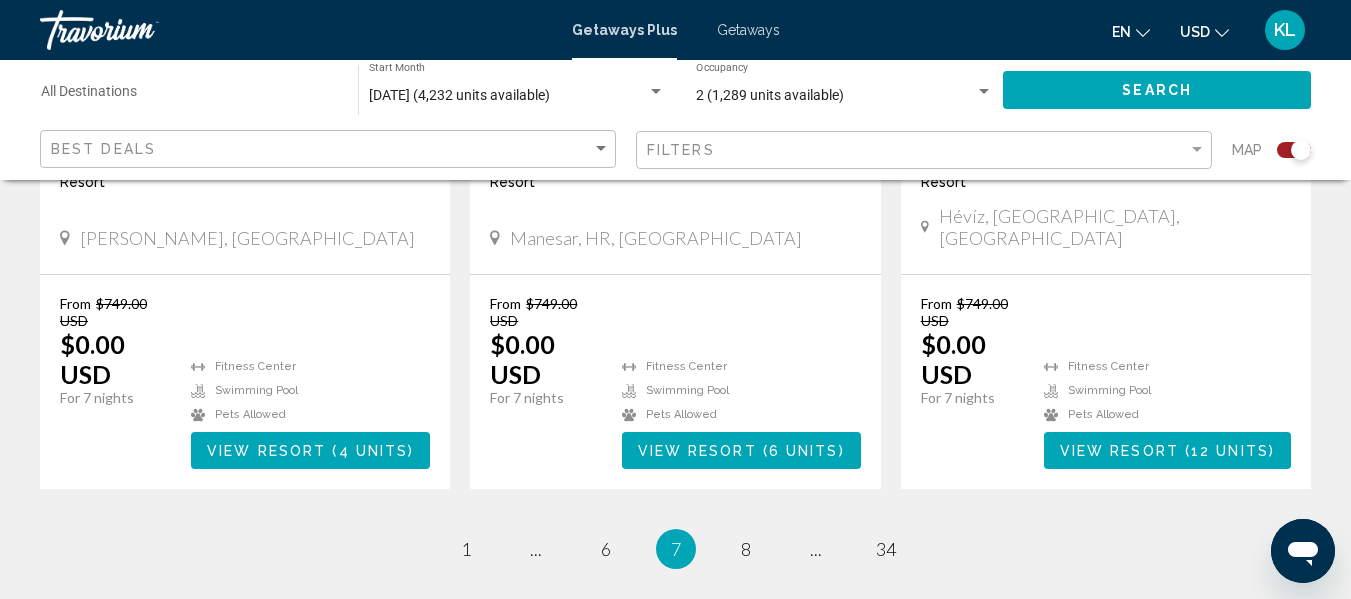 scroll, scrollTop: 3438, scrollLeft: 0, axis: vertical 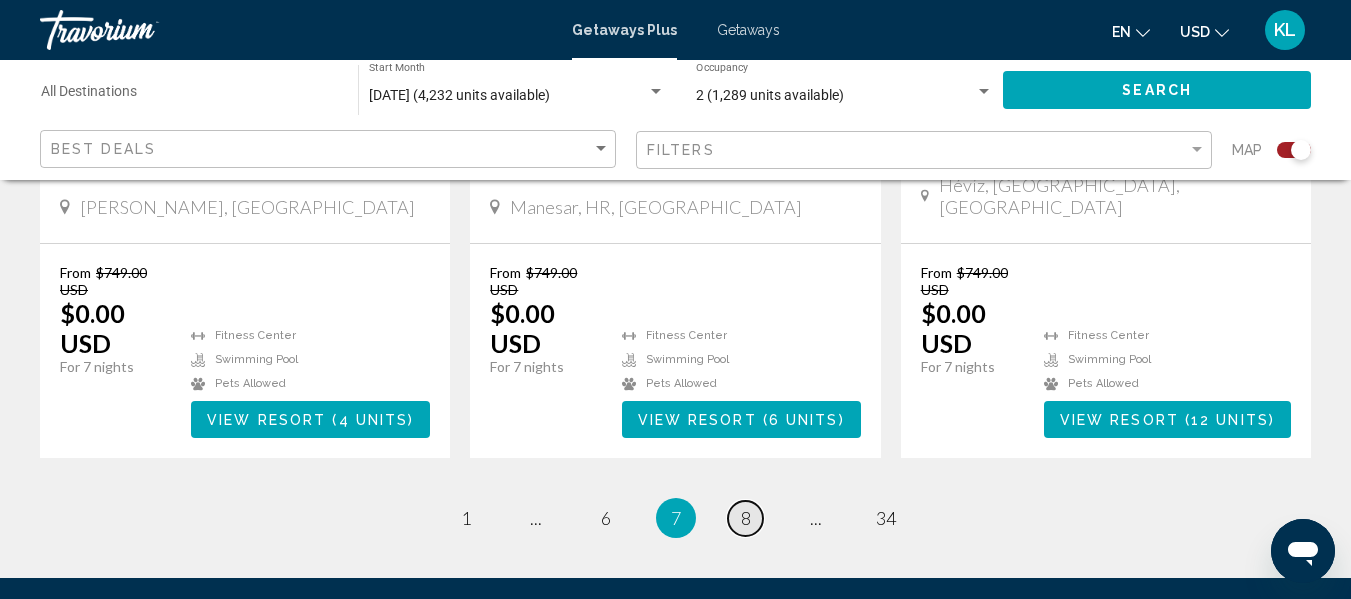 click on "page  8" at bounding box center (745, 518) 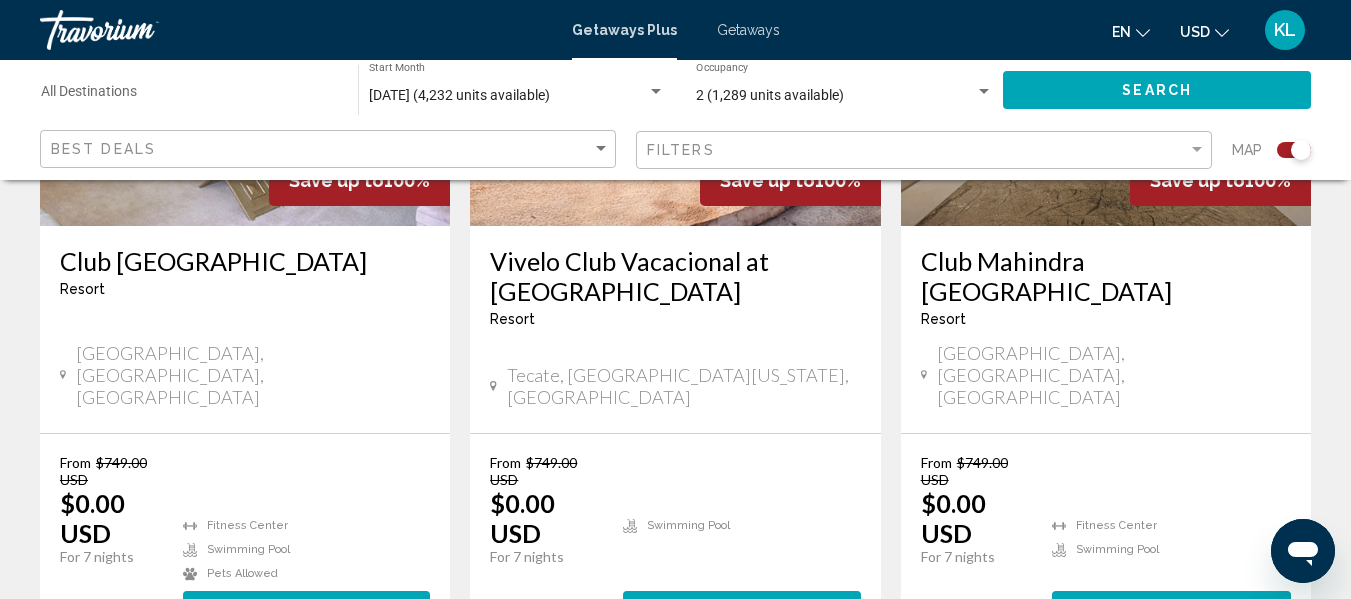 scroll, scrollTop: 3314, scrollLeft: 0, axis: vertical 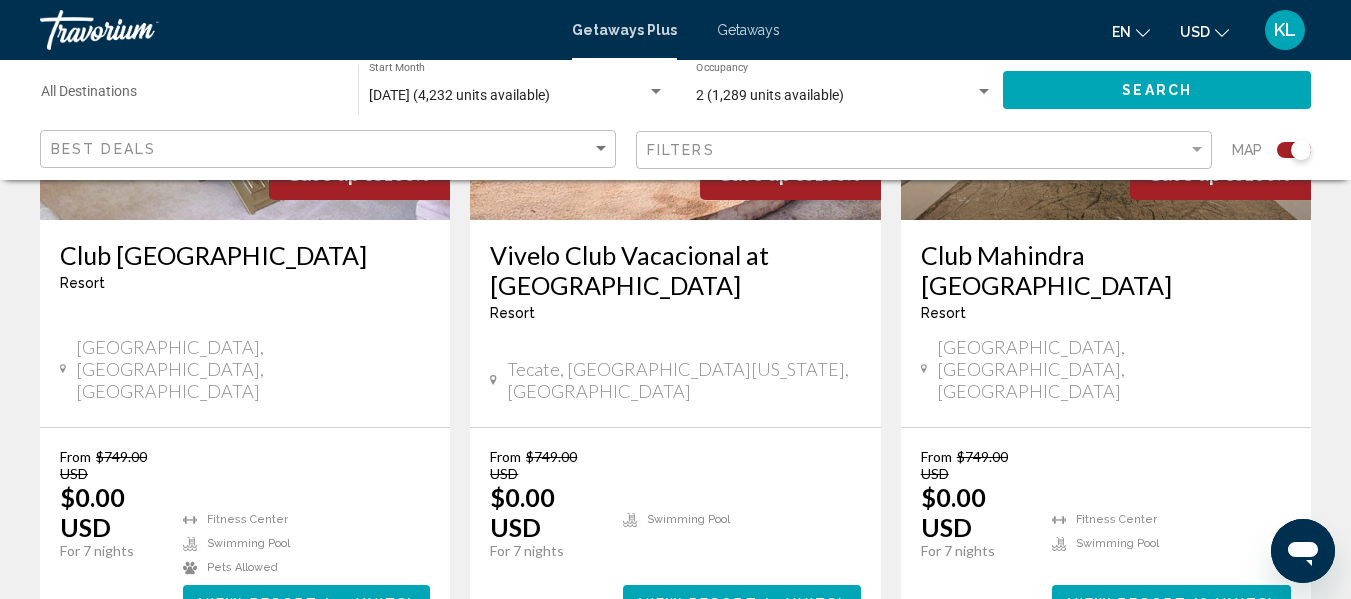 click on "9" at bounding box center [746, 702] 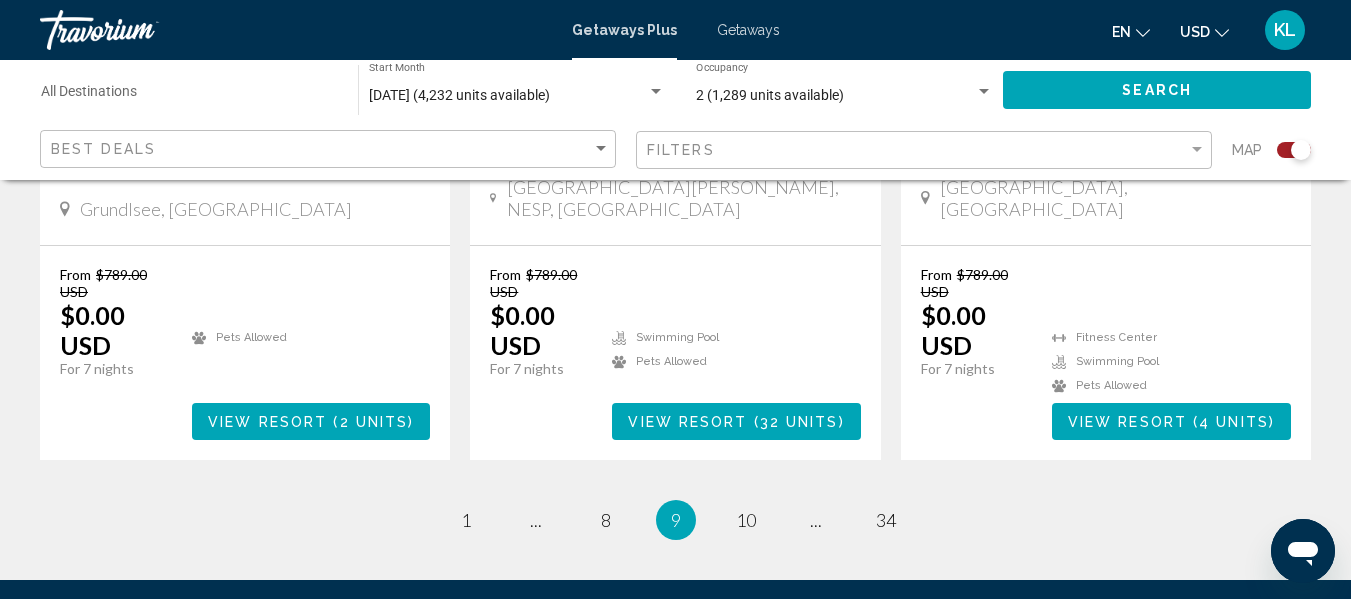 scroll, scrollTop: 3356, scrollLeft: 0, axis: vertical 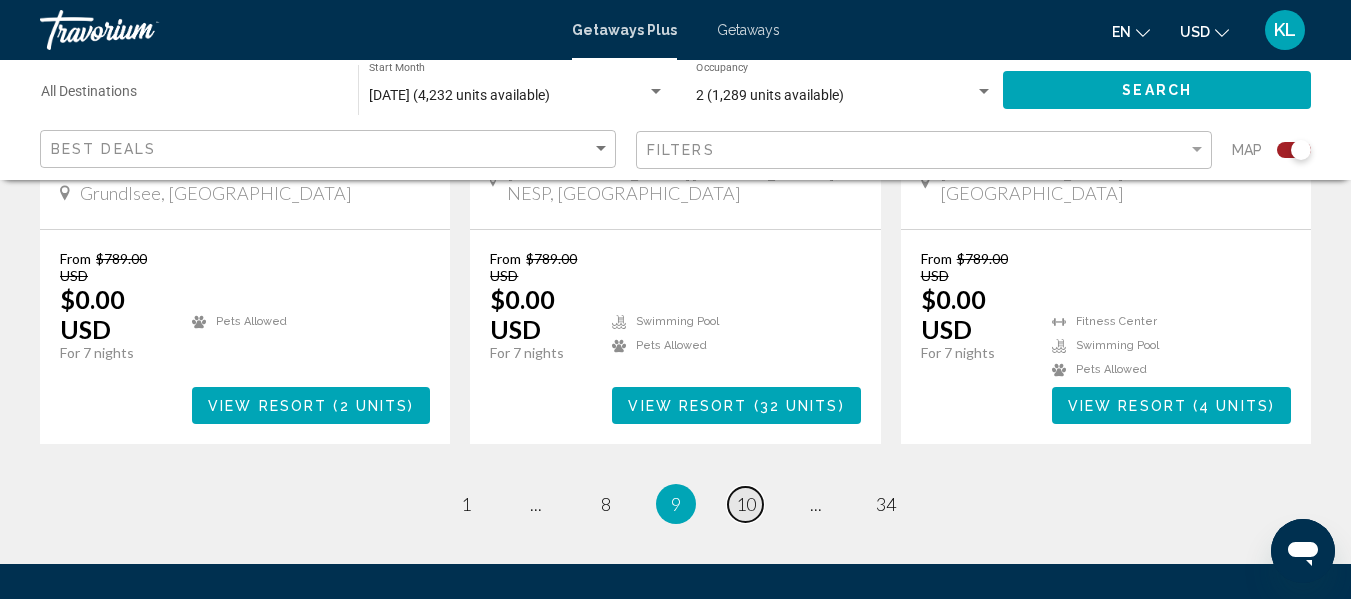 click on "10" at bounding box center (746, 504) 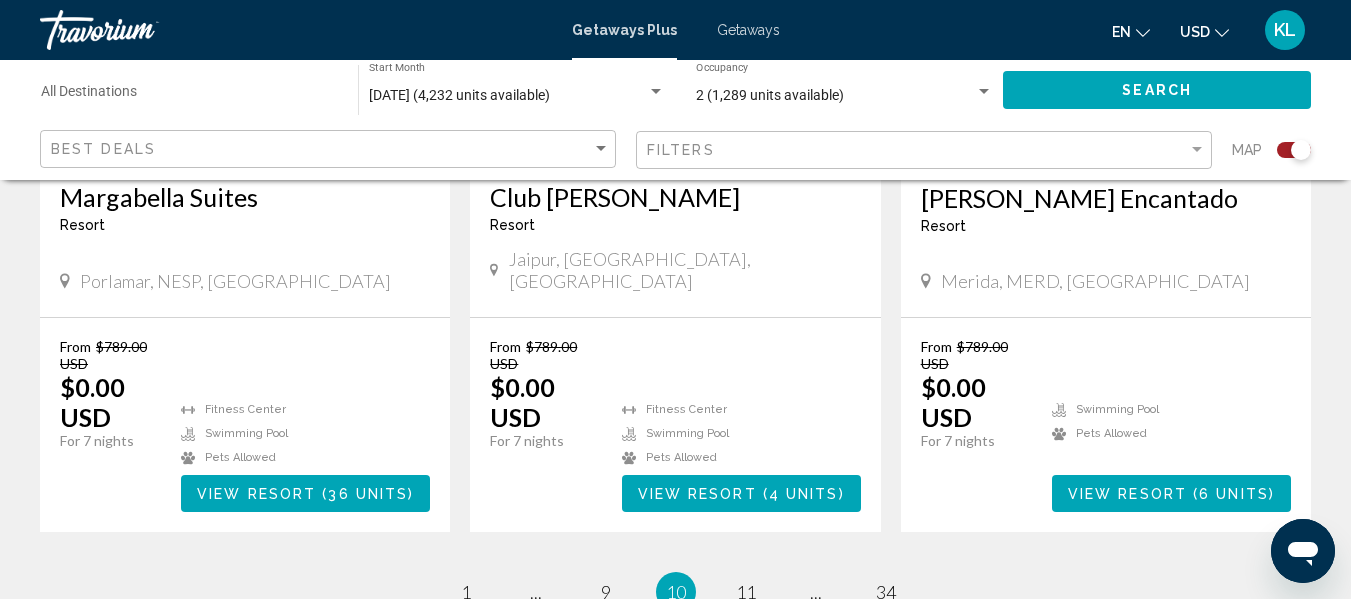 scroll, scrollTop: 3349, scrollLeft: 0, axis: vertical 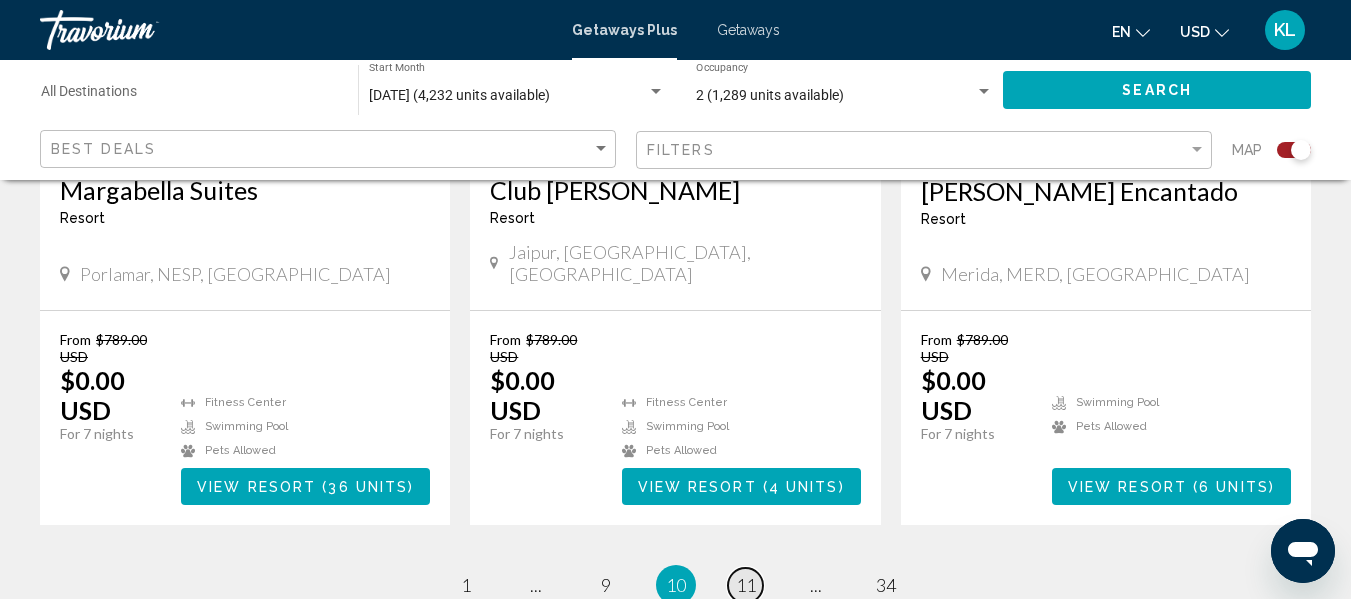 click on "11" at bounding box center [746, 585] 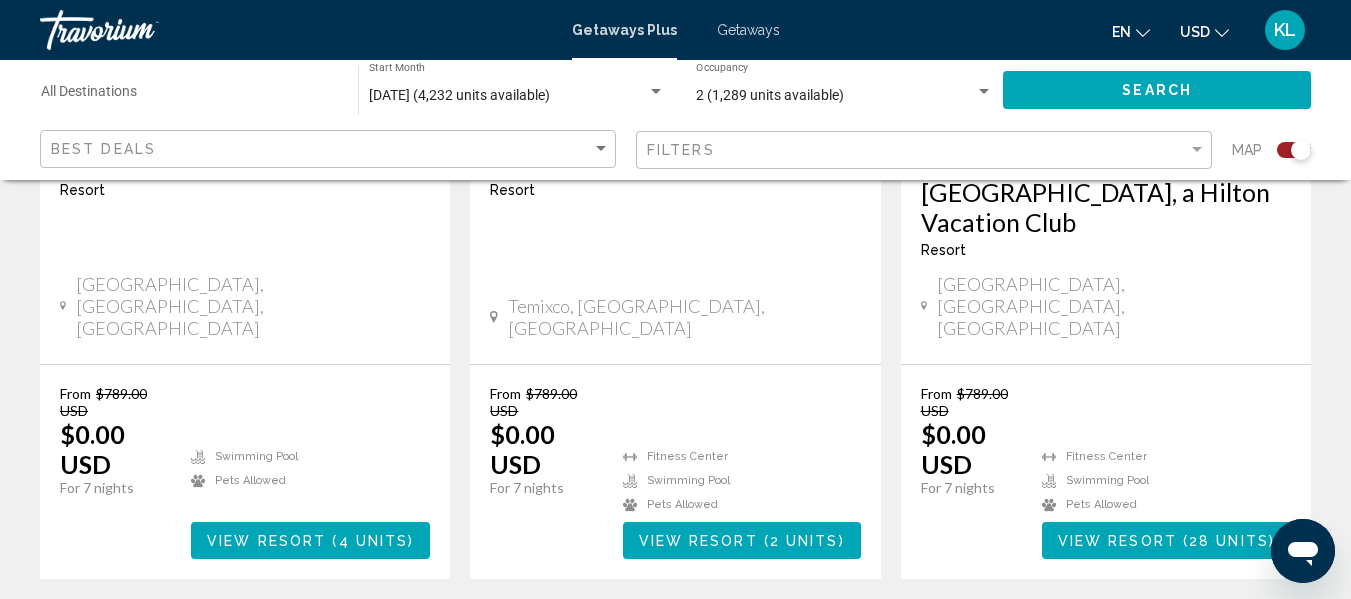 scroll, scrollTop: 3398, scrollLeft: 0, axis: vertical 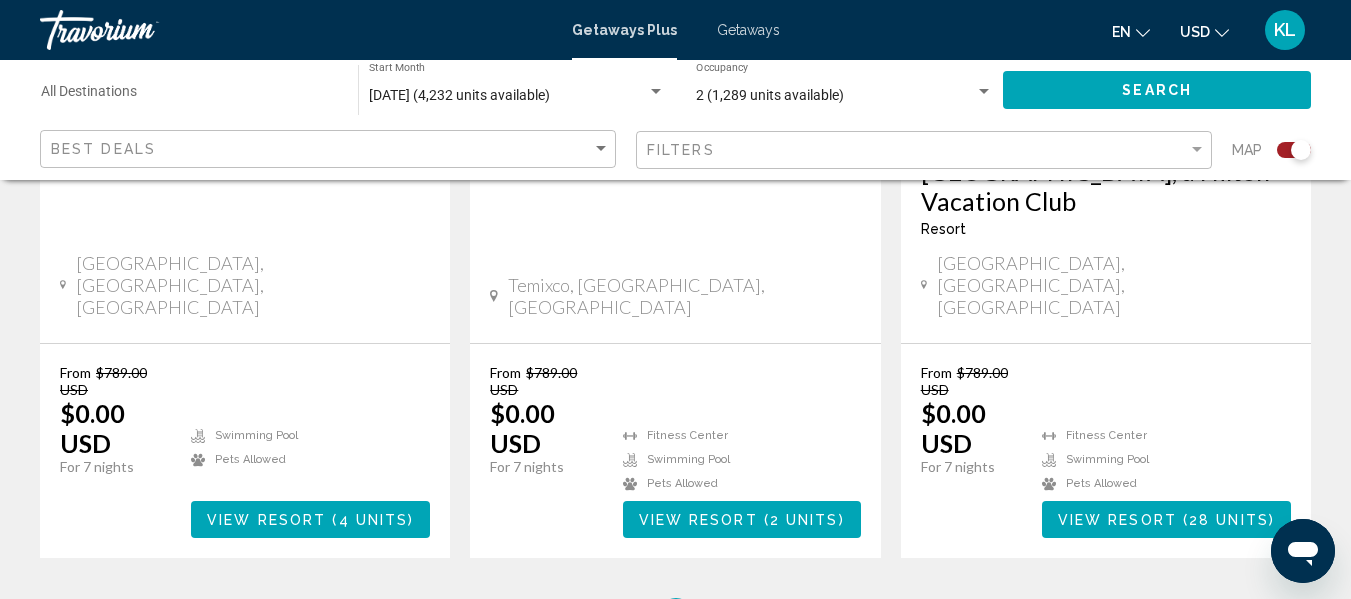 click on "12" at bounding box center [746, 618] 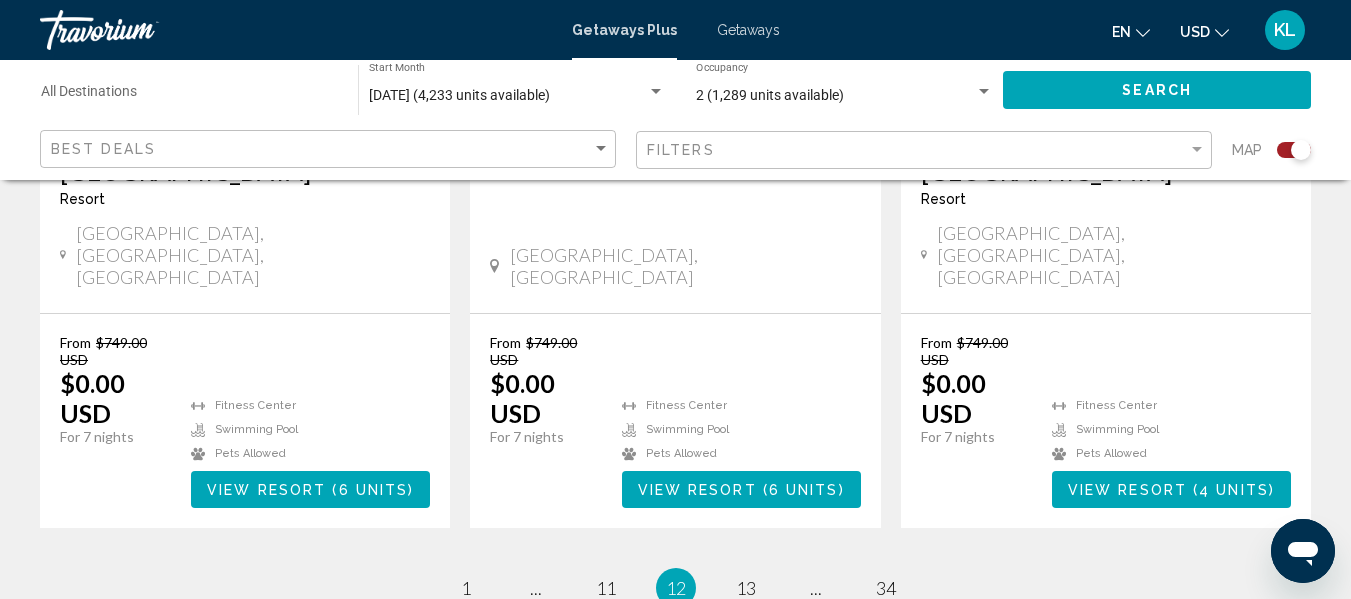 scroll, scrollTop: 3400, scrollLeft: 0, axis: vertical 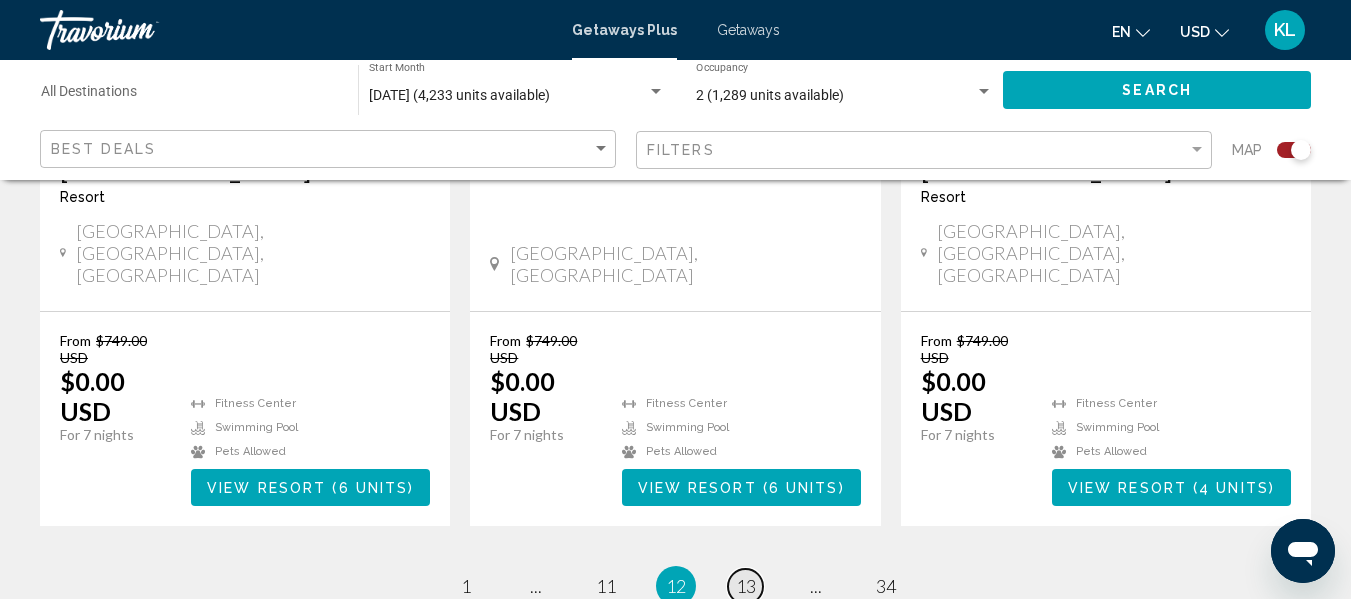 click on "13" at bounding box center (746, 586) 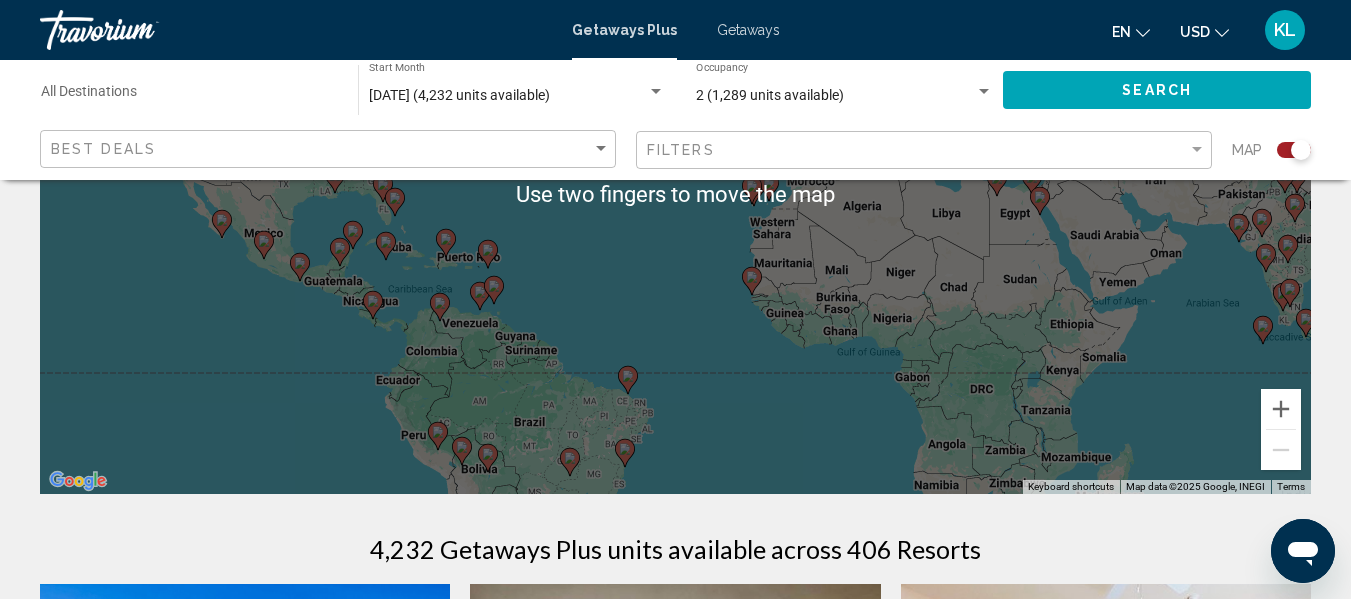 scroll, scrollTop: 311, scrollLeft: 0, axis: vertical 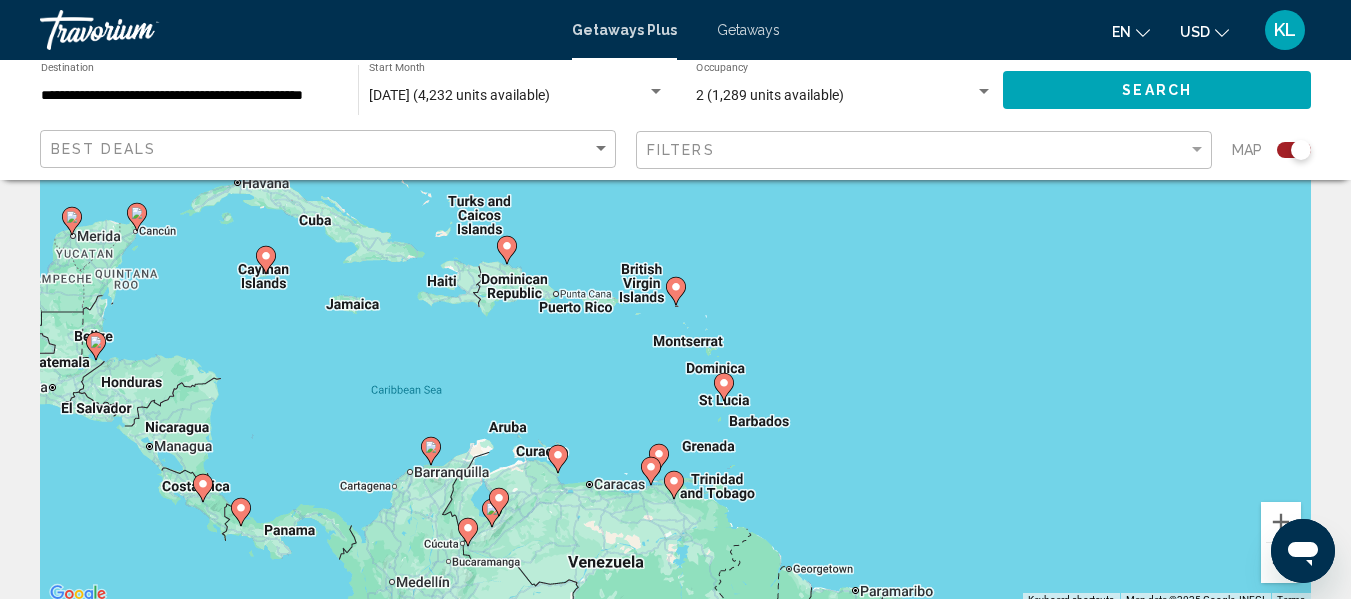 click on "To navigate, press the arrow keys. To activate drag with keyboard, press Alt + Enter. Once in keyboard drag state, use the arrow keys to move the marker. To complete the drag, press the Enter key. To cancel, press Escape." at bounding box center [675, 307] 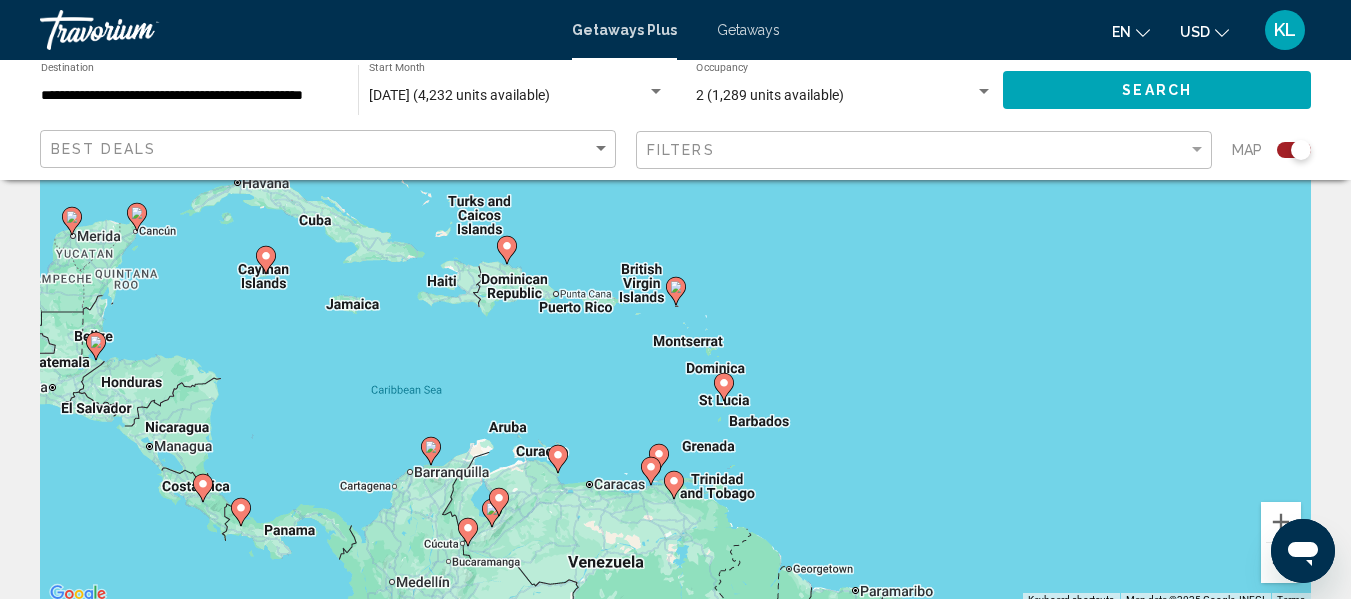 type on "**********" 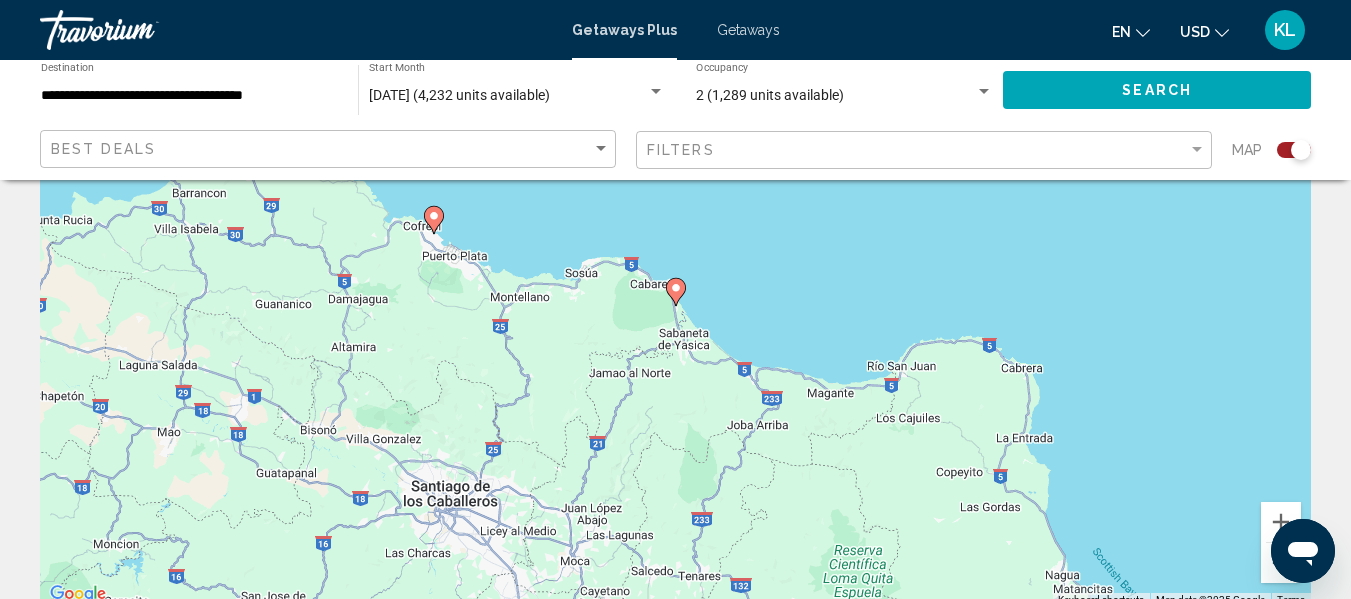 click 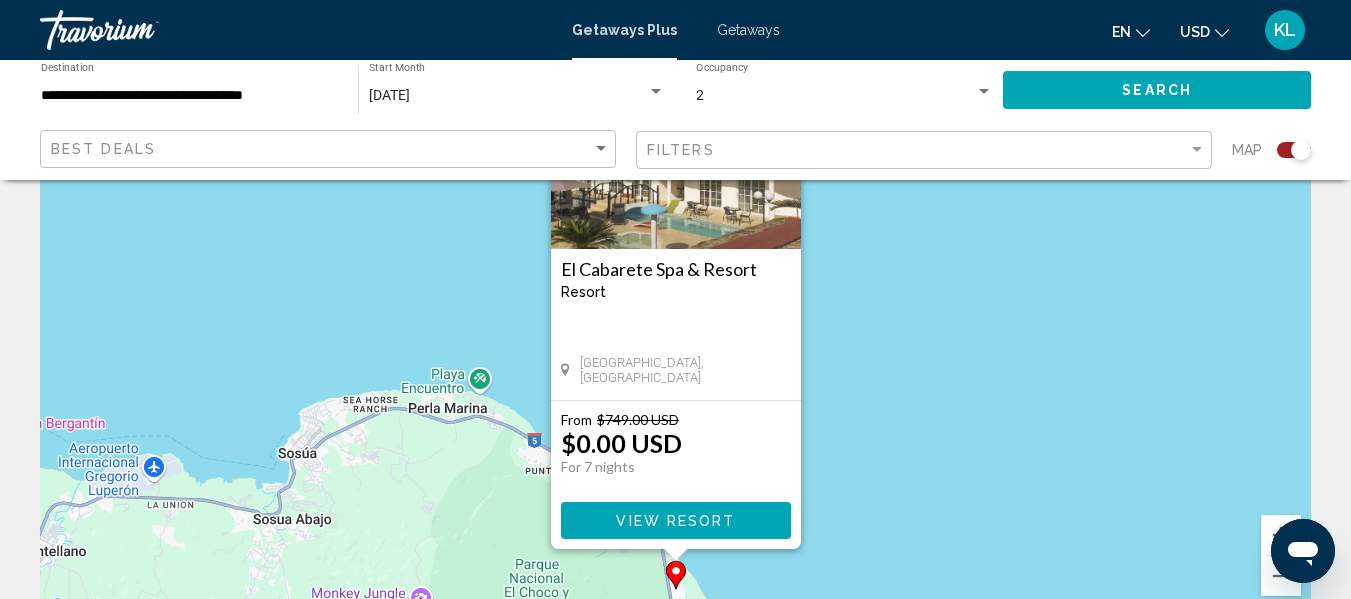 scroll, scrollTop: 189, scrollLeft: 0, axis: vertical 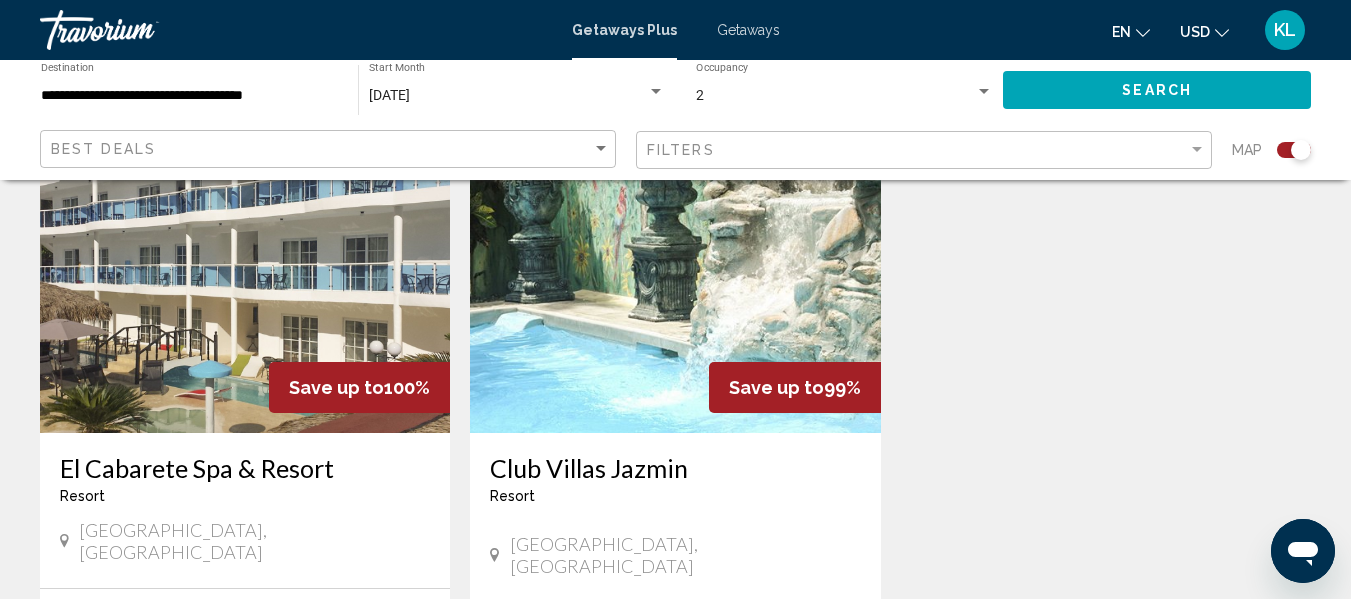 click at bounding box center (245, 273) 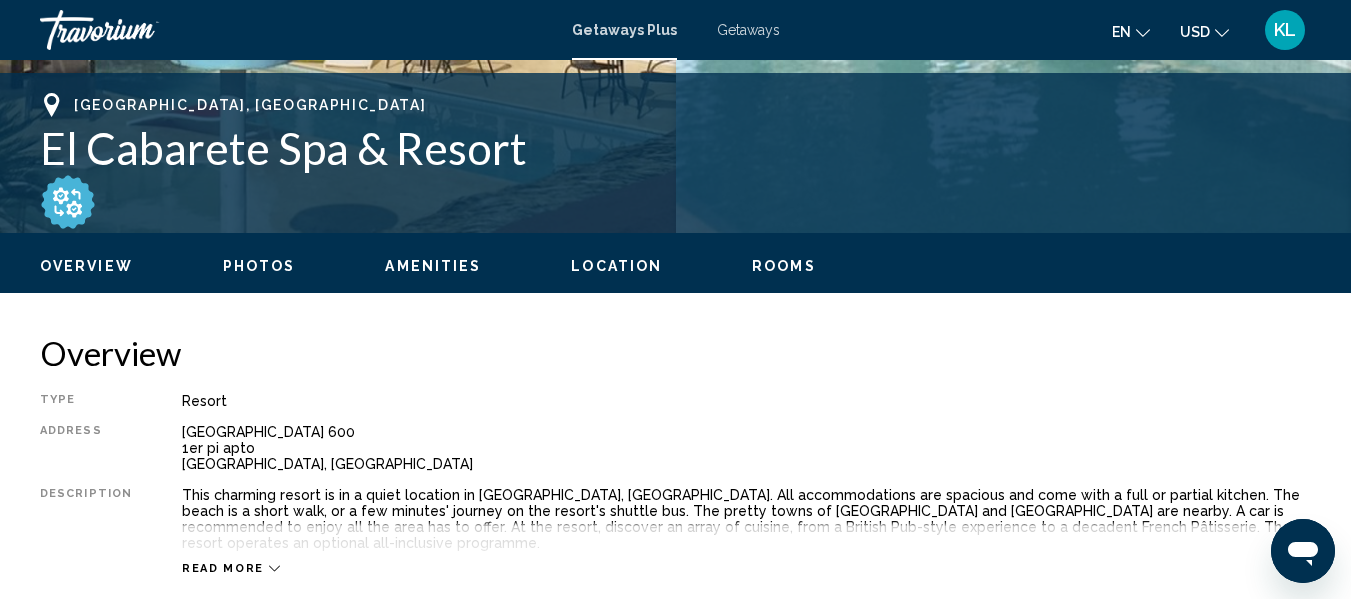 scroll, scrollTop: 236, scrollLeft: 0, axis: vertical 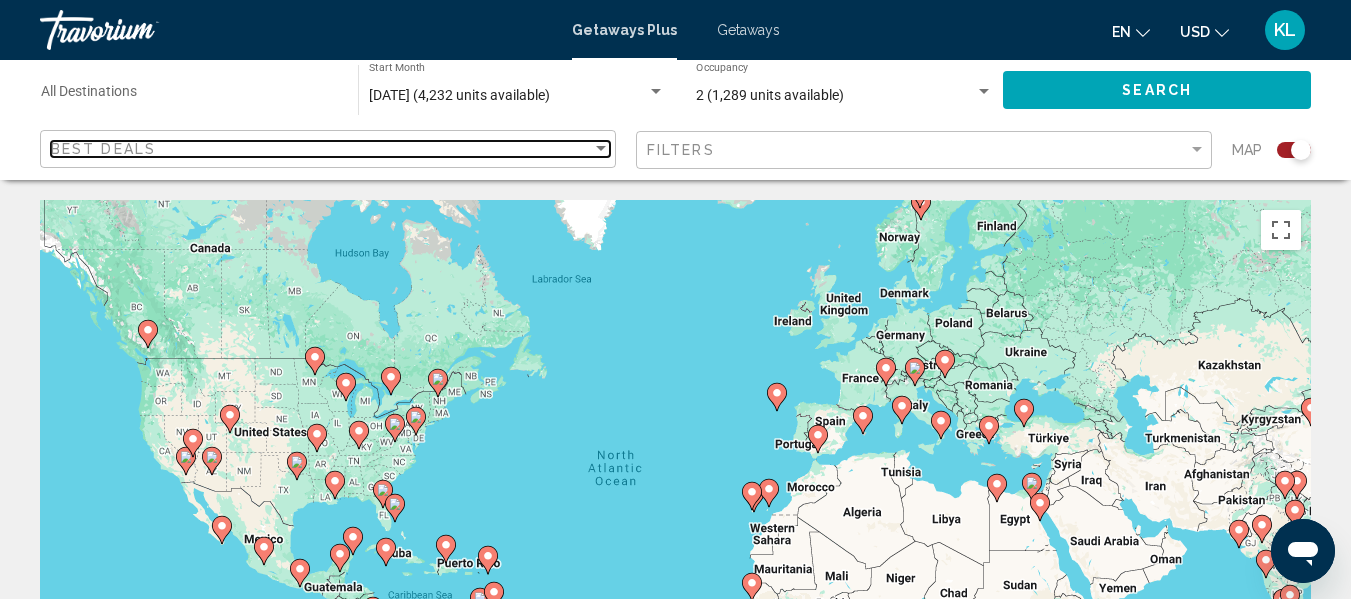 click on "Best Deals" at bounding box center [321, 149] 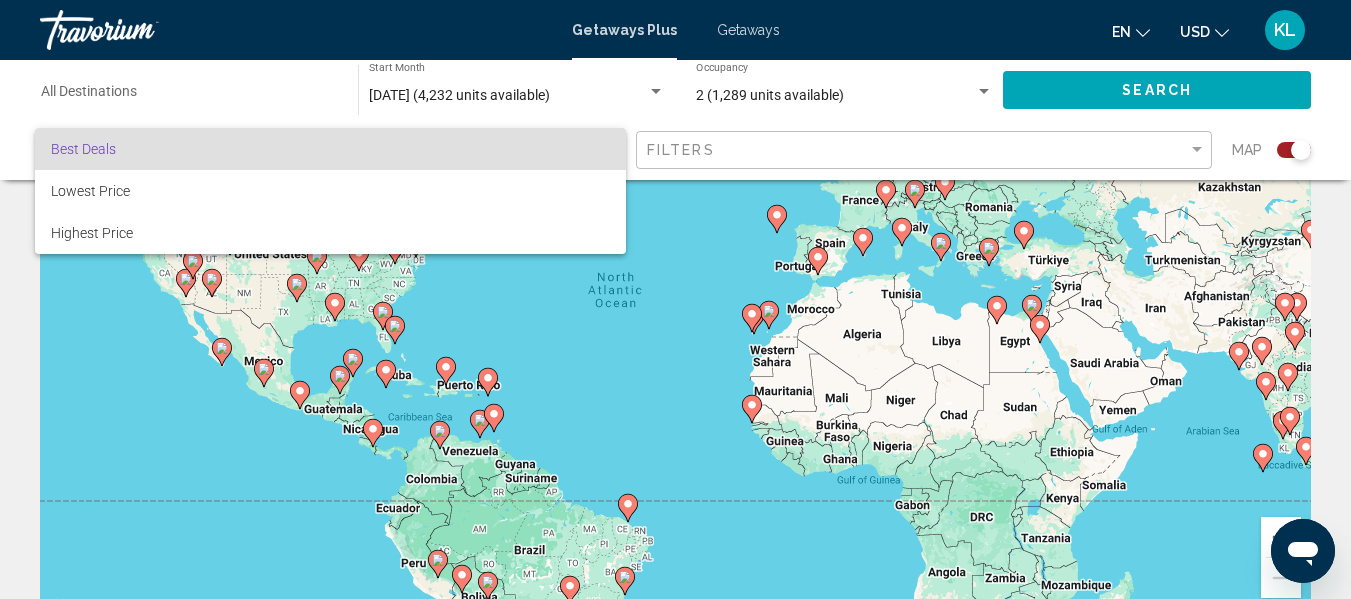 scroll, scrollTop: 180, scrollLeft: 0, axis: vertical 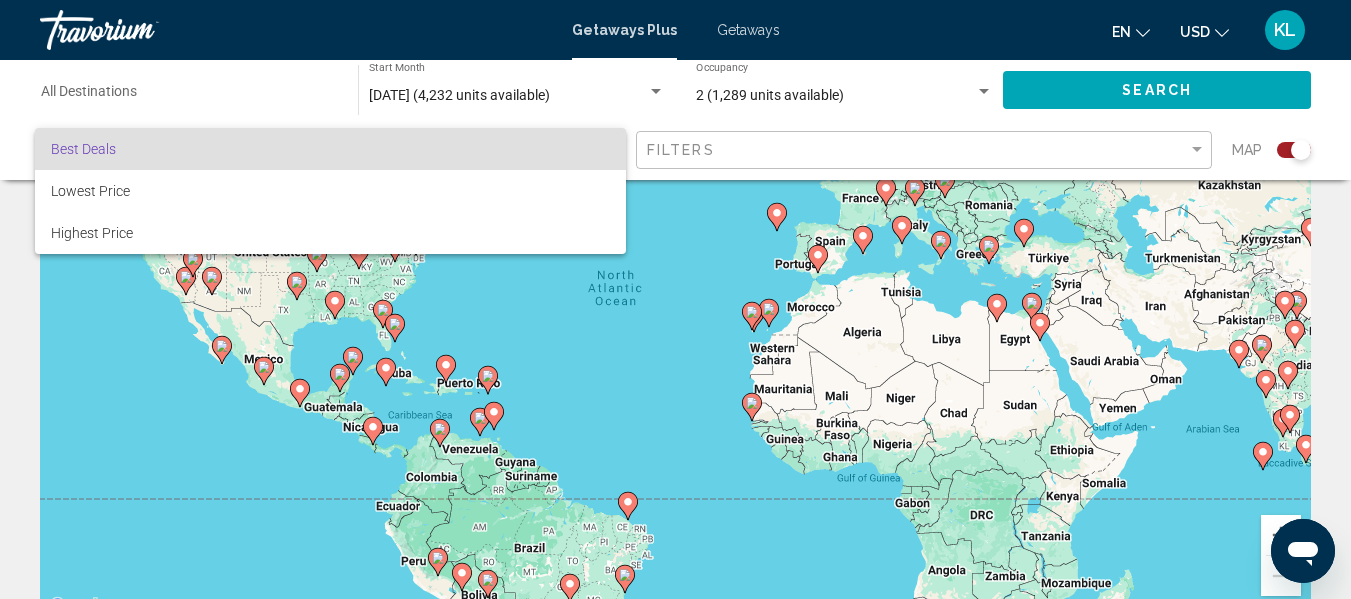 click at bounding box center (675, 299) 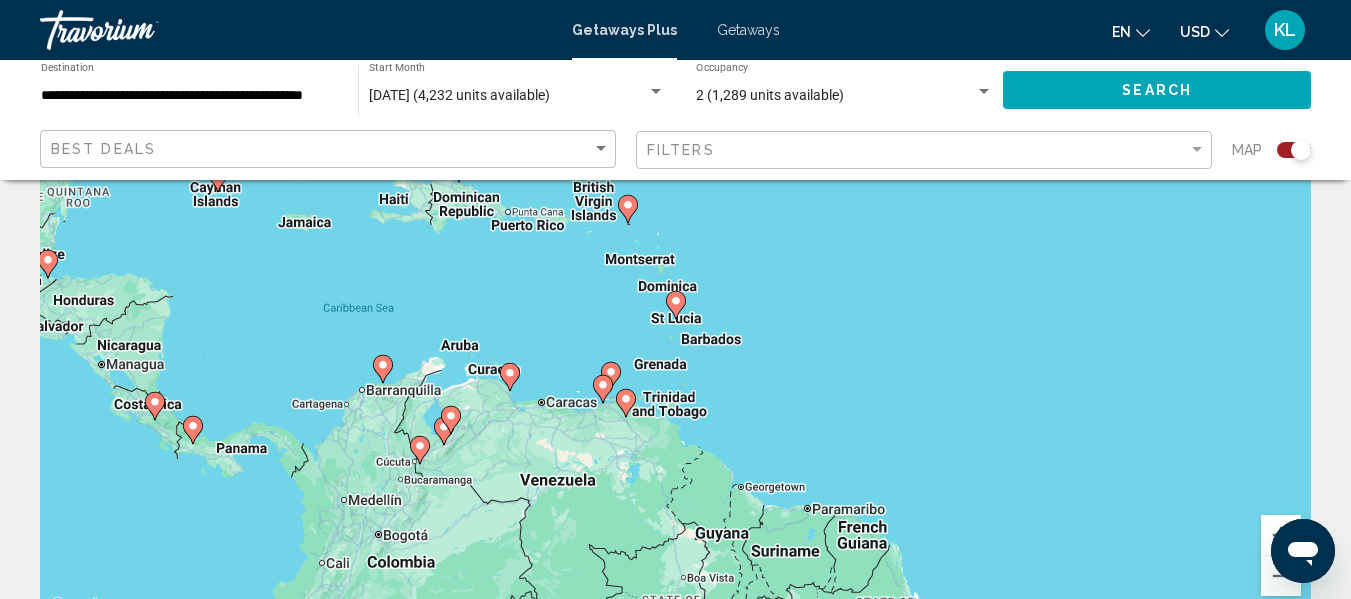 click on "To navigate, press the arrow keys. To activate drag with keyboard, press Alt + Enter. Once in keyboard drag state, use the arrow keys to move the marker. To complete the drag, press the Enter key. To cancel, press Escape." at bounding box center (675, 320) 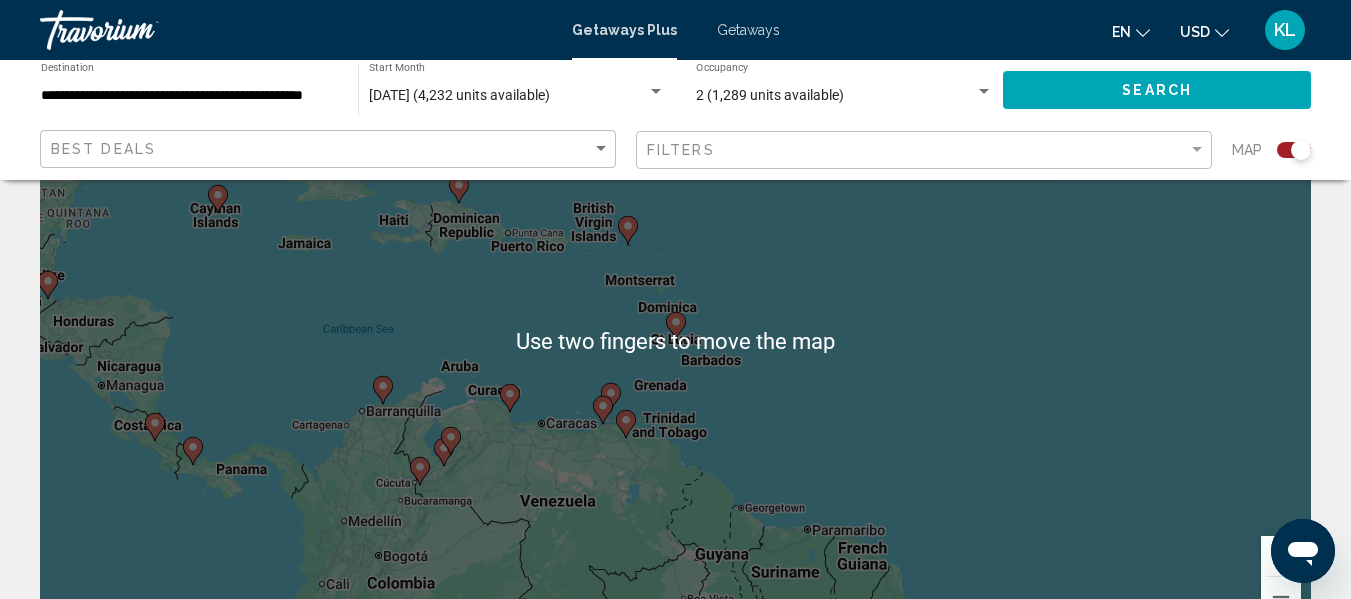 scroll, scrollTop: 160, scrollLeft: 0, axis: vertical 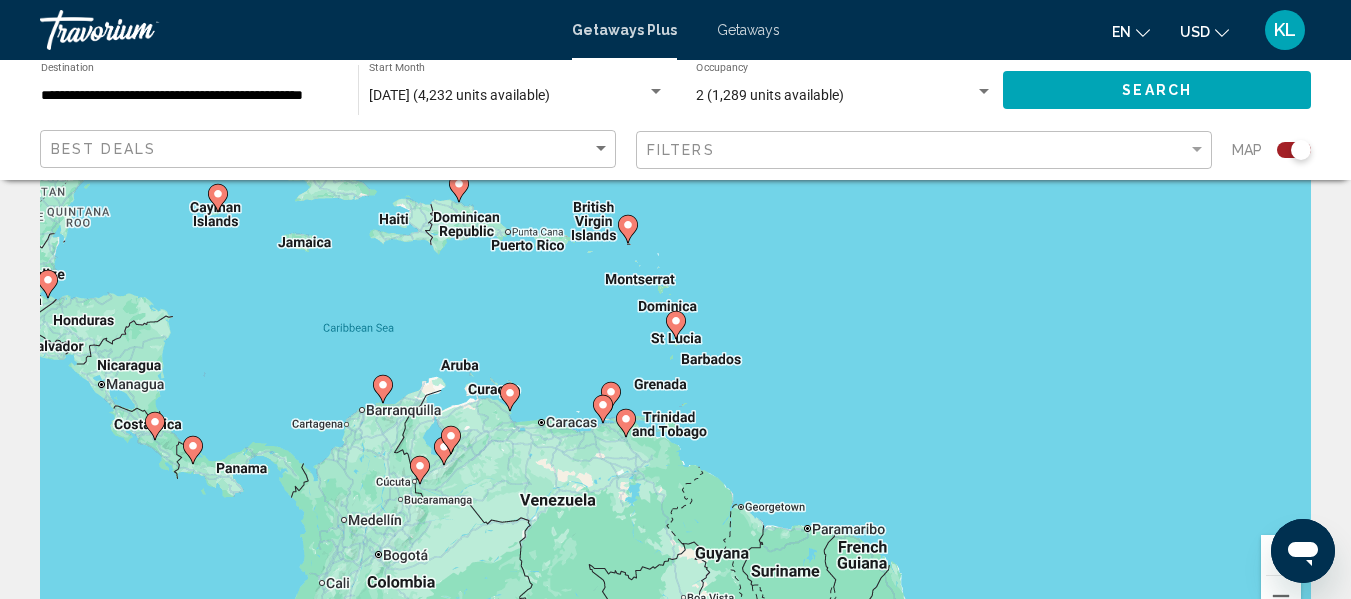 type on "**********" 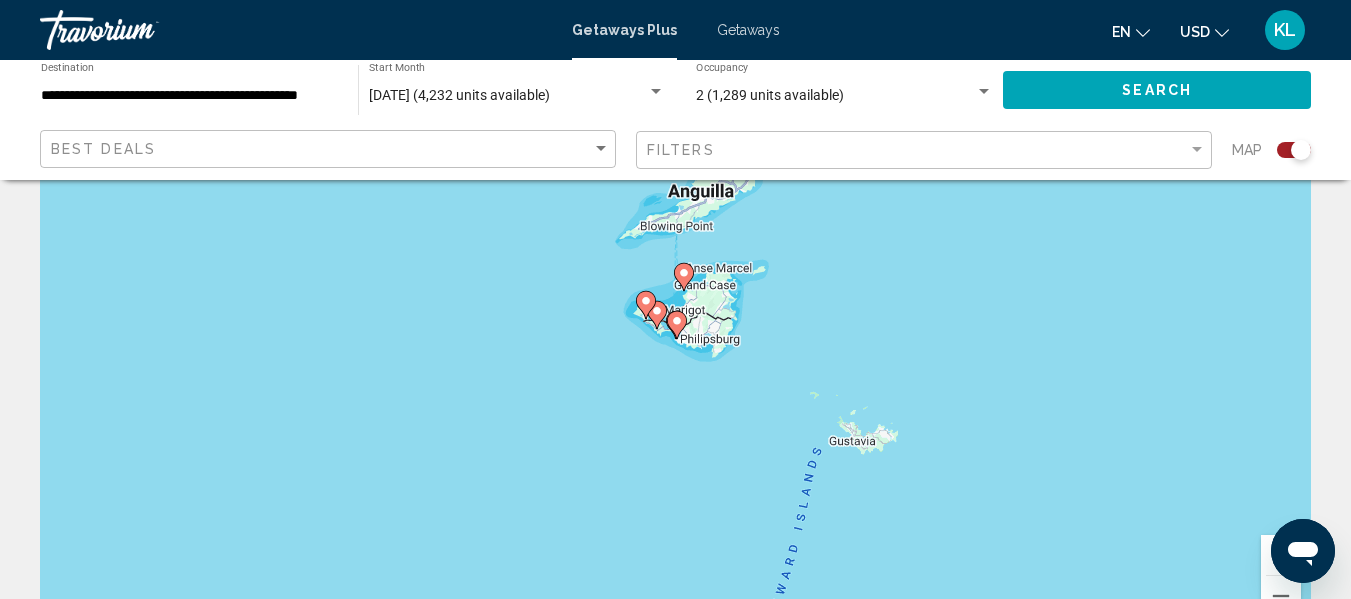 click on "To navigate, press the arrow keys. To activate drag with keyboard, press Alt + Enter. Once in keyboard drag state, use the arrow keys to move the marker. To complete the drag, press the Enter key. To cancel, press Escape." at bounding box center (675, 340) 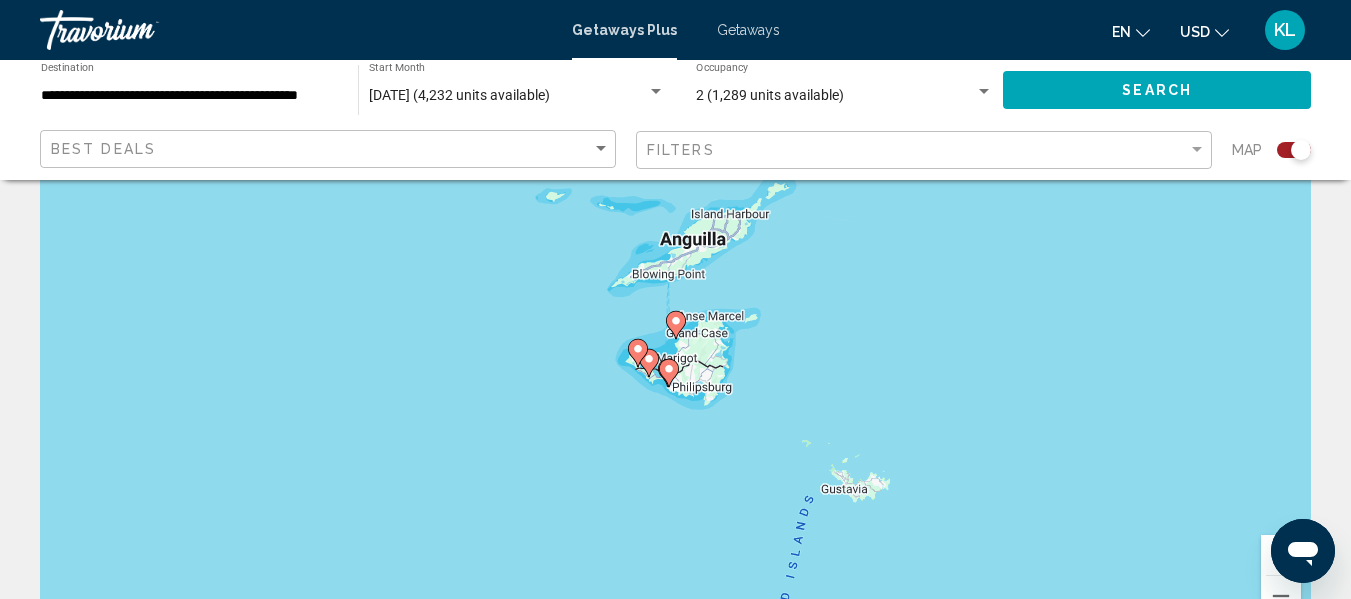 click 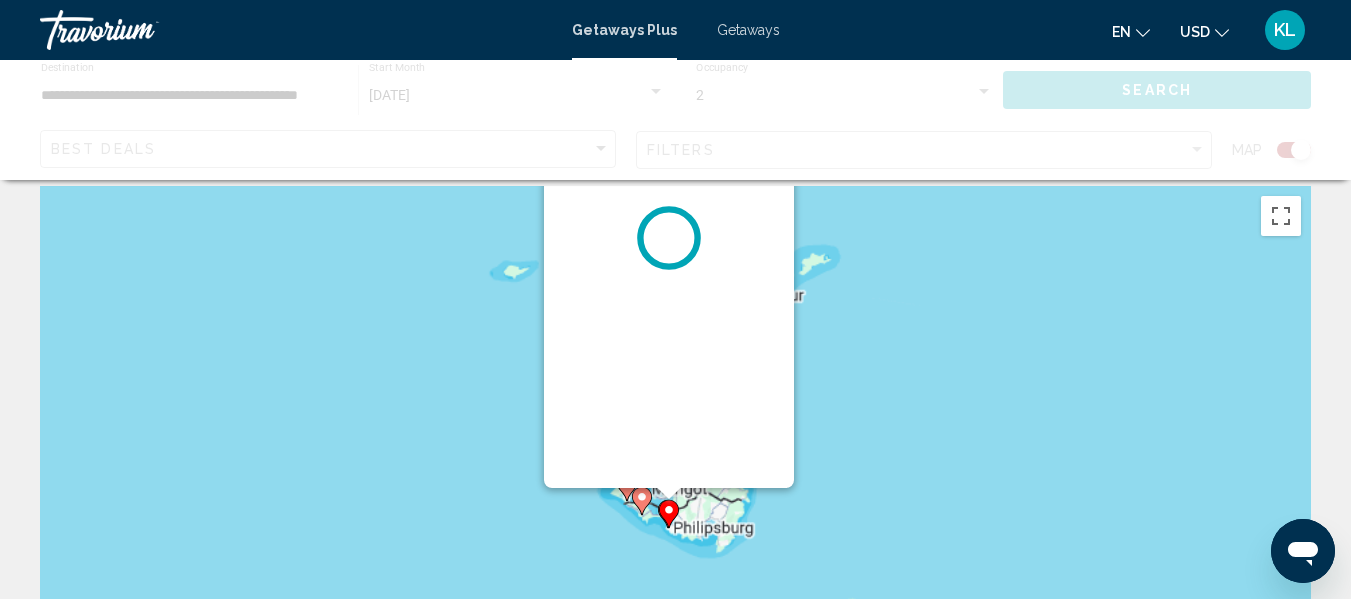 scroll, scrollTop: 0, scrollLeft: 0, axis: both 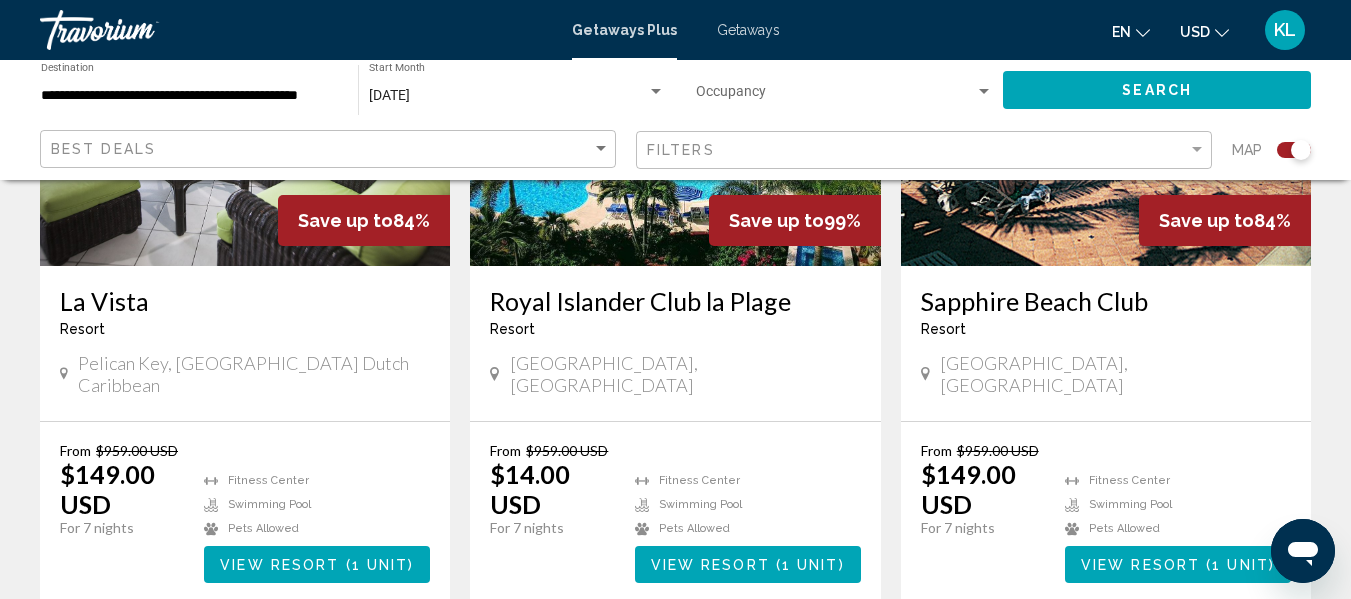 click on "Royal Islander Club la Plage  Resort  -  This is an adults only resort
Maho Bay, St Maarten Dutch Caribbean" at bounding box center [675, 343] 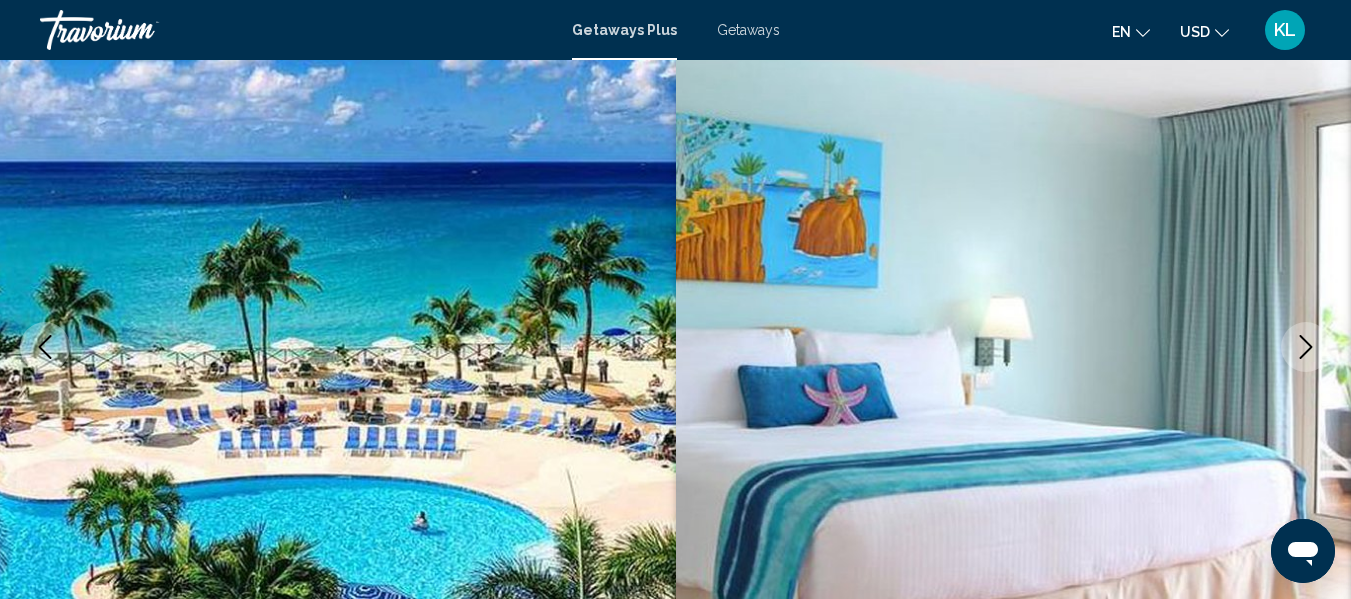 scroll, scrollTop: 0, scrollLeft: 0, axis: both 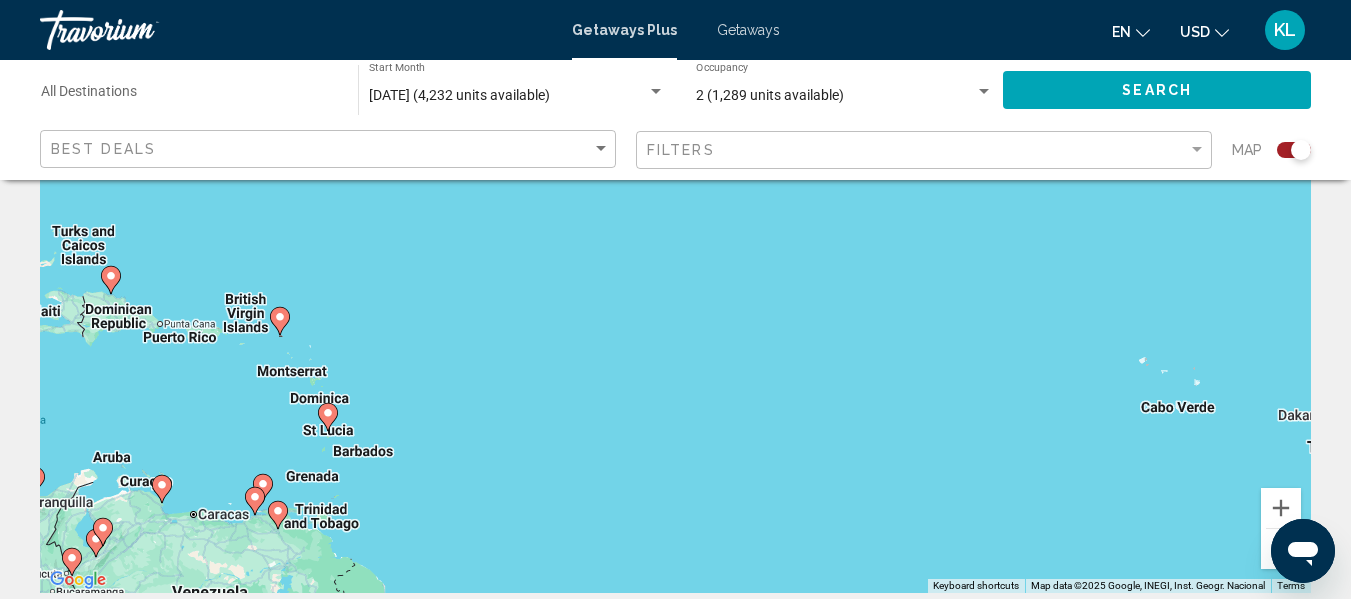 click 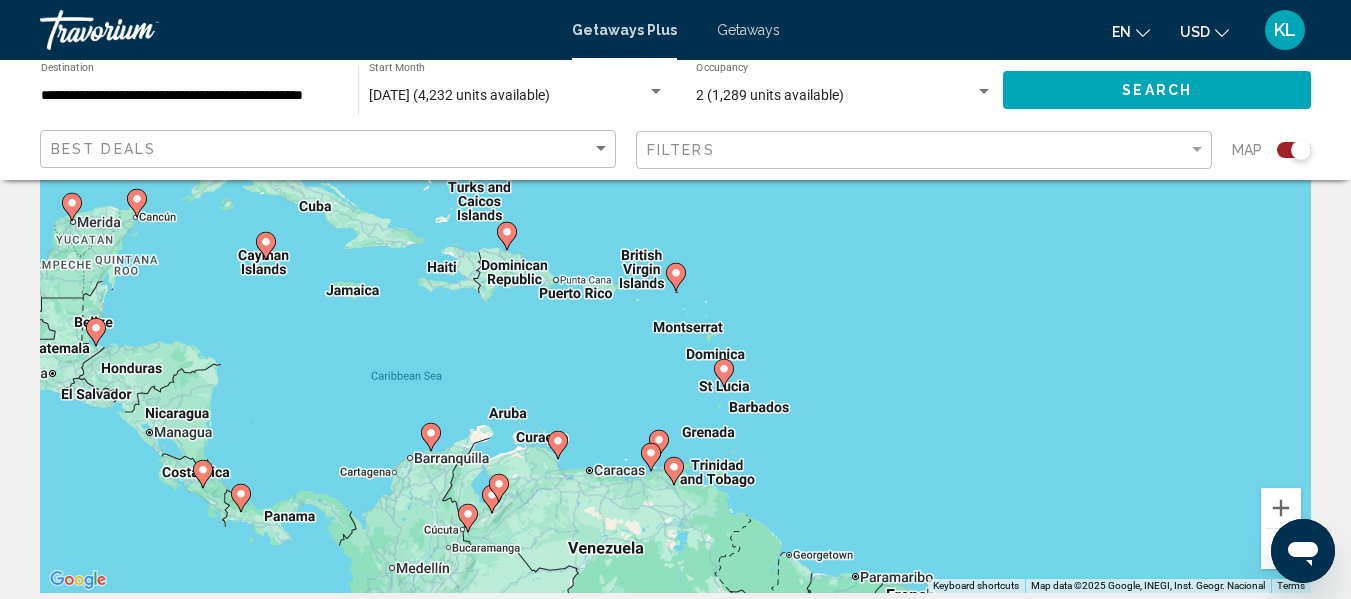 type on "**********" 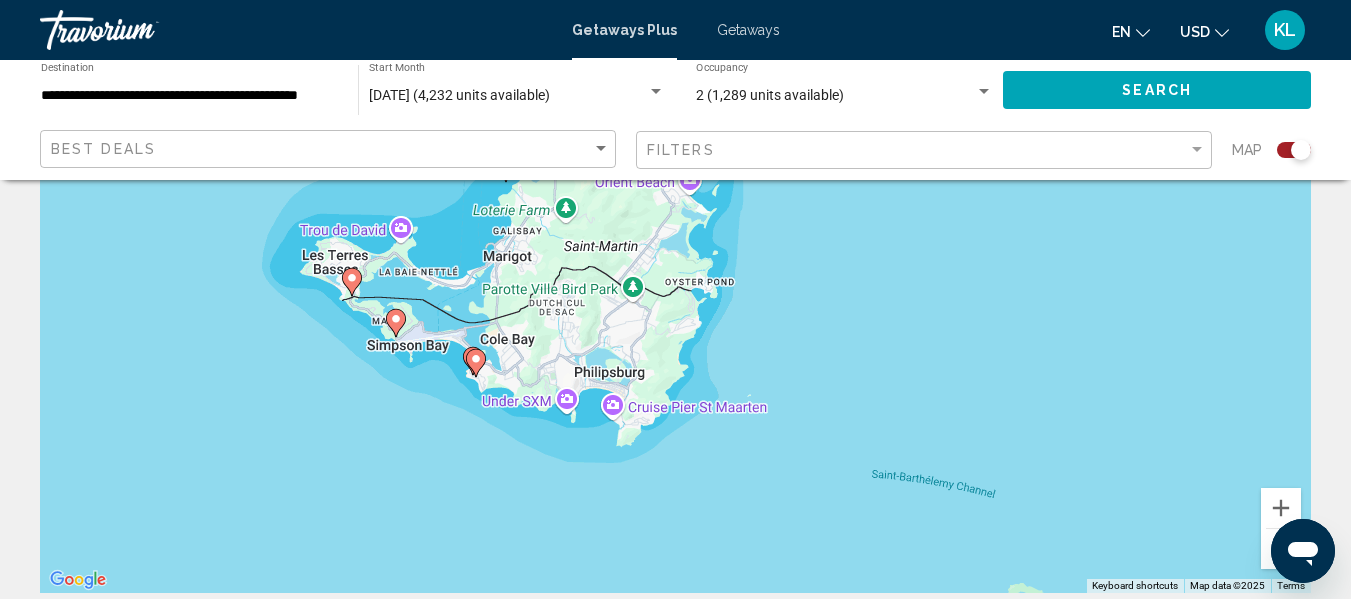 click 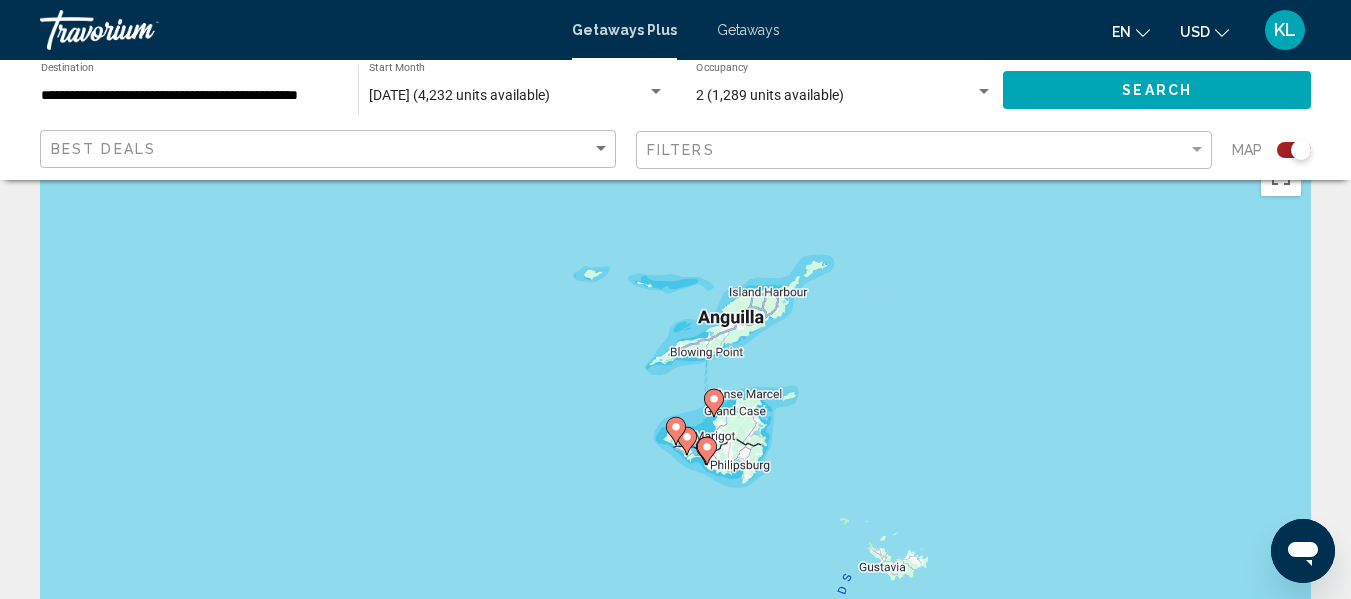 scroll, scrollTop: 0, scrollLeft: 0, axis: both 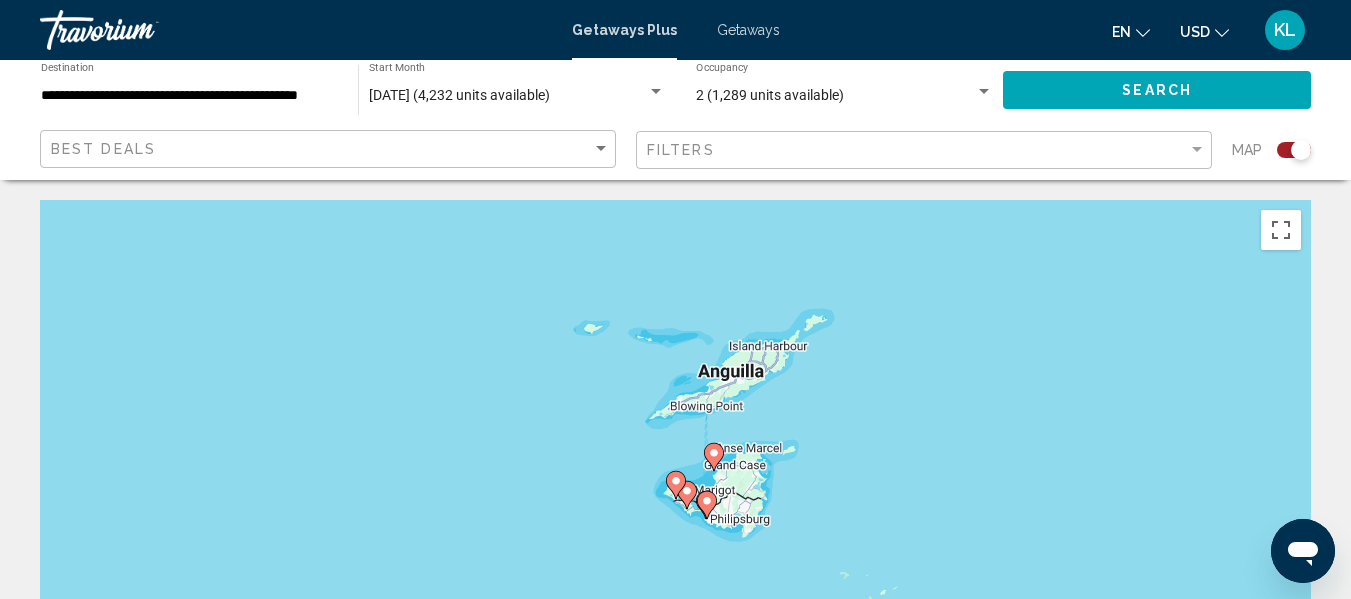 click 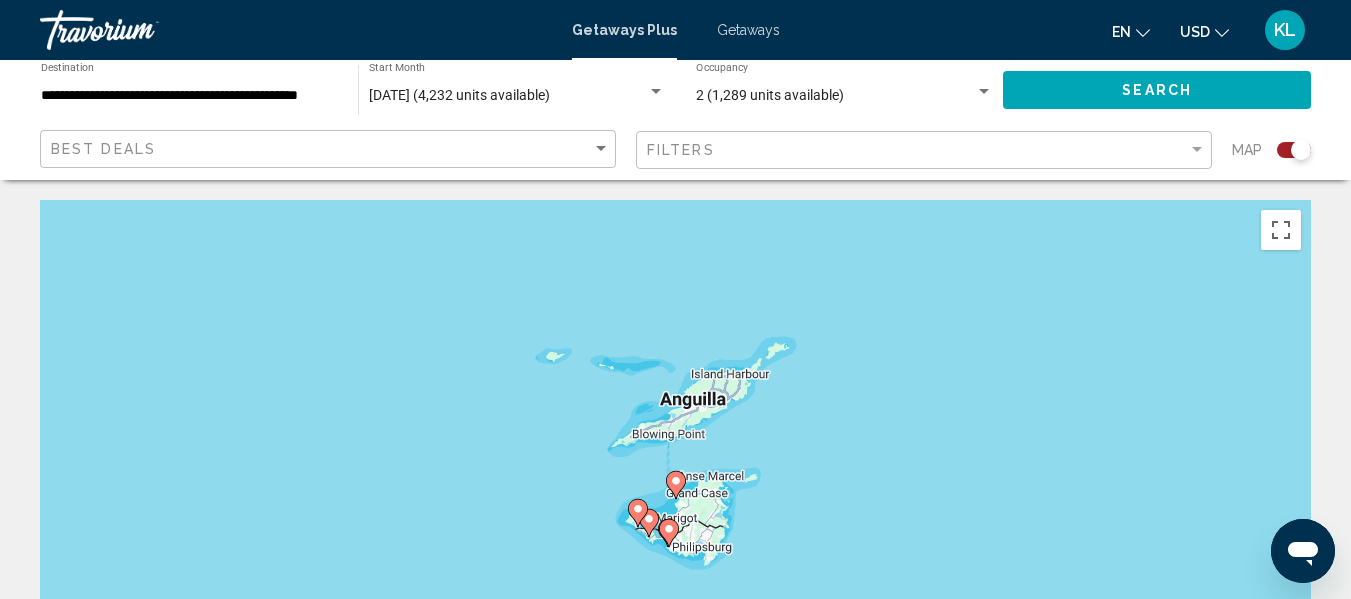 click 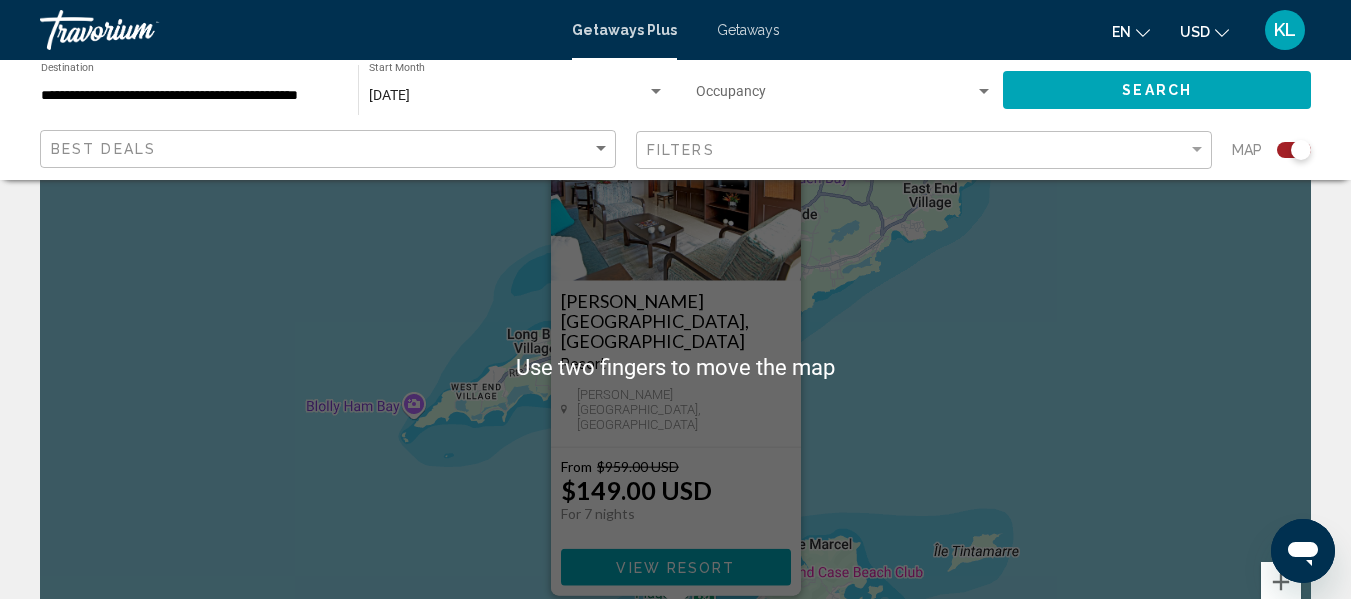 scroll, scrollTop: 140, scrollLeft: 0, axis: vertical 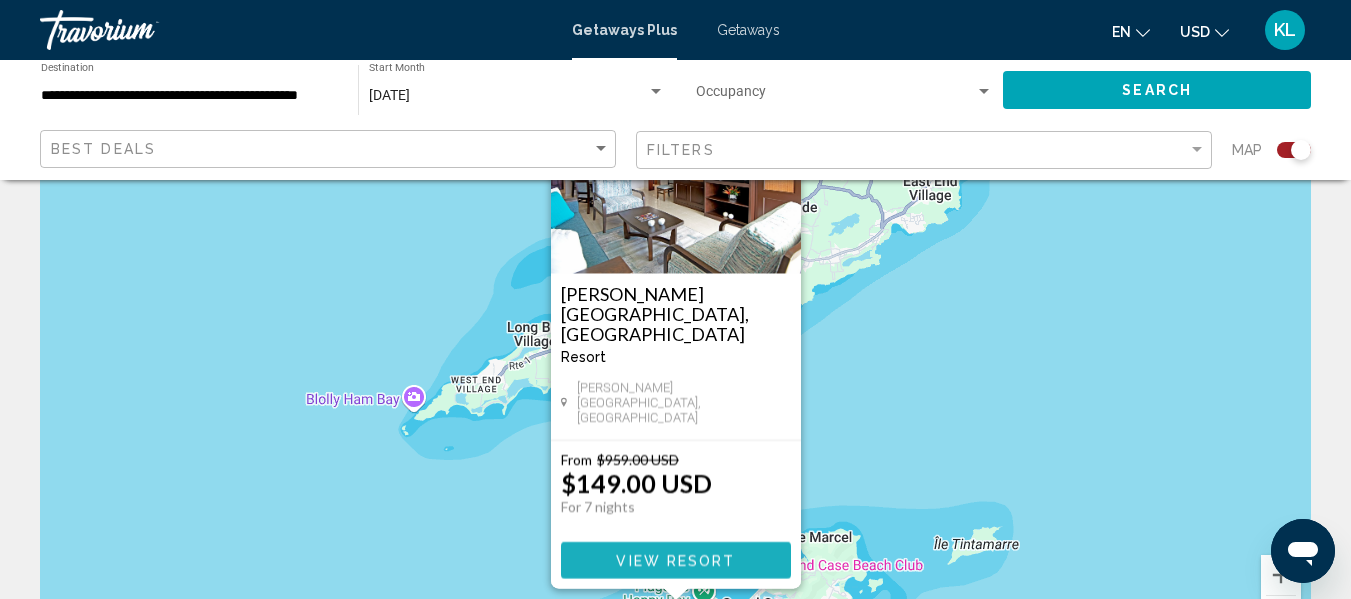 click on "View Resort" at bounding box center [675, 561] 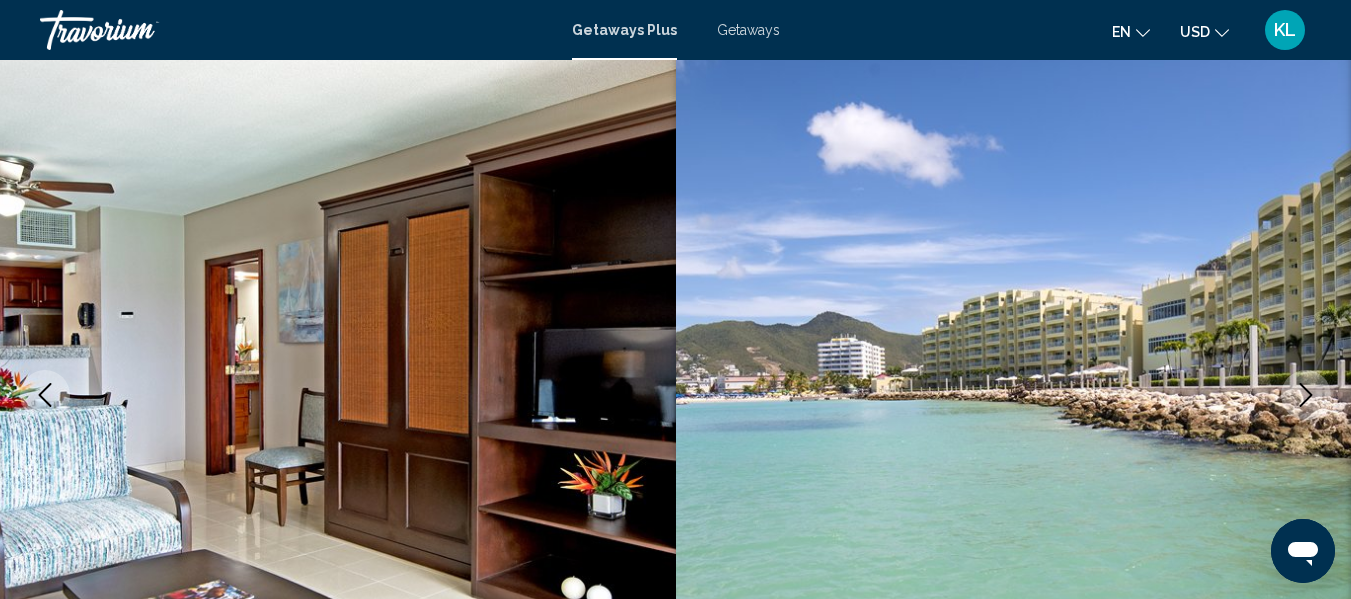 scroll, scrollTop: 236, scrollLeft: 0, axis: vertical 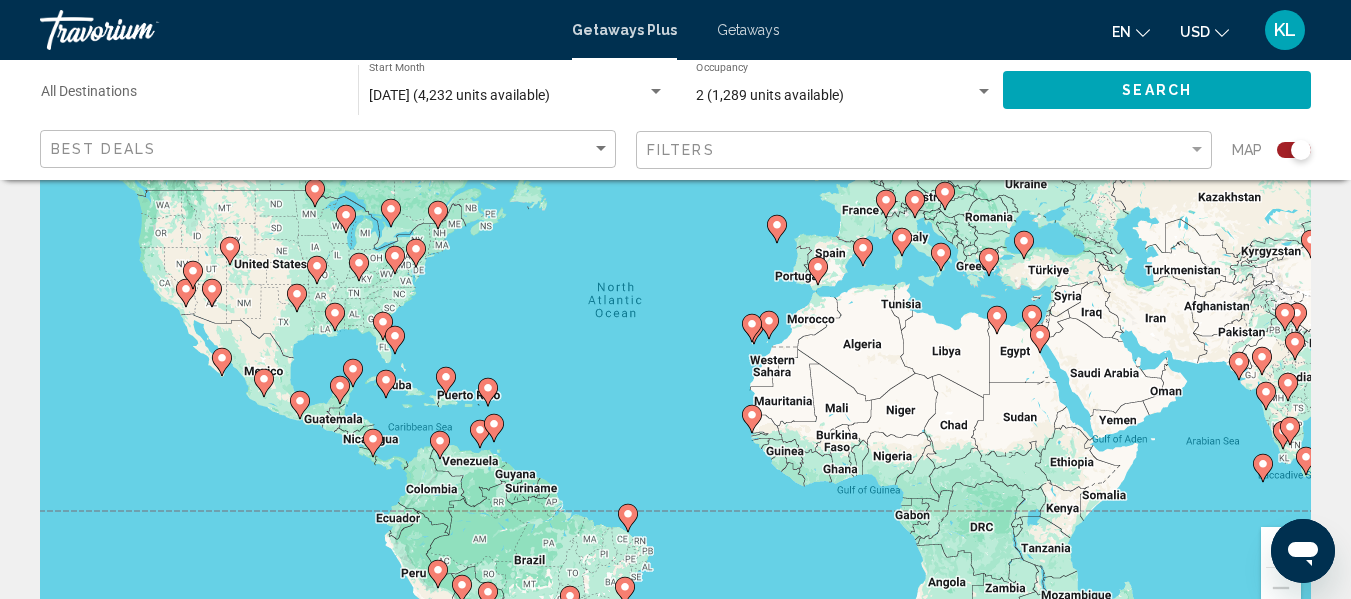 click 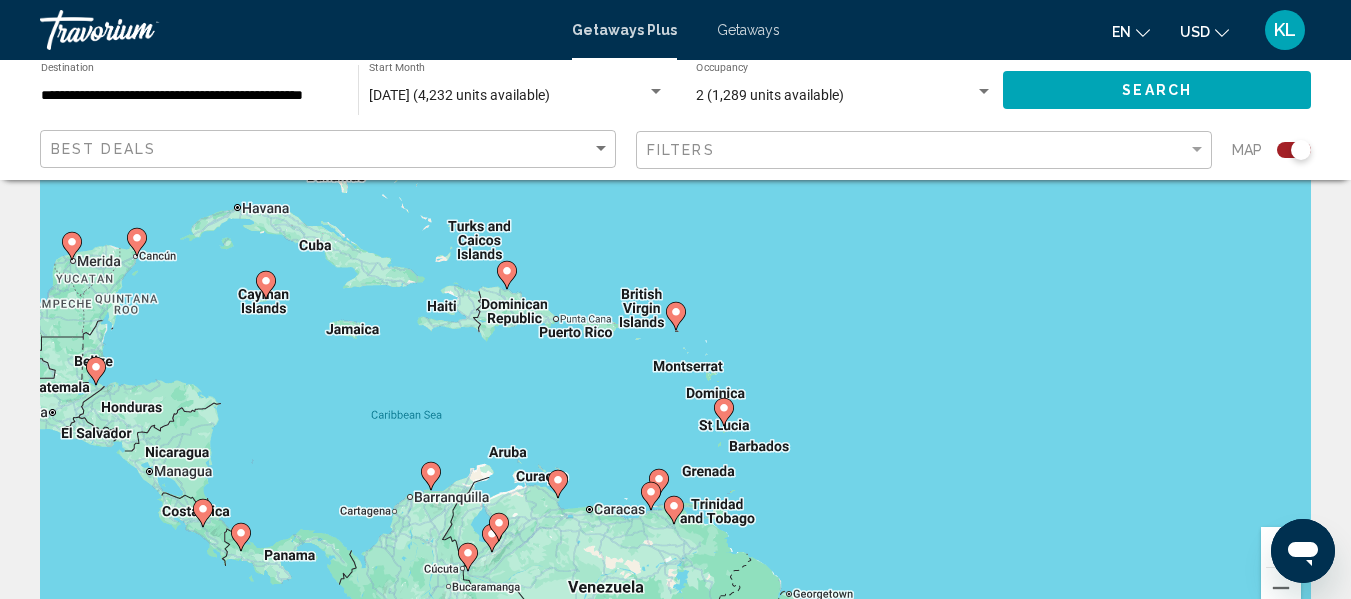 click 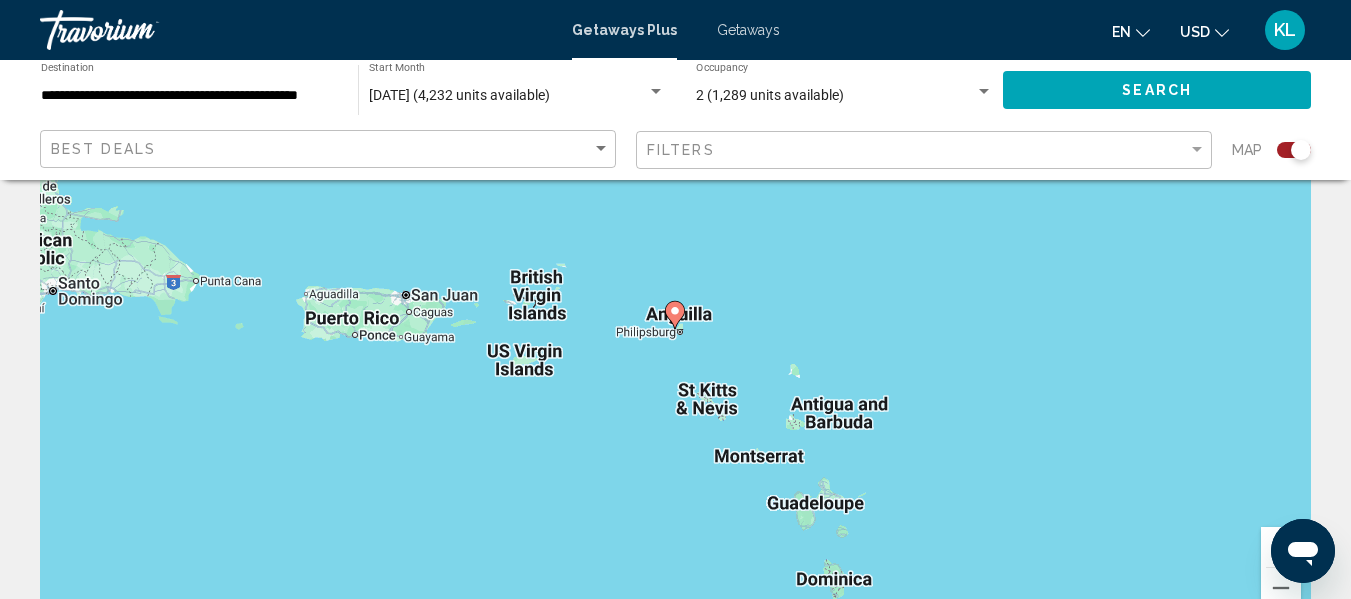 click 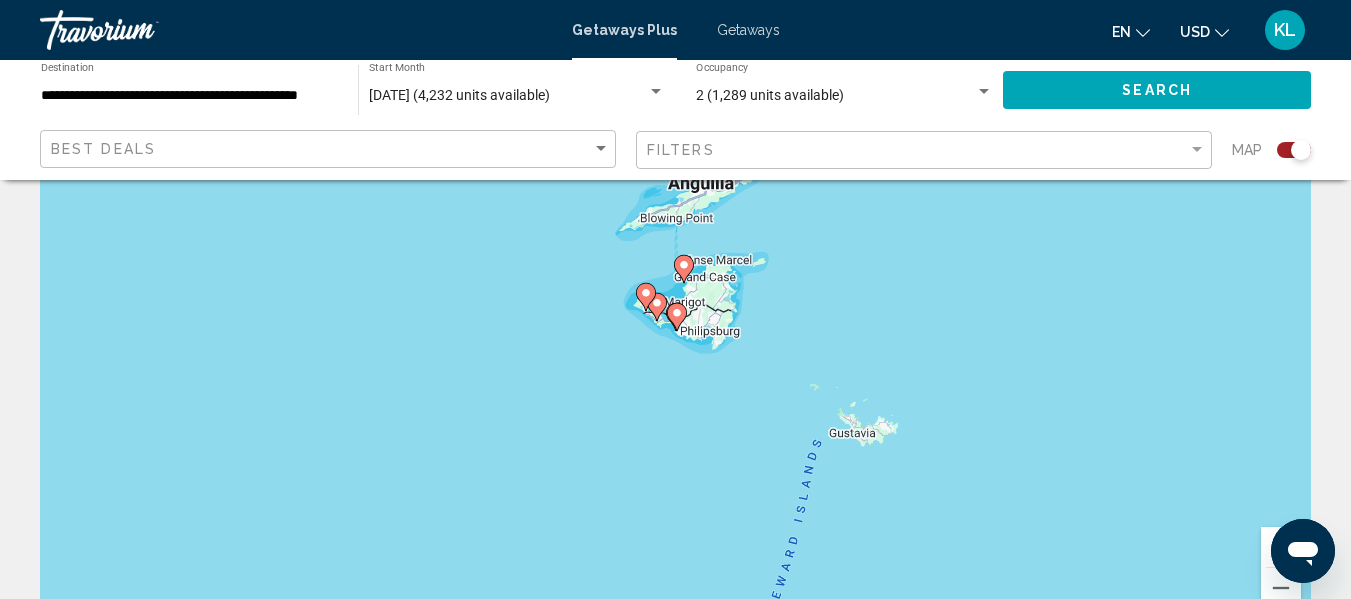 click 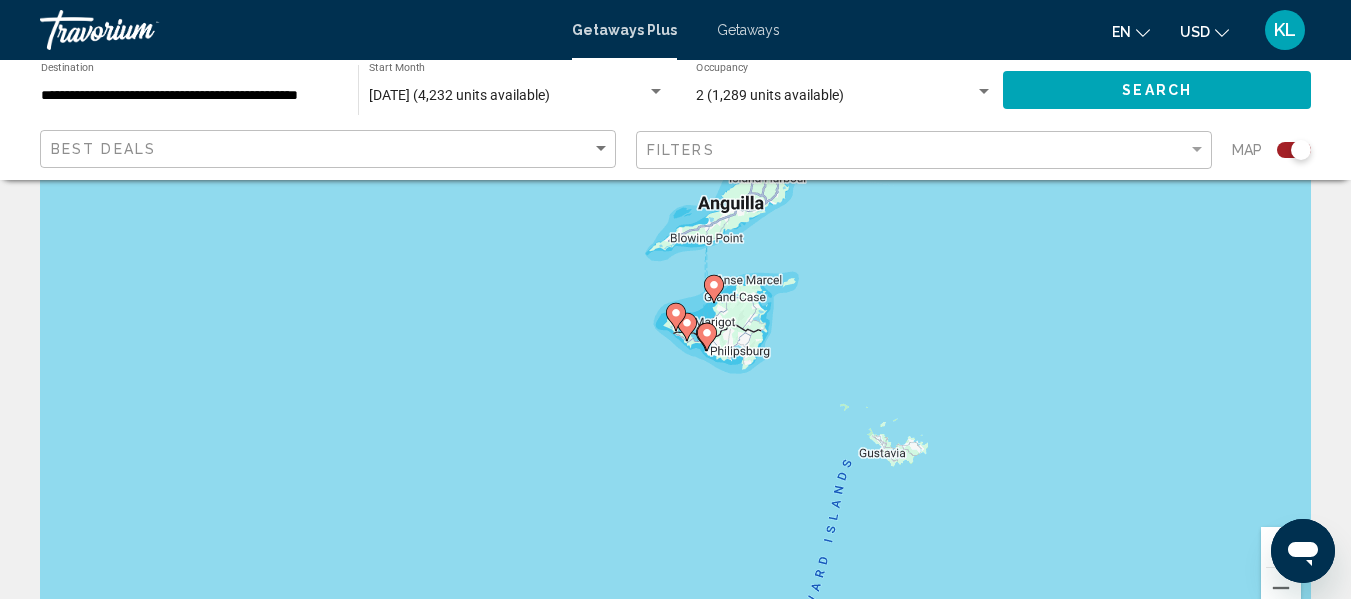 click 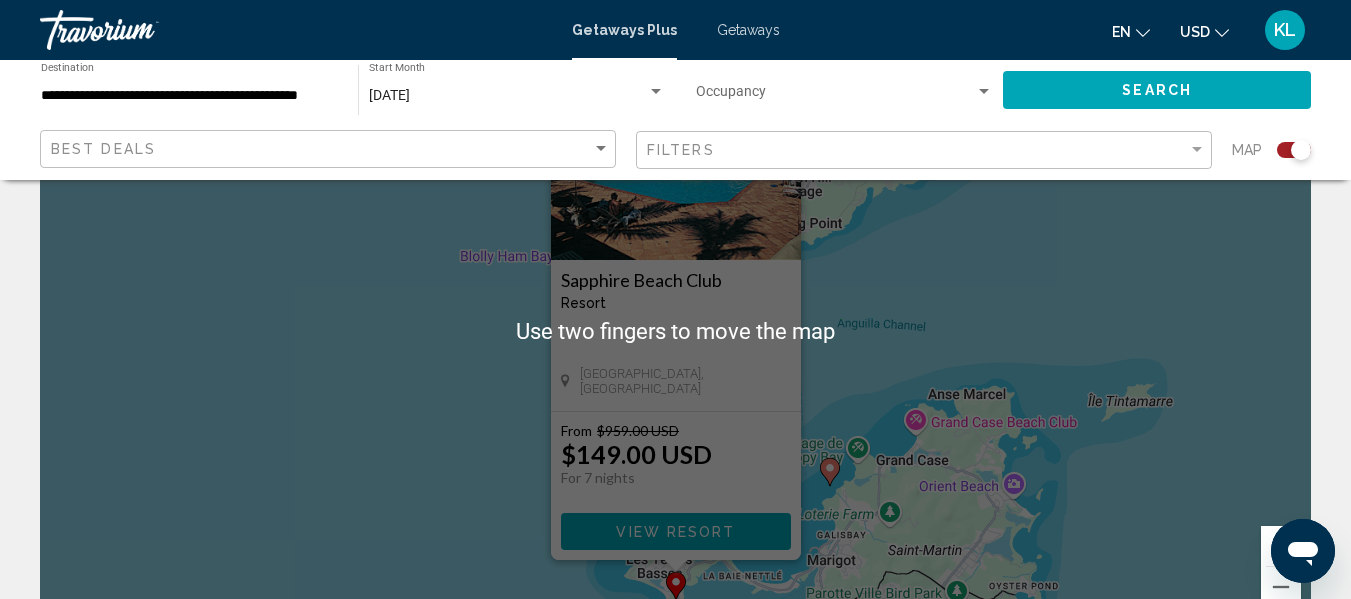scroll, scrollTop: 191, scrollLeft: 0, axis: vertical 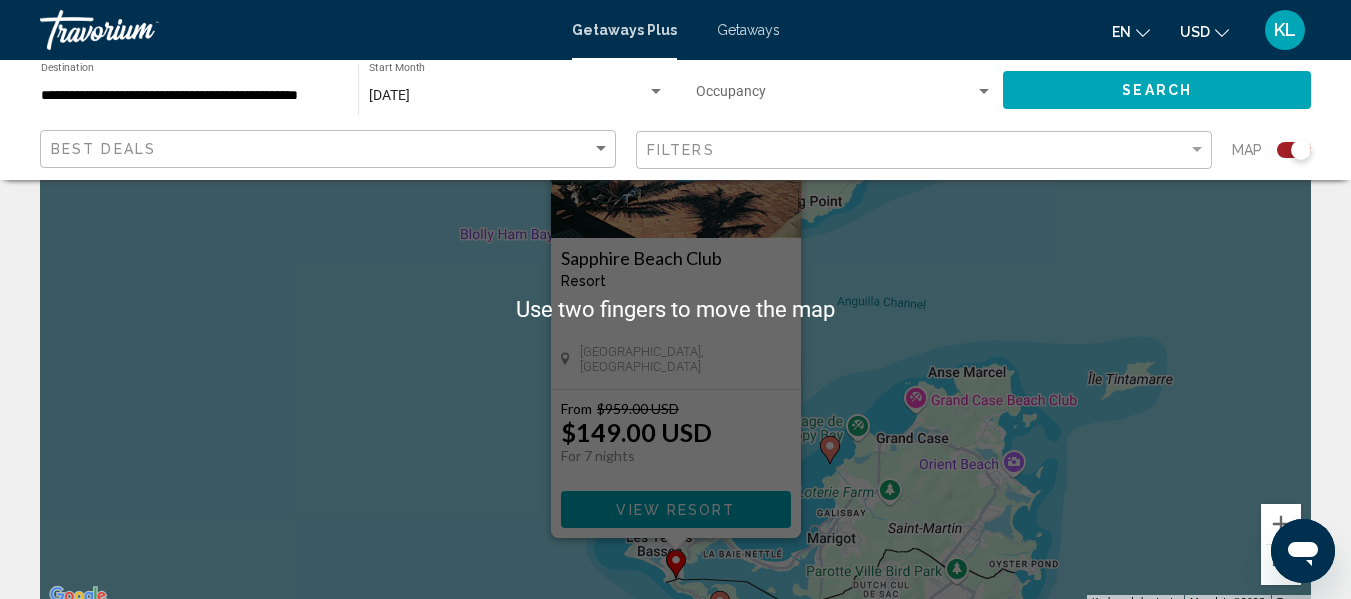 click on "View Resort" at bounding box center [675, 510] 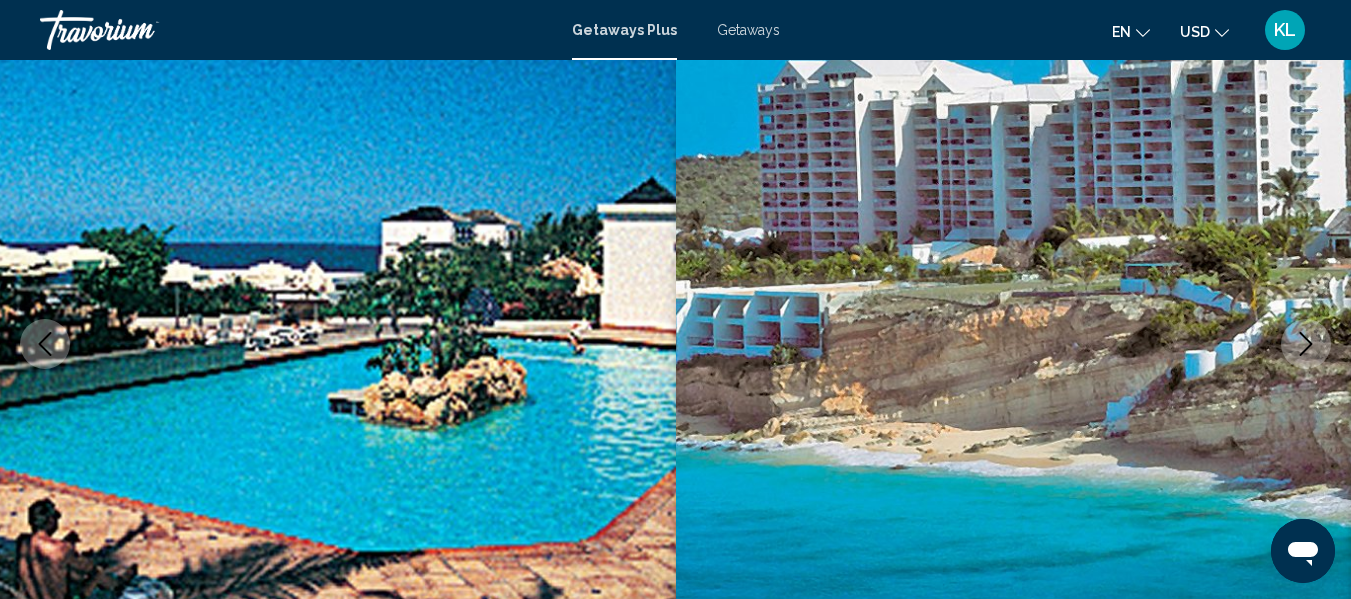 scroll, scrollTop: 236, scrollLeft: 0, axis: vertical 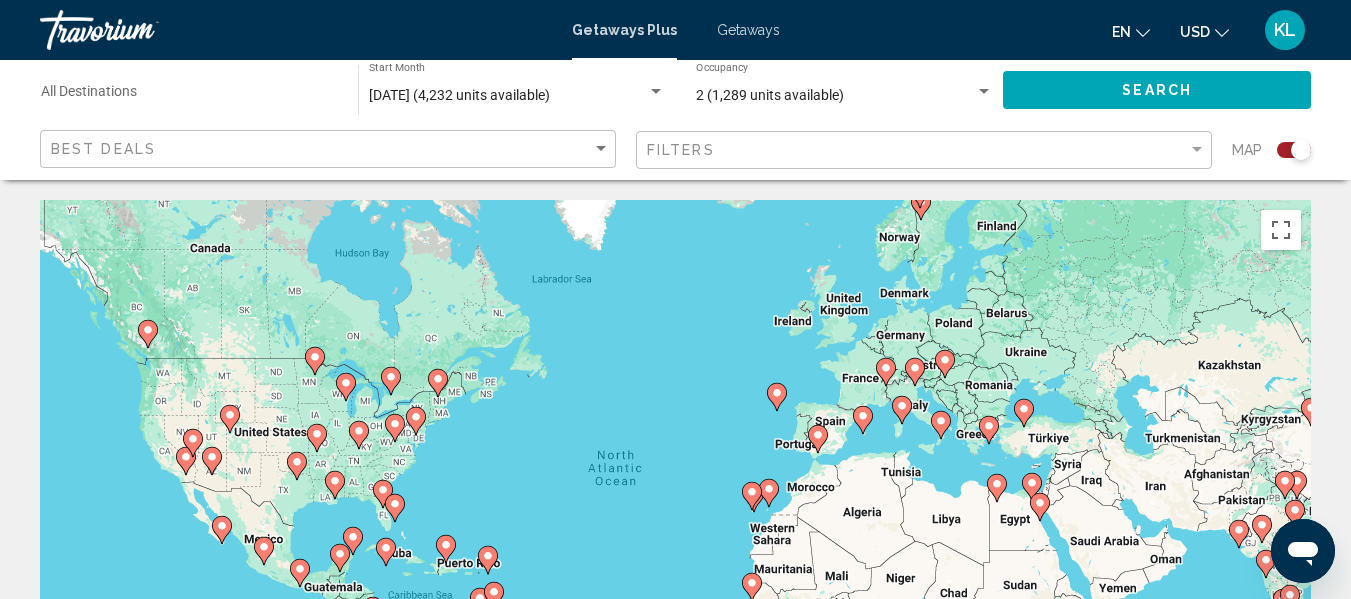 click 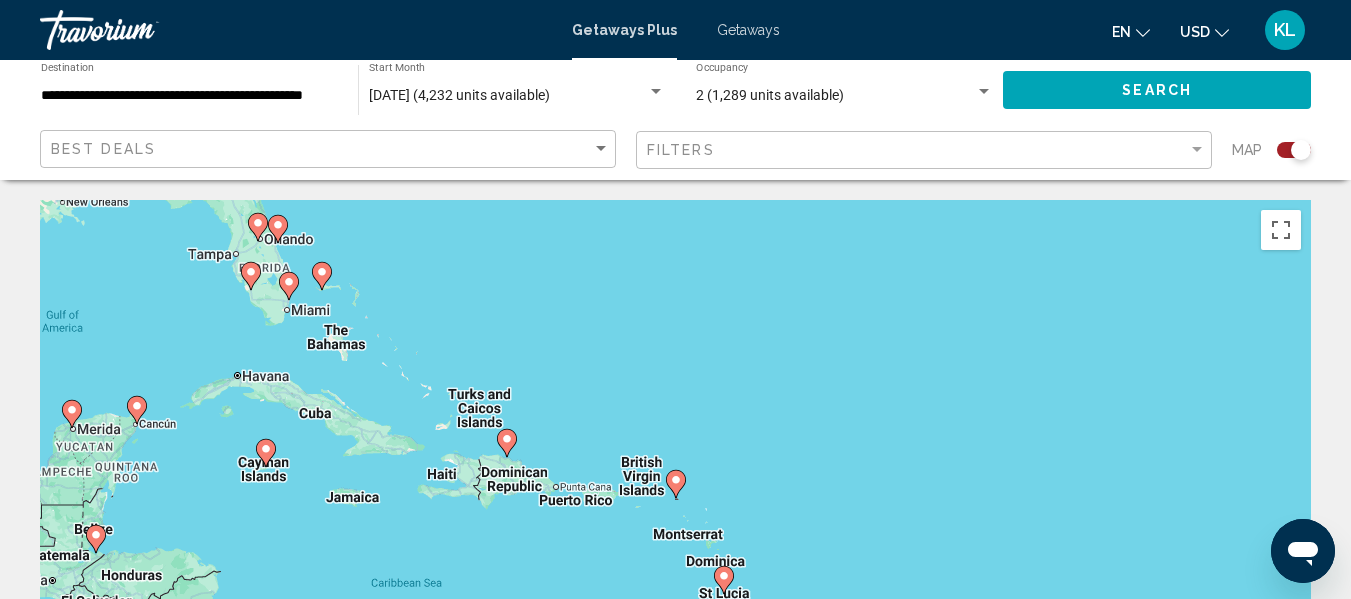 click 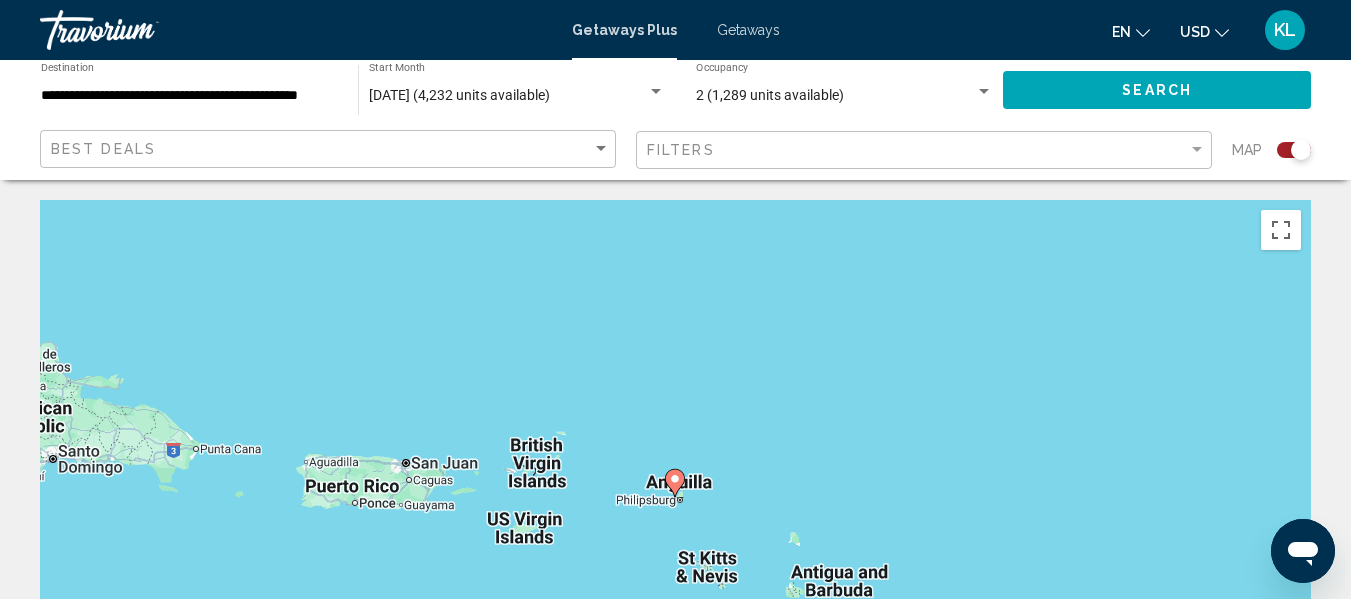 click 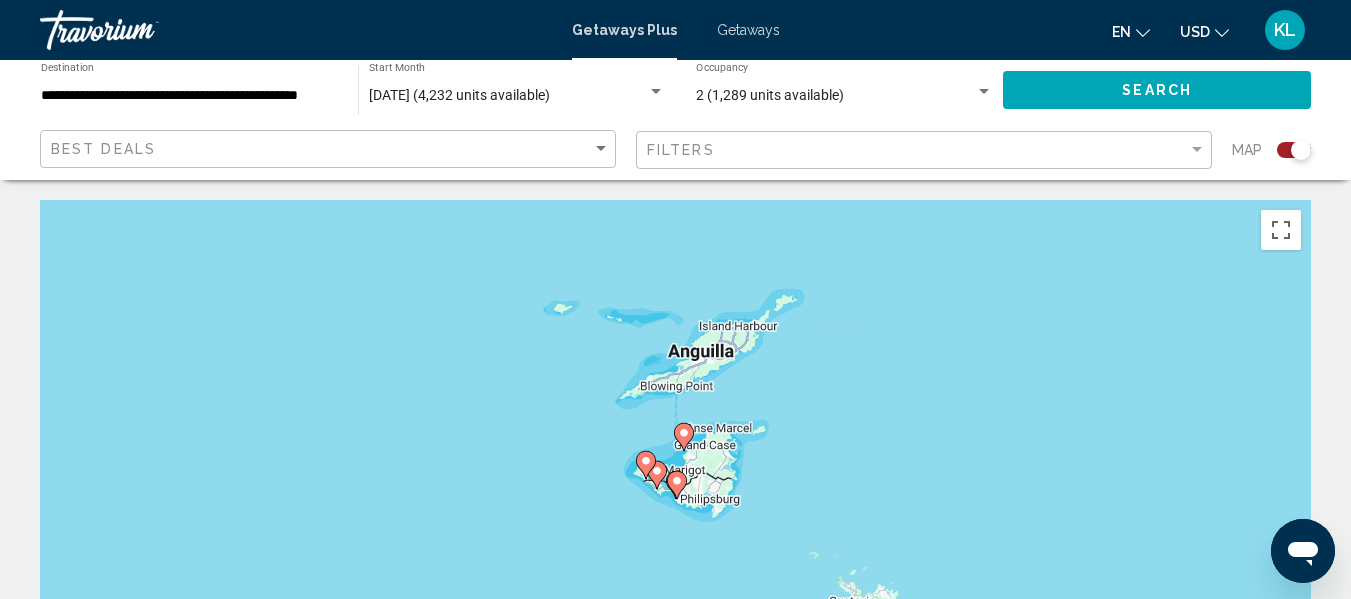 click at bounding box center (646, 465) 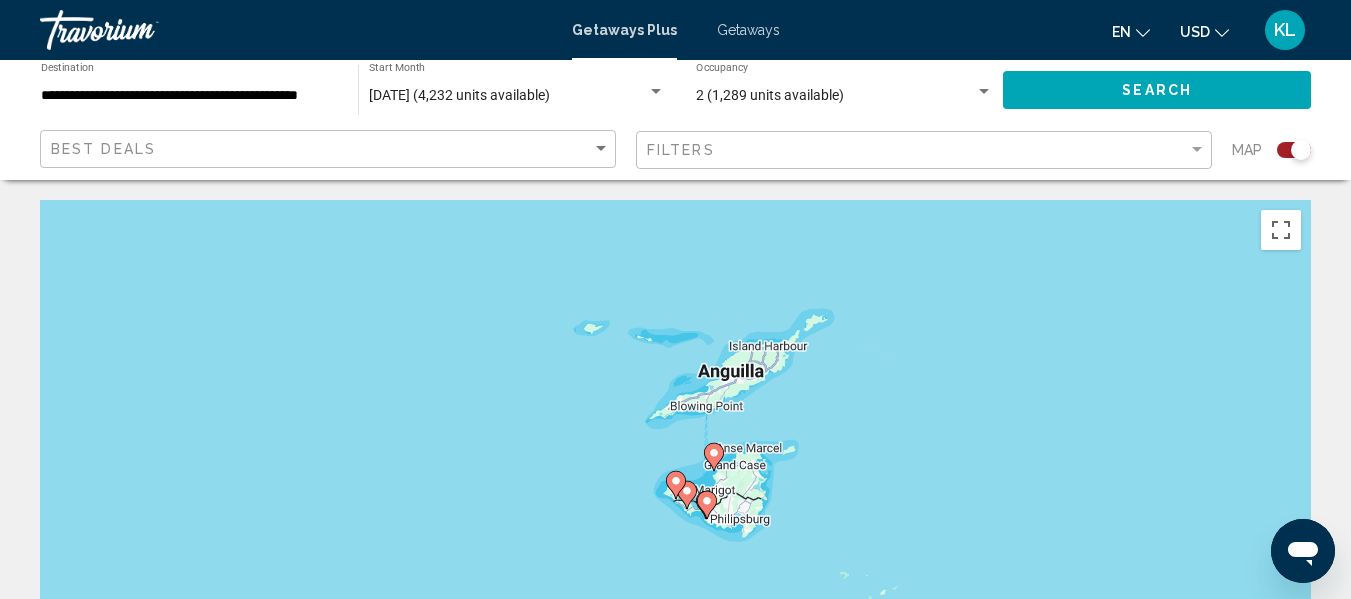 click 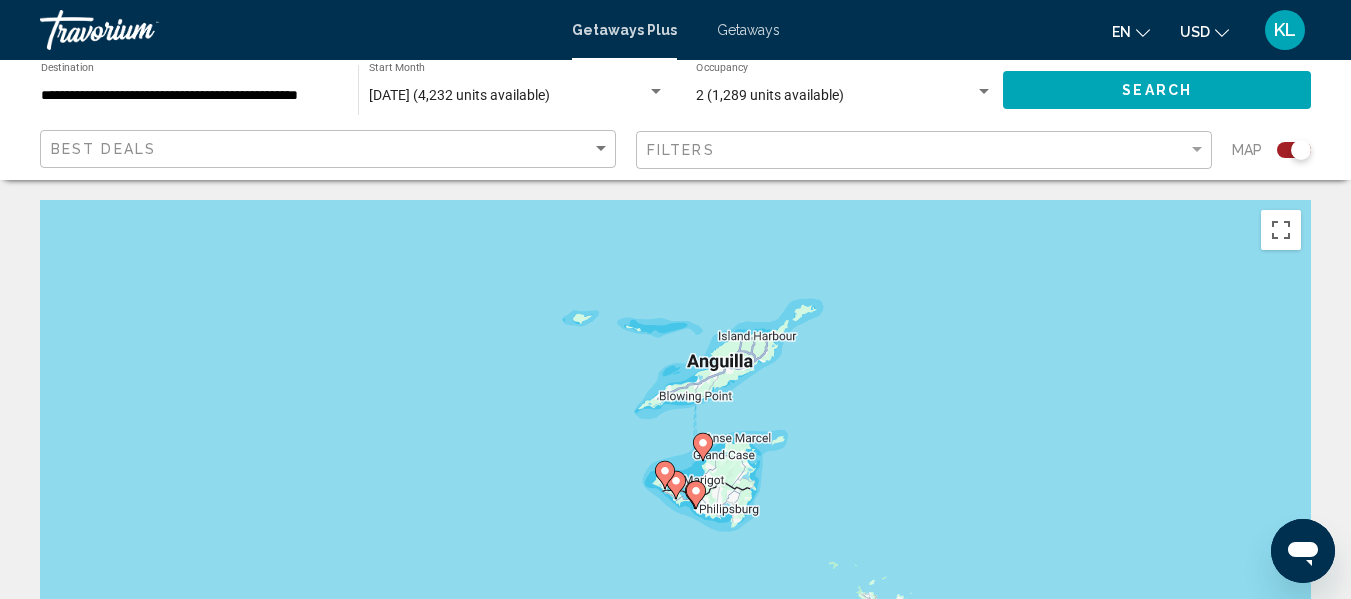 click 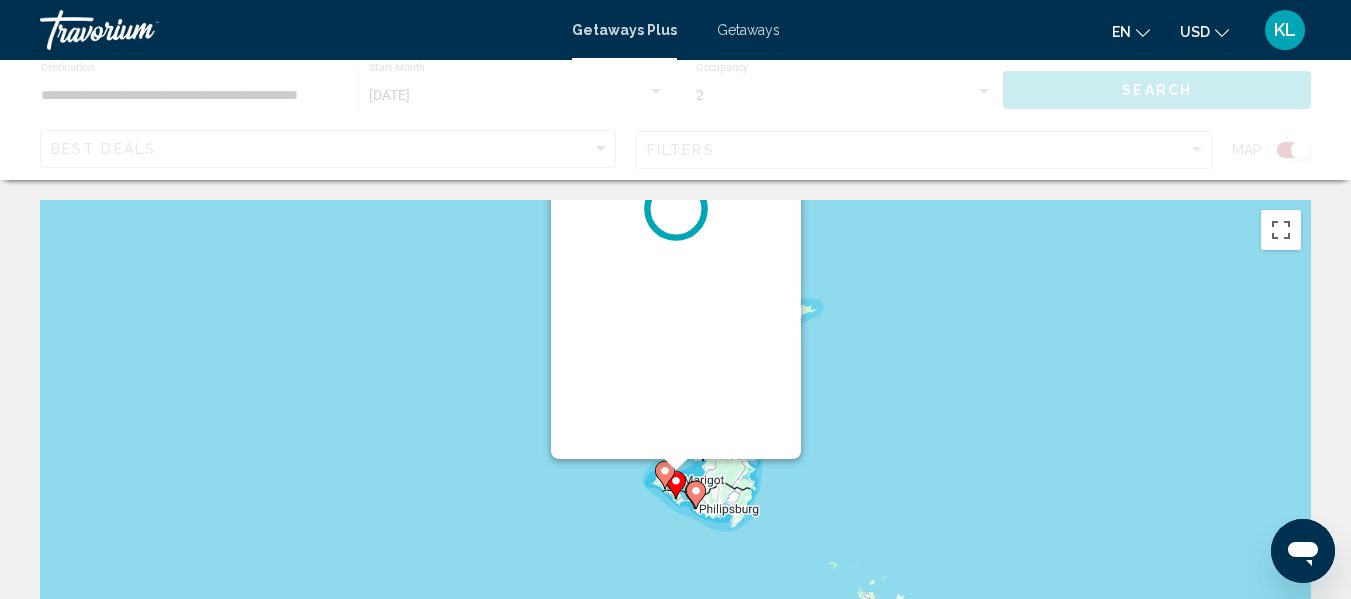 click on "To navigate, press the arrow keys. To activate drag with keyboard, press Alt + Enter. Once in keyboard drag state, use the arrow keys to move the marker. To complete the drag, press the Enter key. To cancel, press Escape." at bounding box center [1311, 500] 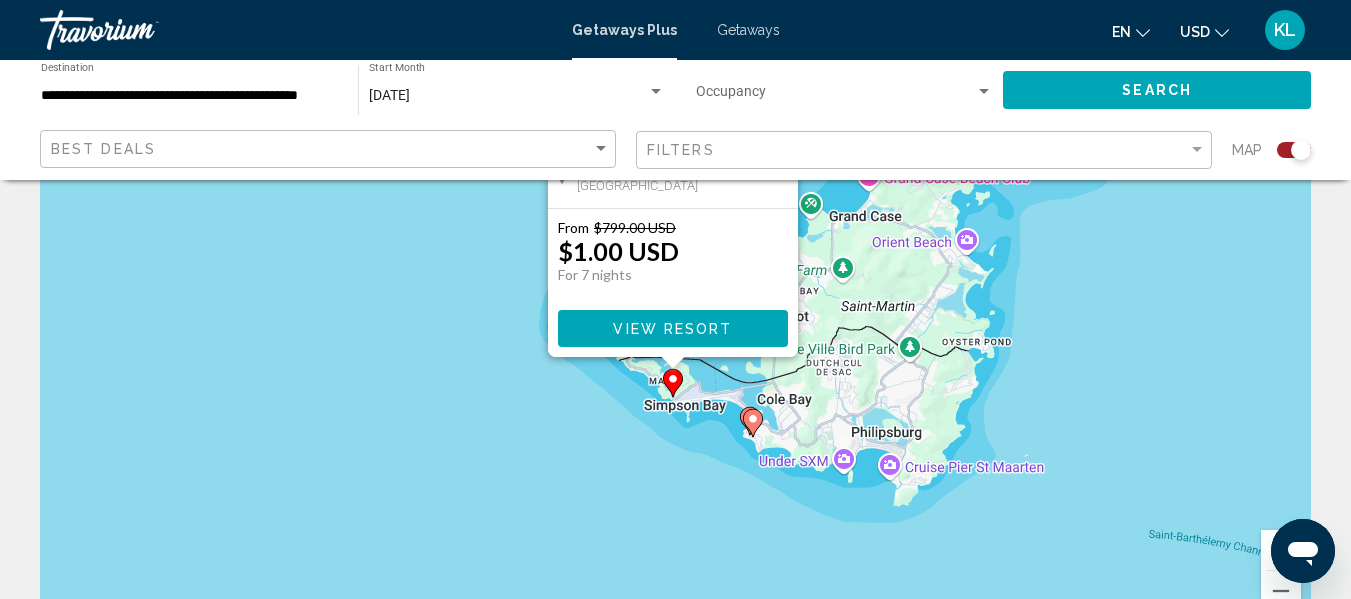 click on "To navigate, press the arrow keys. To activate drag with keyboard, press Alt + Enter. Once in keyboard drag state, use the arrow keys to move the marker. To complete the drag, press the Enter key. To cancel, press Escape.  Royal Islander Club la Plage  Resort  -  This is an adults only resort
Maho Bay, St Maarten Dutch Caribbean From $799.00 USD $1.00 USD For 7 nights You save  $798.00 USD  View Resort" at bounding box center [675, 335] 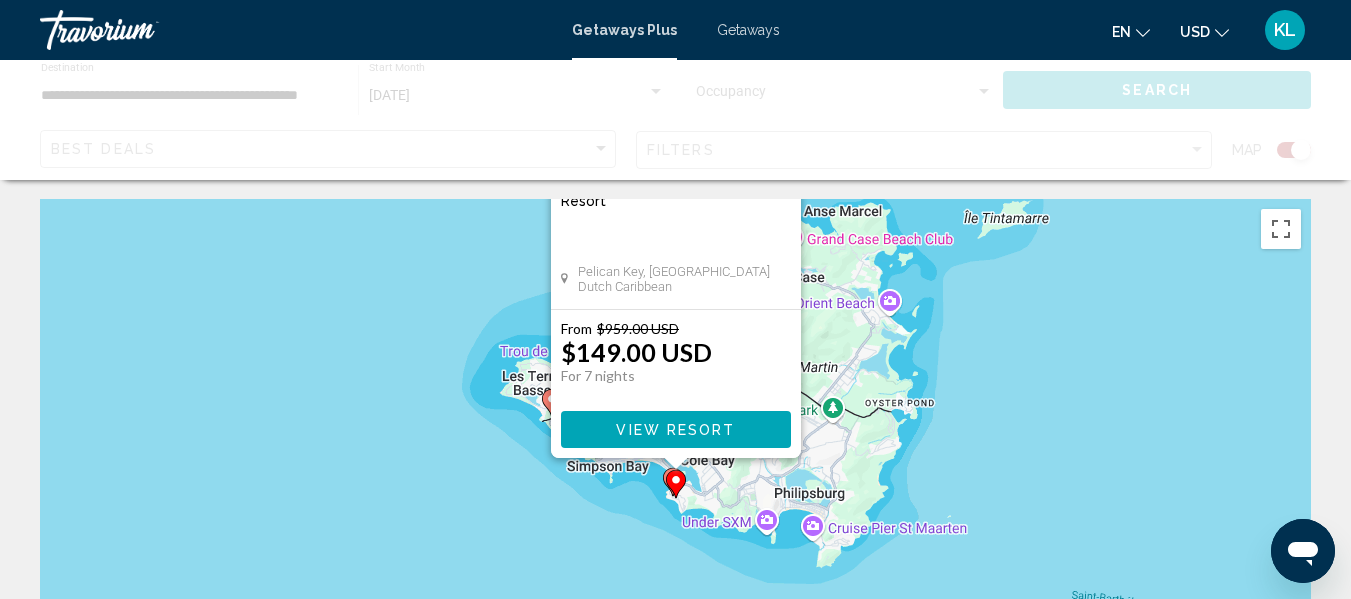 scroll, scrollTop: 0, scrollLeft: 0, axis: both 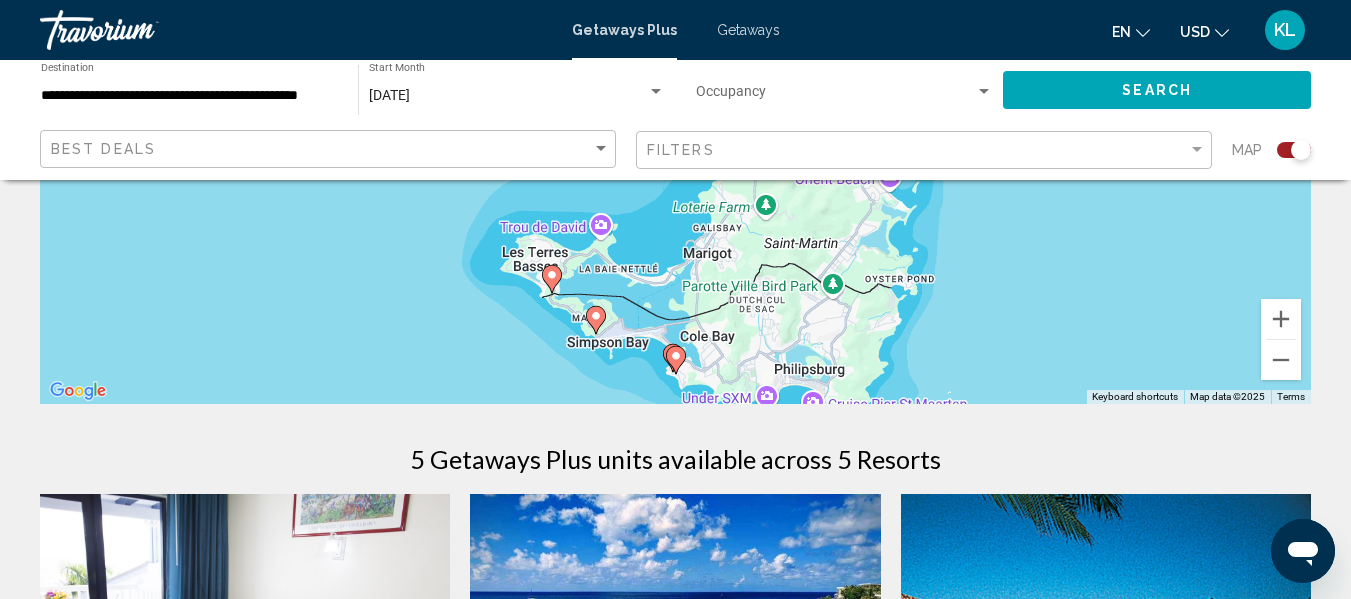 click 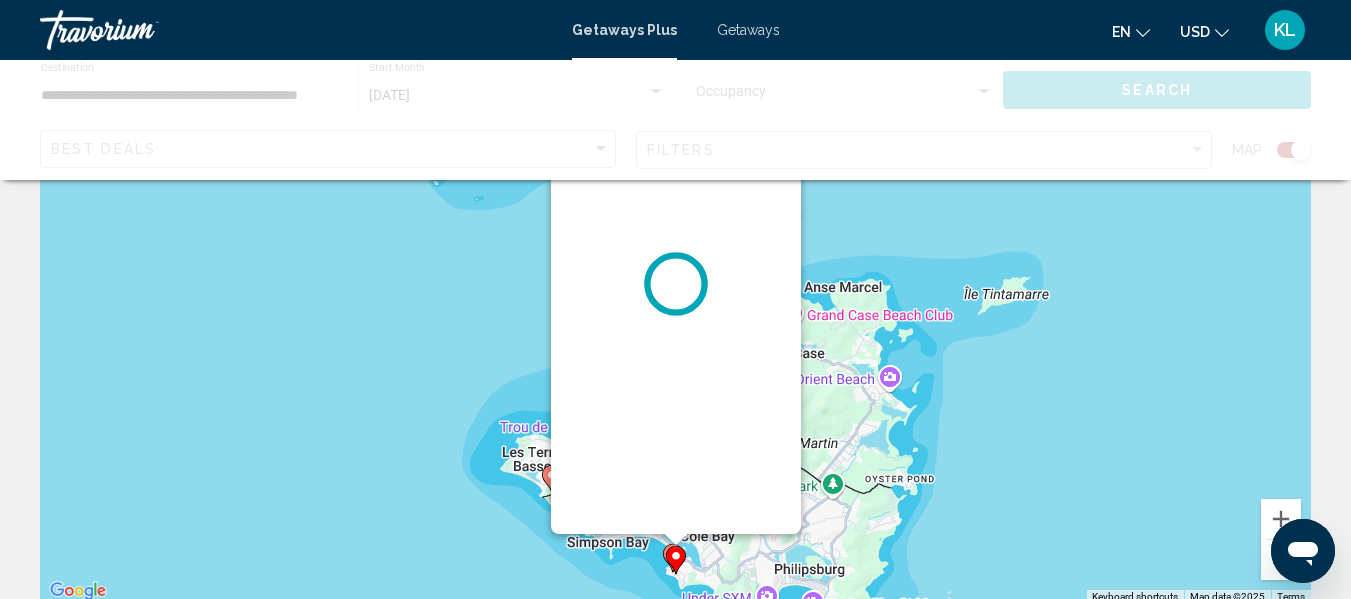 scroll, scrollTop: 0, scrollLeft: 0, axis: both 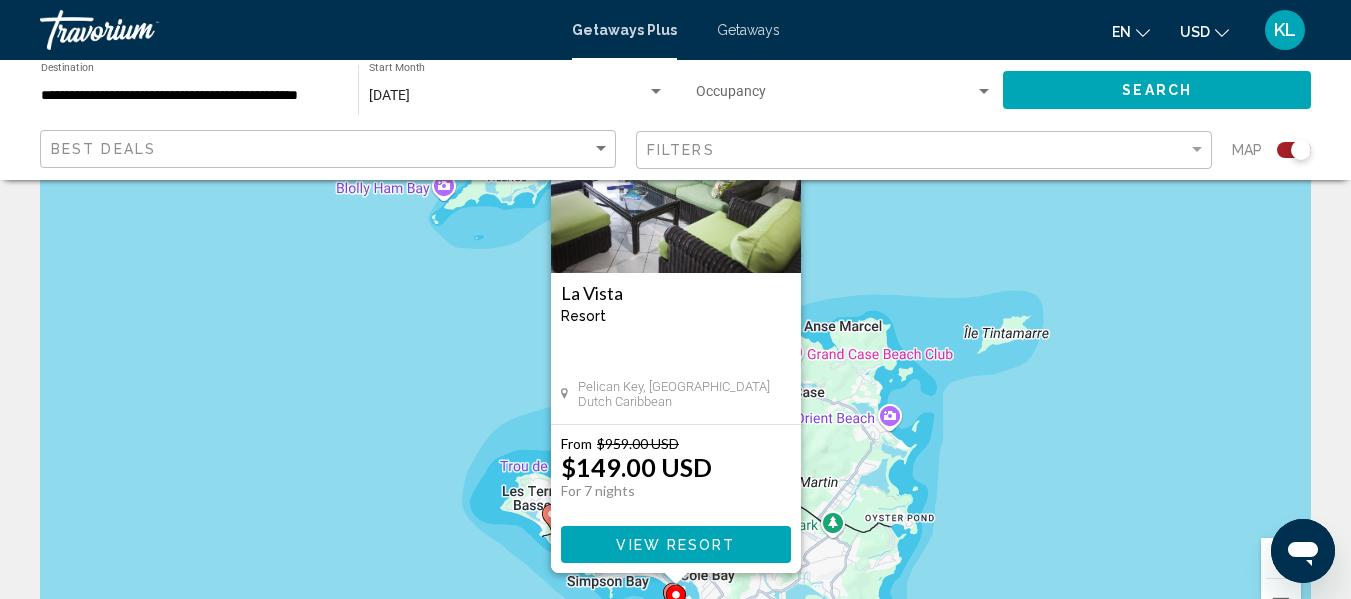 click on "View Resort" at bounding box center (676, 544) 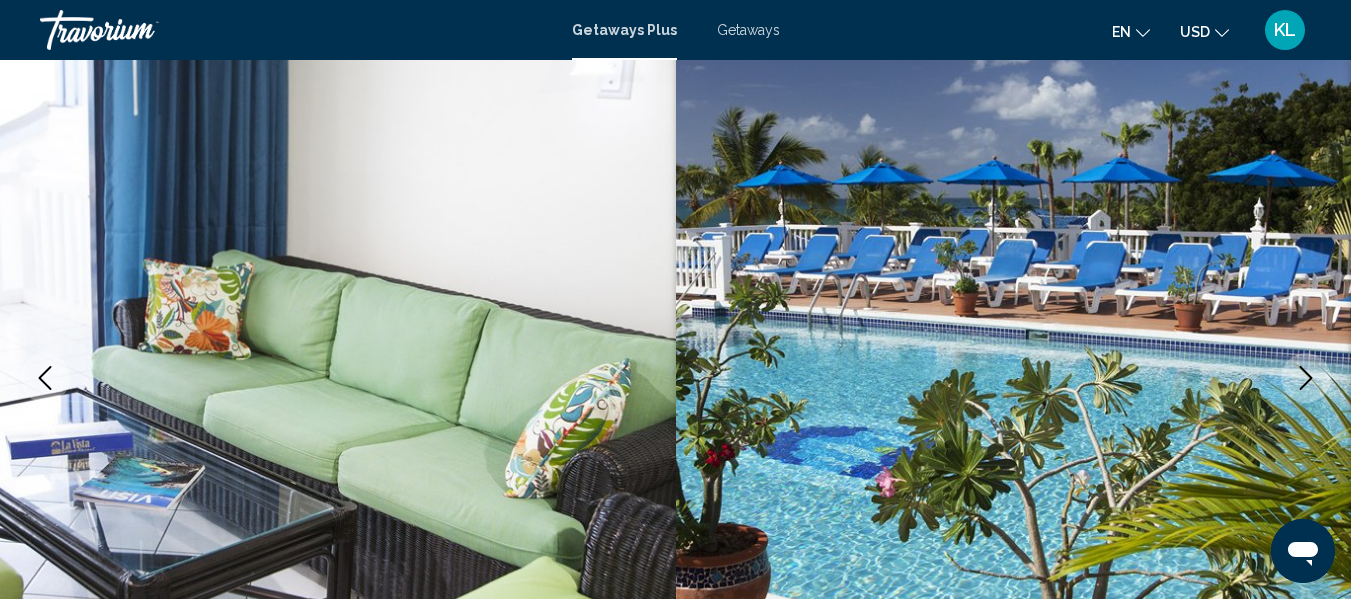scroll, scrollTop: 236, scrollLeft: 0, axis: vertical 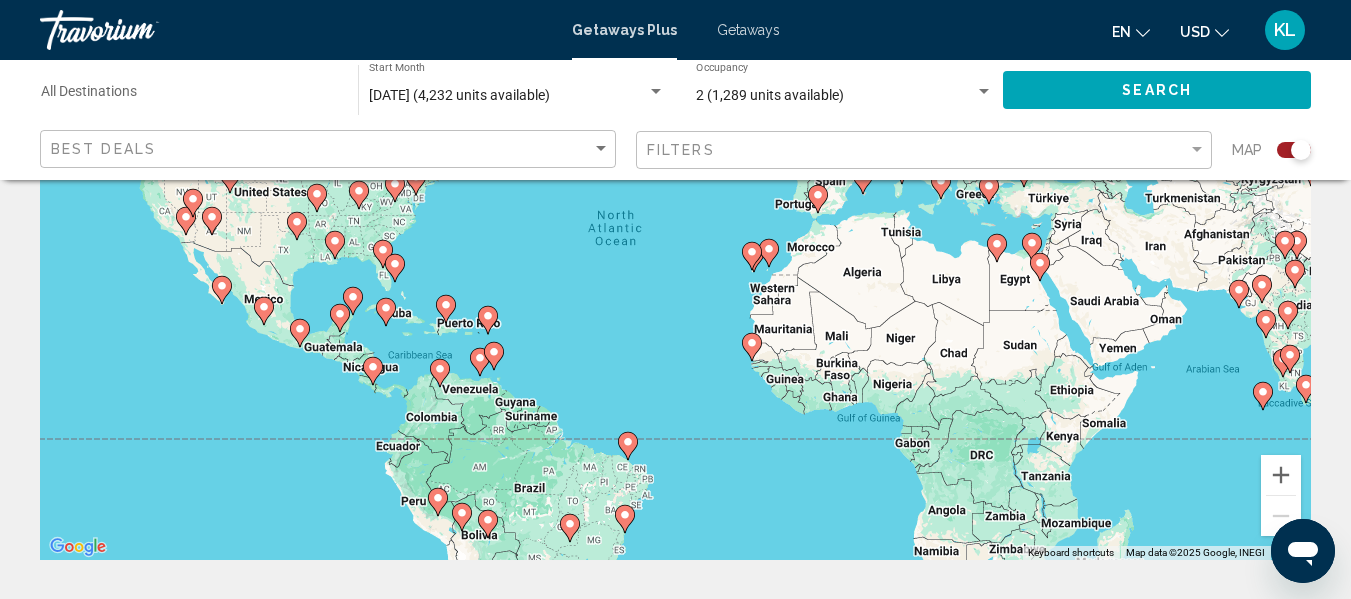 click 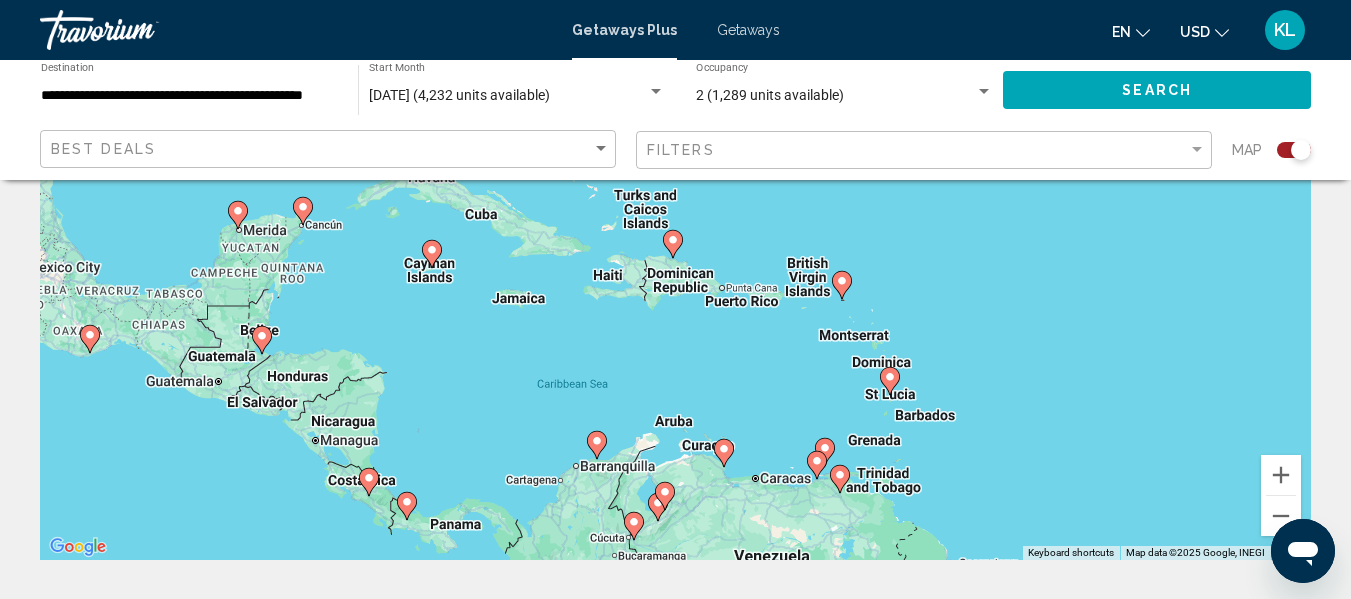 click 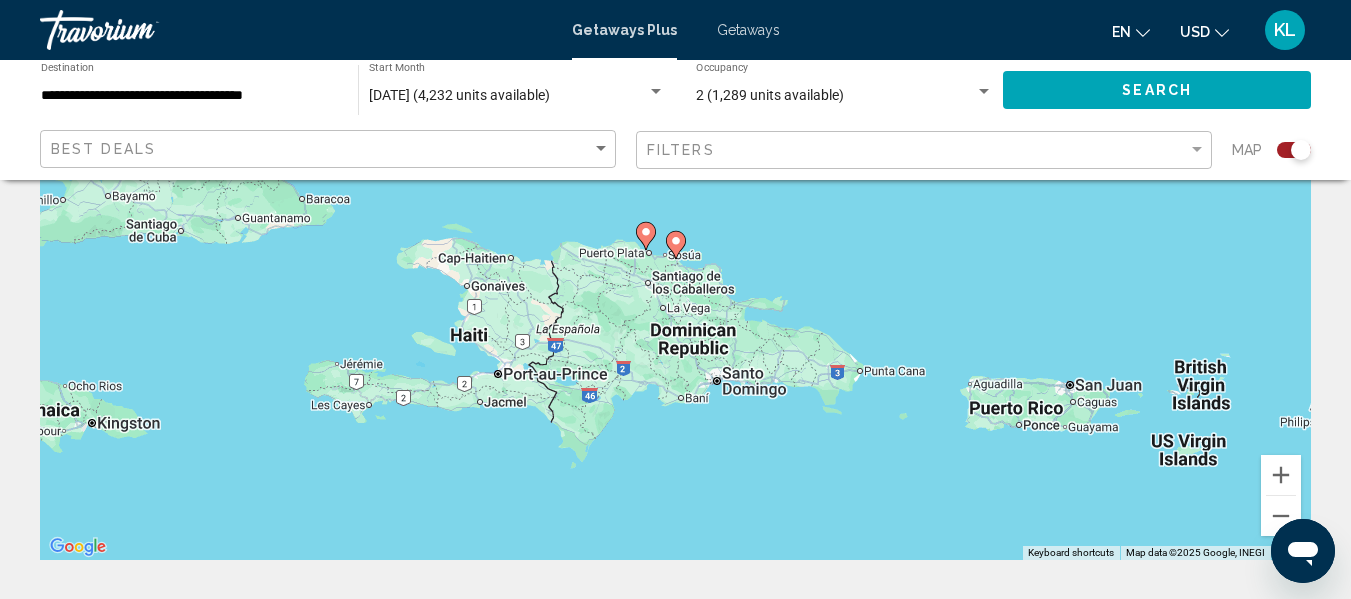 click 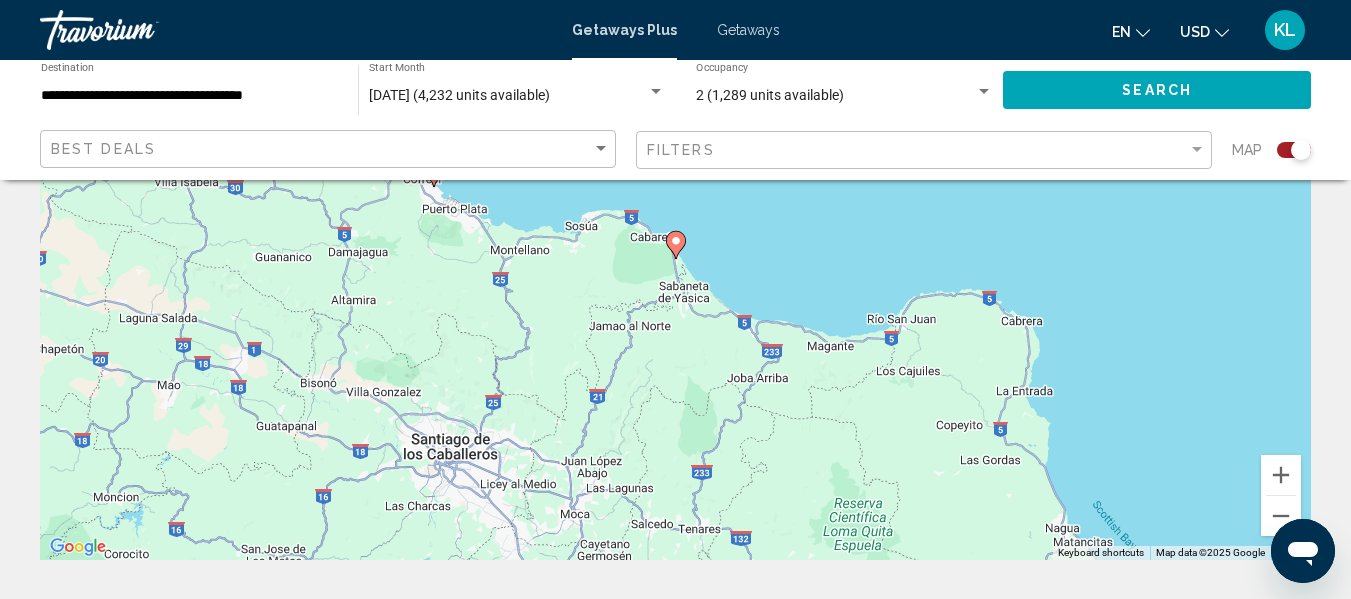 click 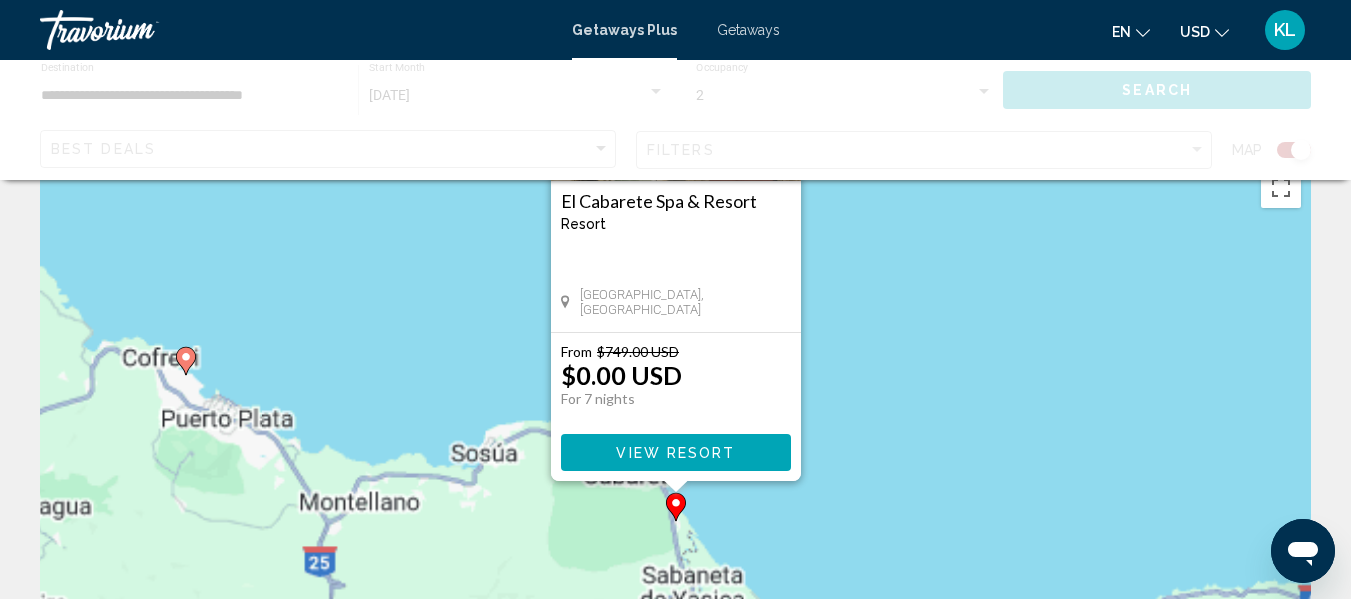 scroll, scrollTop: 0, scrollLeft: 0, axis: both 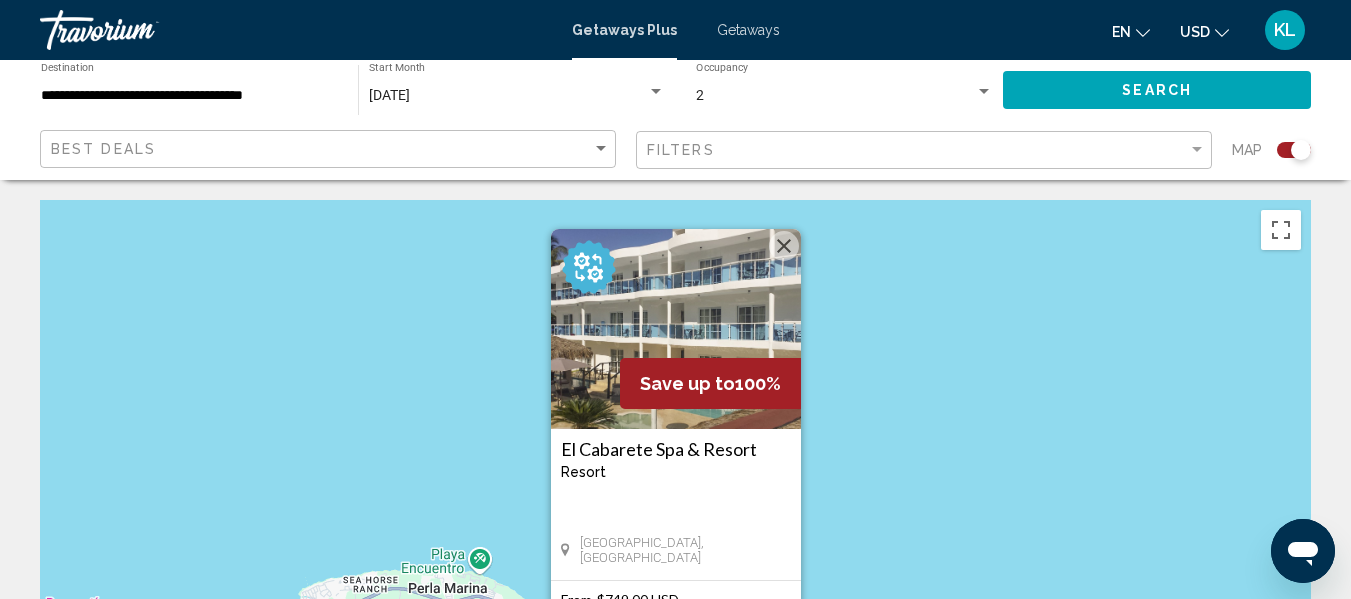 click at bounding box center [784, 246] 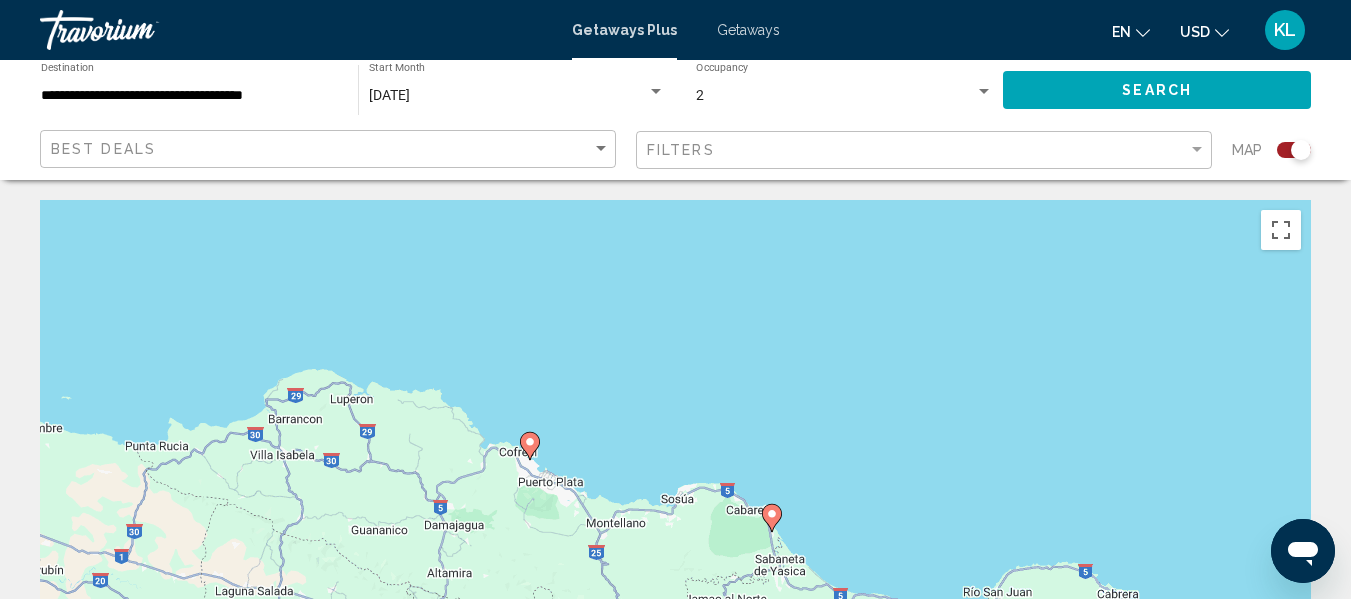 click 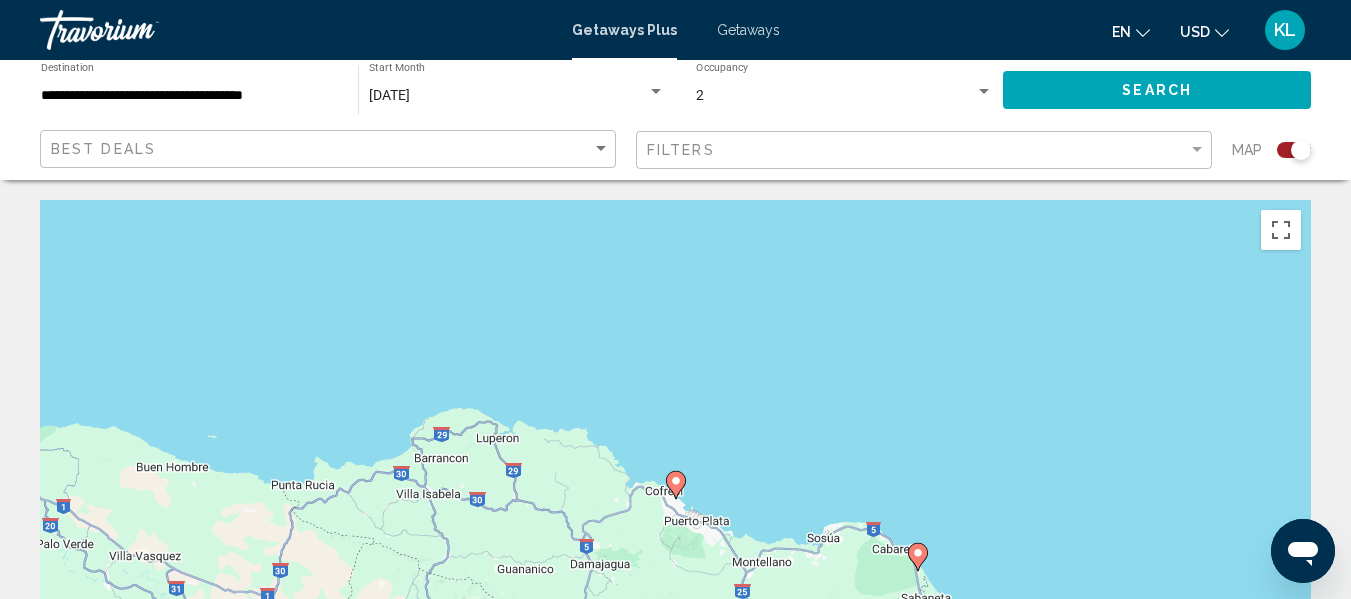 click 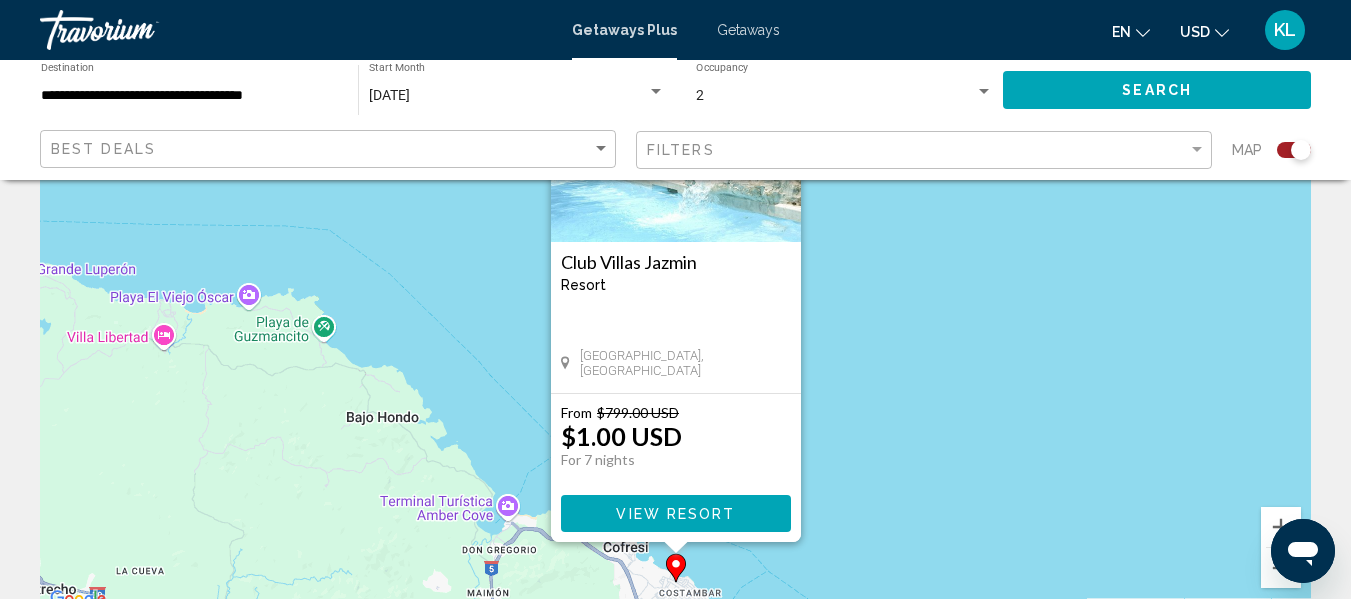 scroll, scrollTop: 191, scrollLeft: 0, axis: vertical 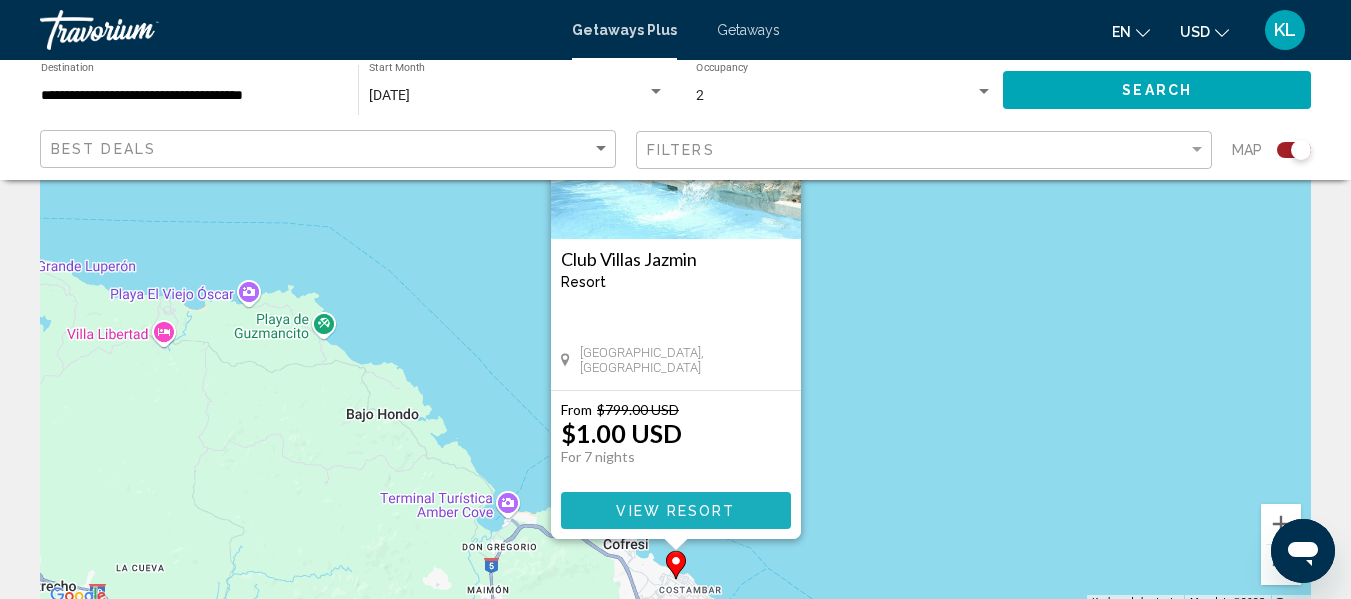 click on "View Resort" at bounding box center (676, 510) 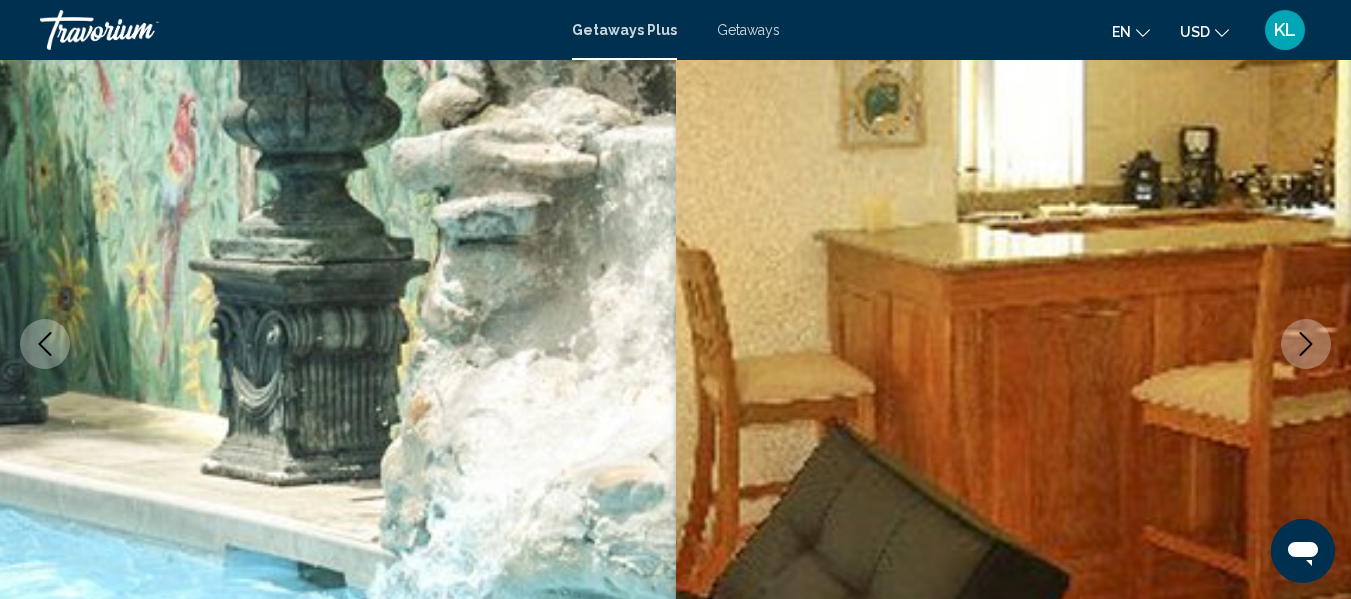 scroll, scrollTop: 236, scrollLeft: 0, axis: vertical 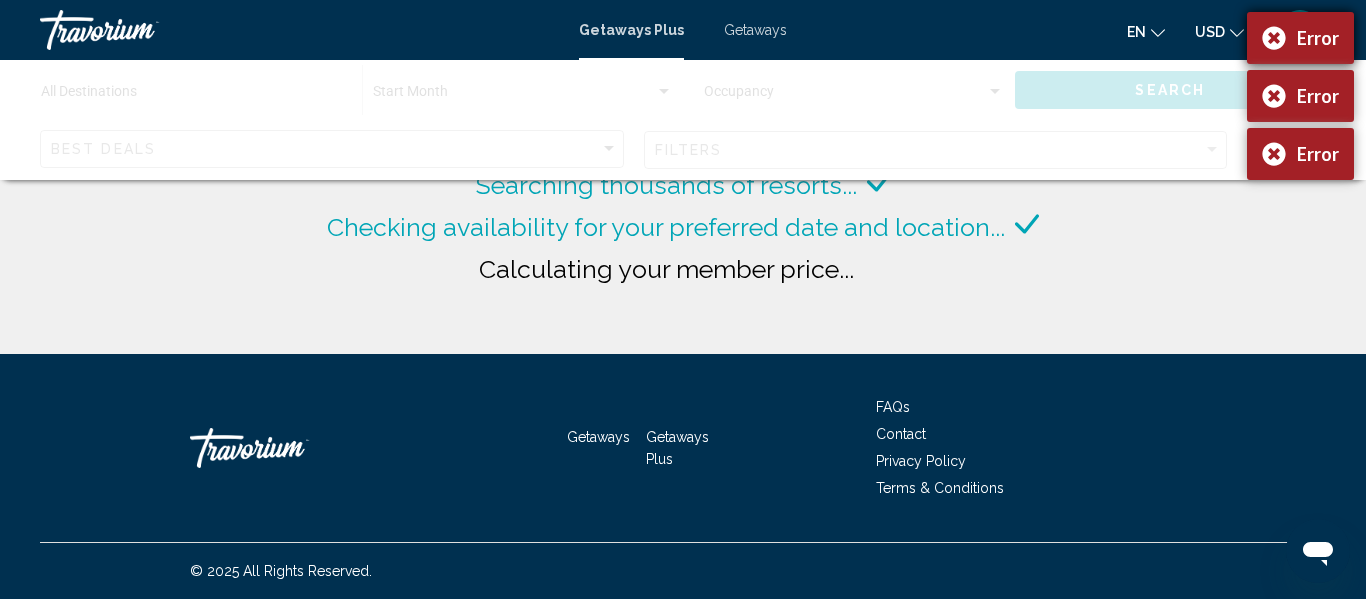 click on "Error" at bounding box center (1300, 38) 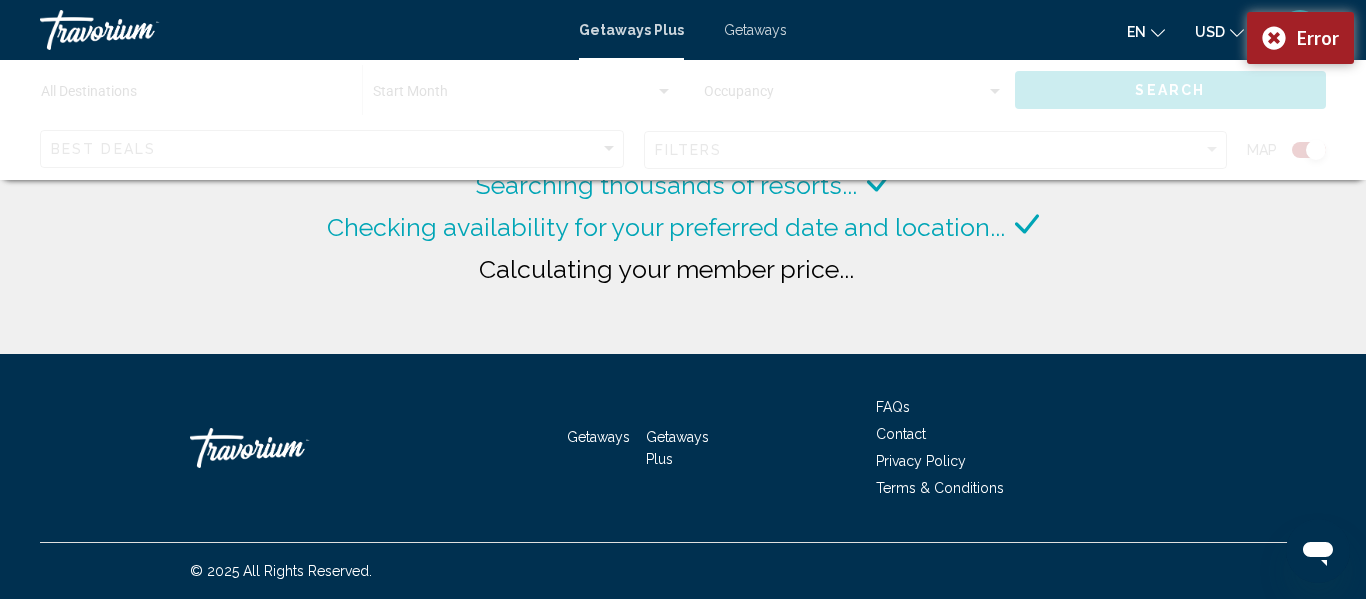 click 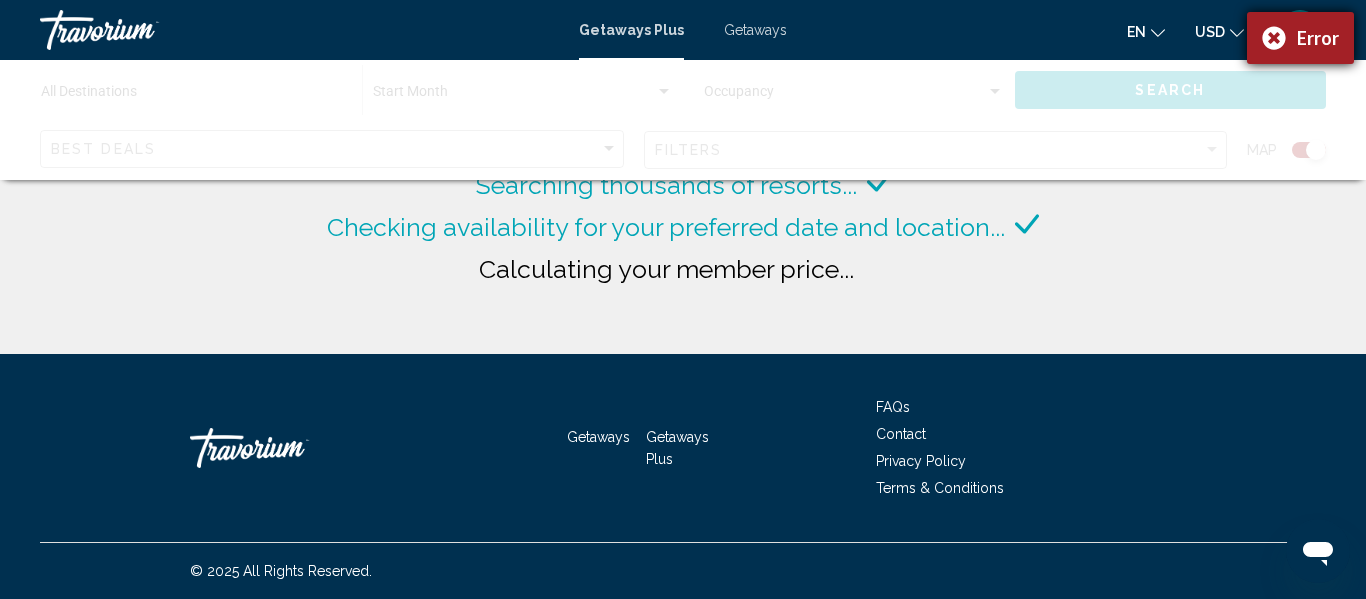 click on "Error" at bounding box center (1300, 38) 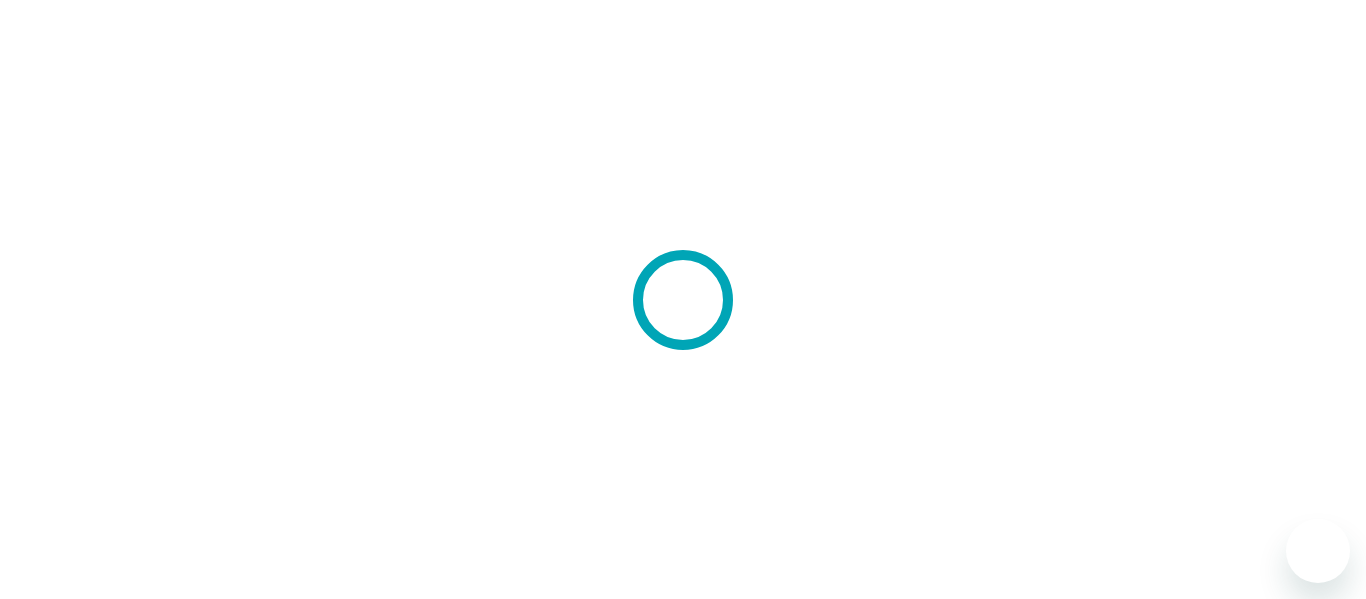 scroll, scrollTop: 0, scrollLeft: 0, axis: both 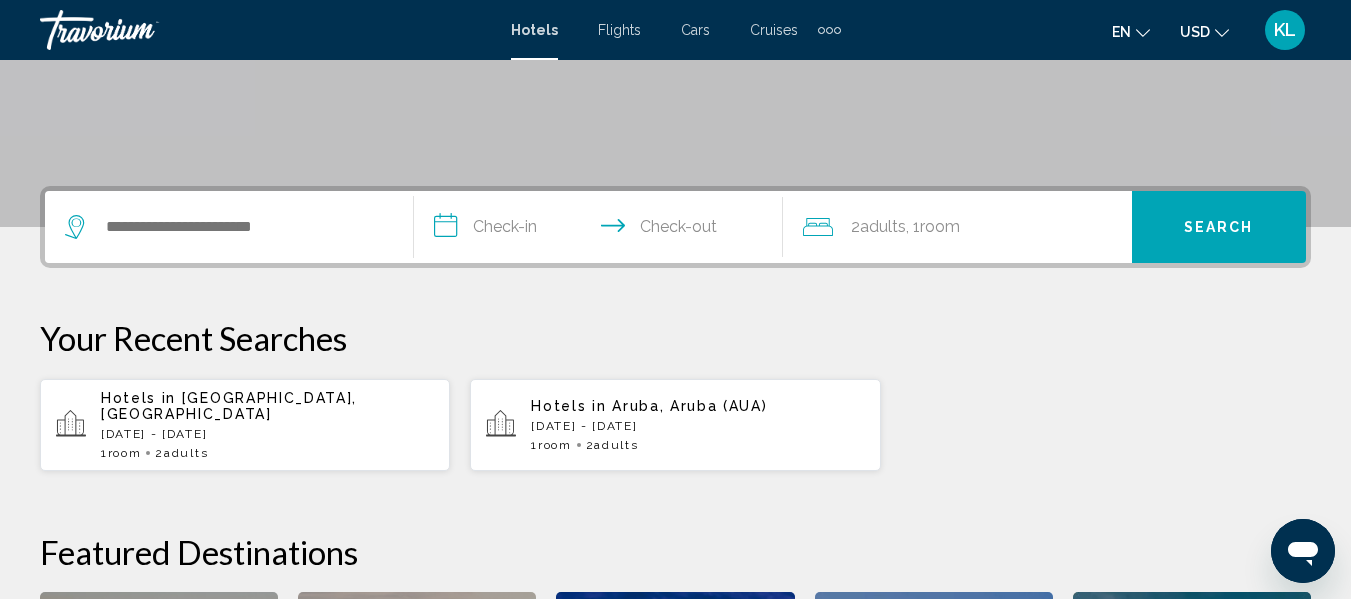 click on "1  Room rooms 2  Adult Adults" at bounding box center [697, 445] 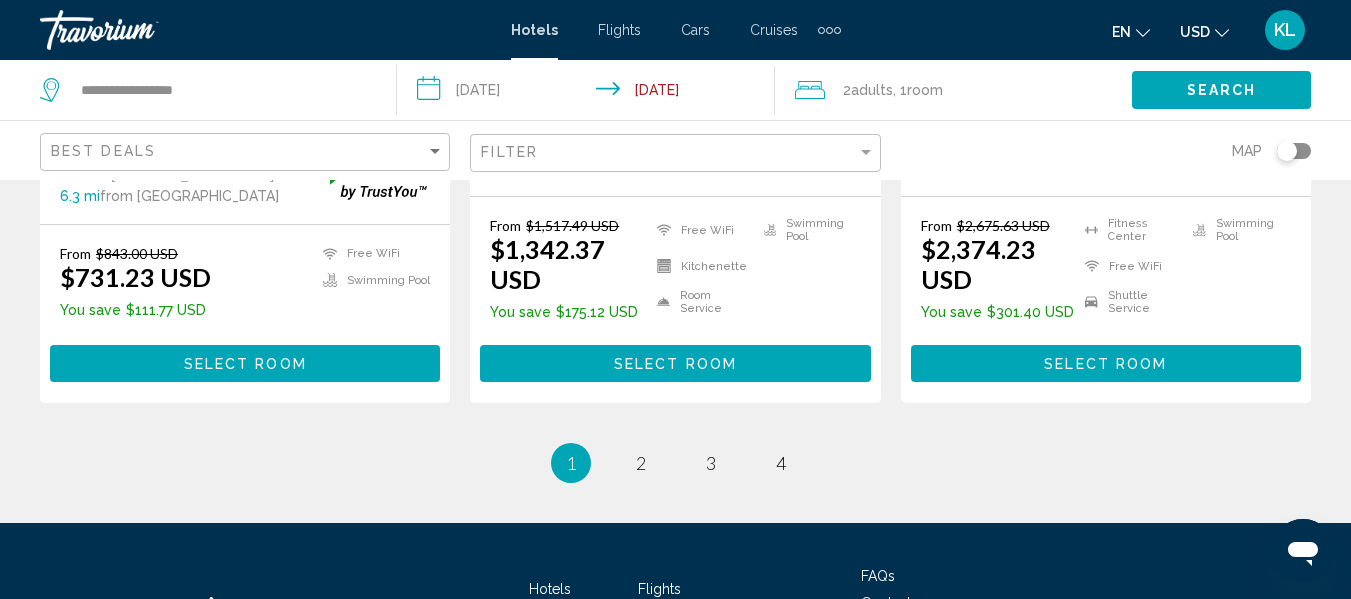 scroll, scrollTop: 2859, scrollLeft: 0, axis: vertical 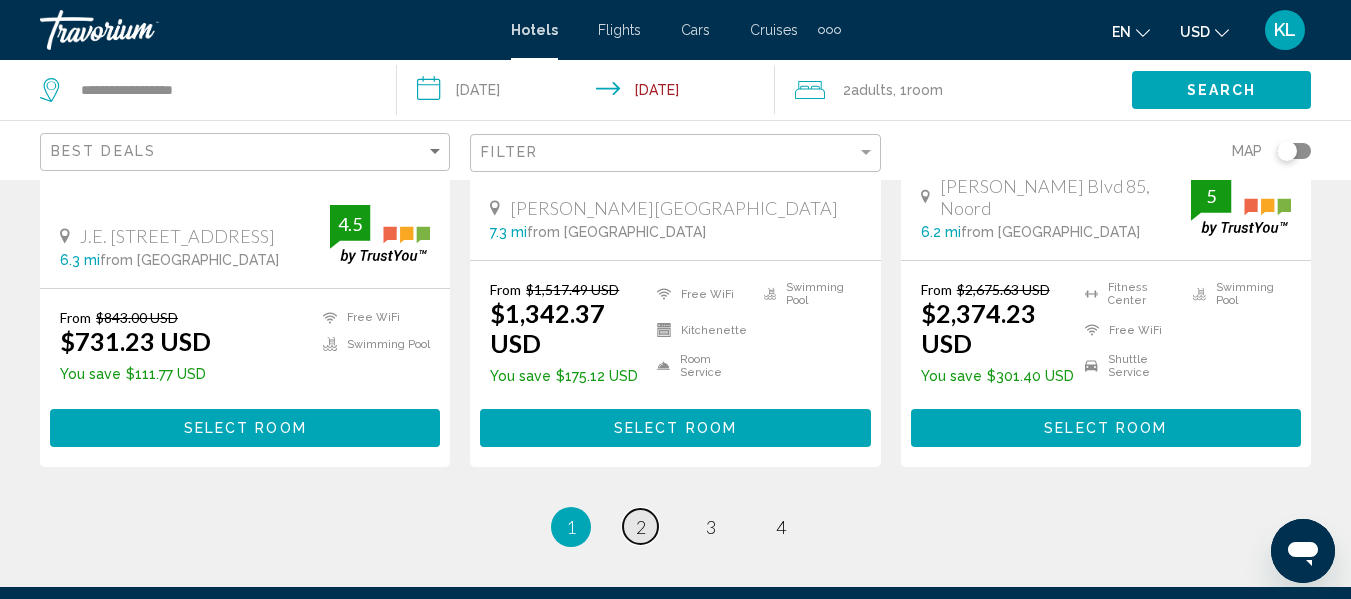 click on "page  2" at bounding box center (640, 526) 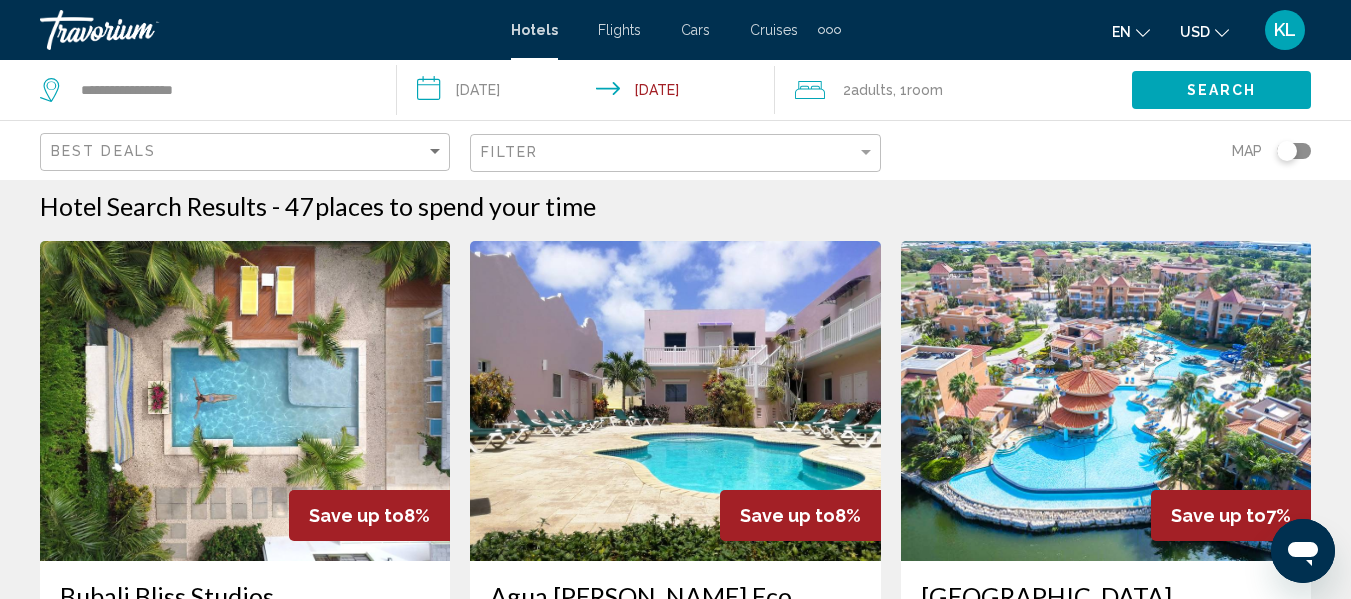 scroll, scrollTop: 0, scrollLeft: 0, axis: both 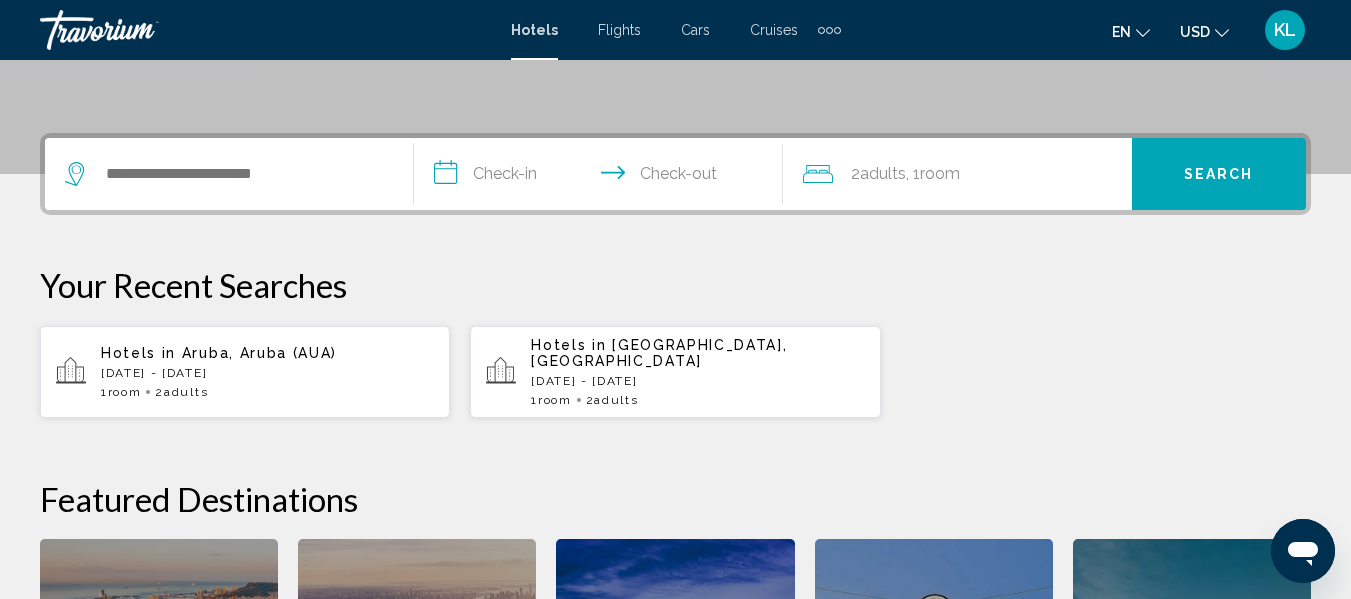 click at bounding box center (229, 174) 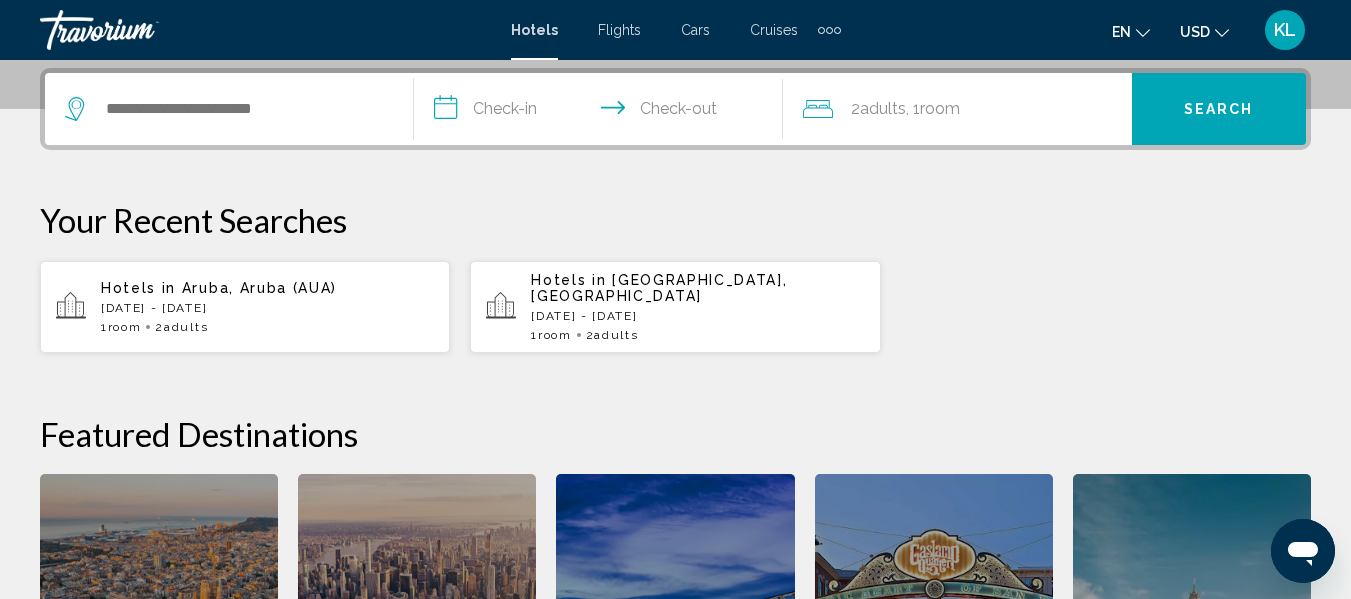 scroll, scrollTop: 494, scrollLeft: 0, axis: vertical 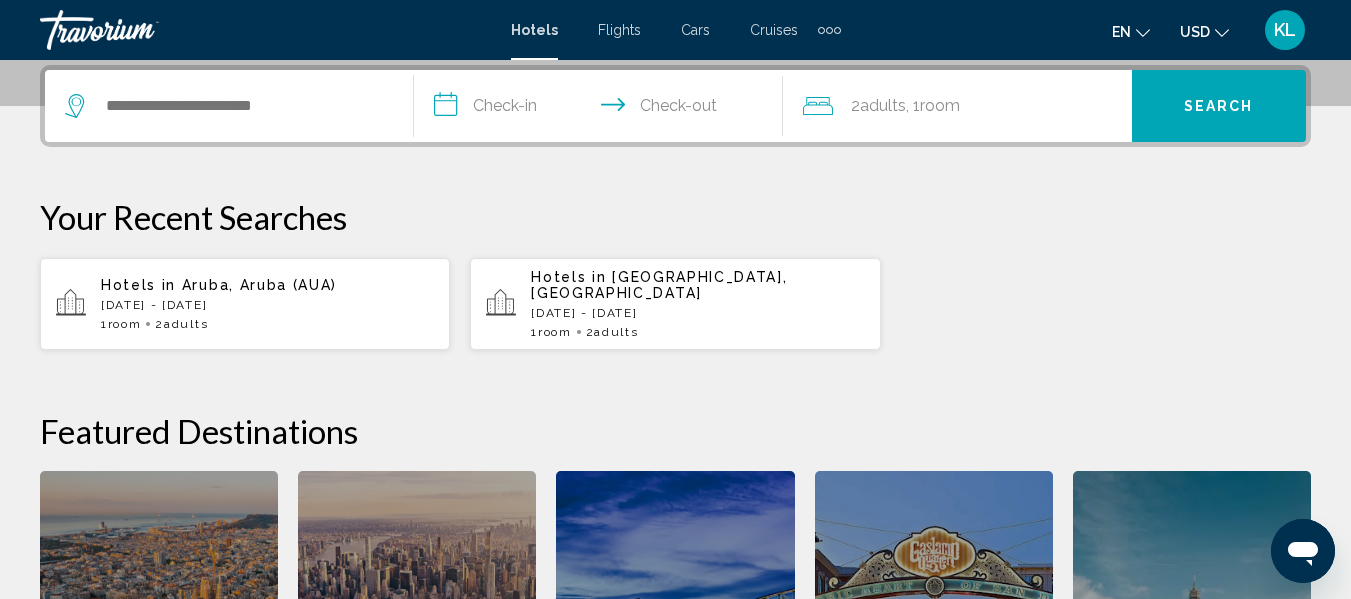 click at bounding box center (229, 106) 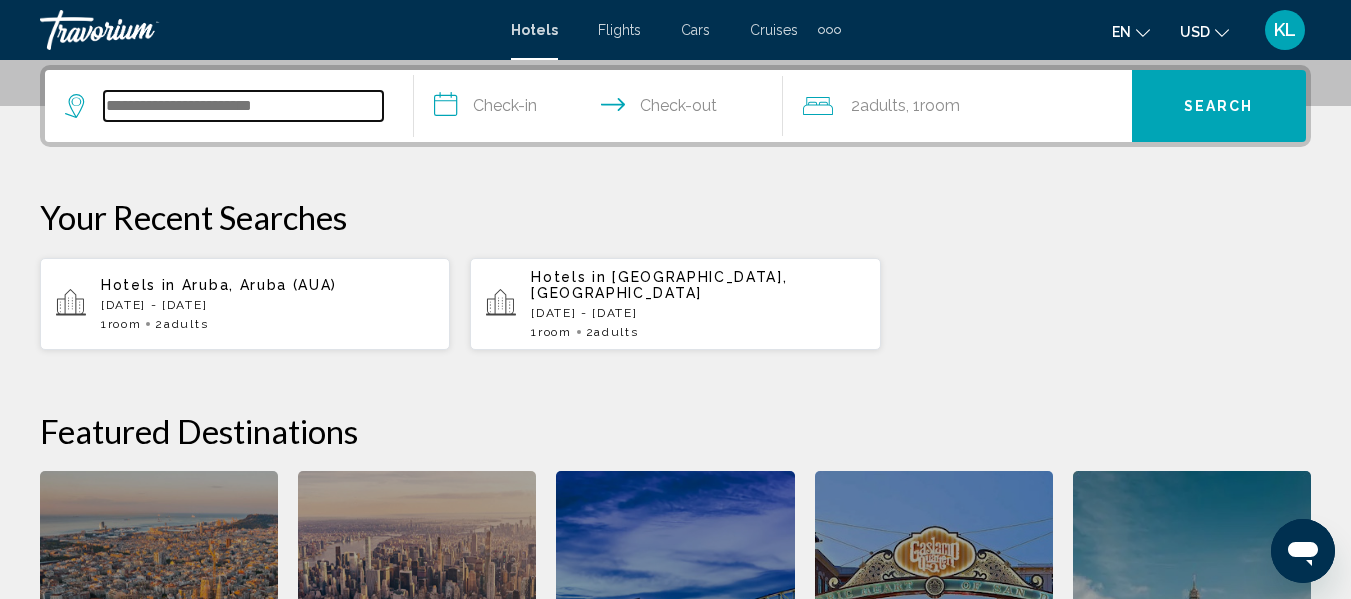 click at bounding box center (243, 106) 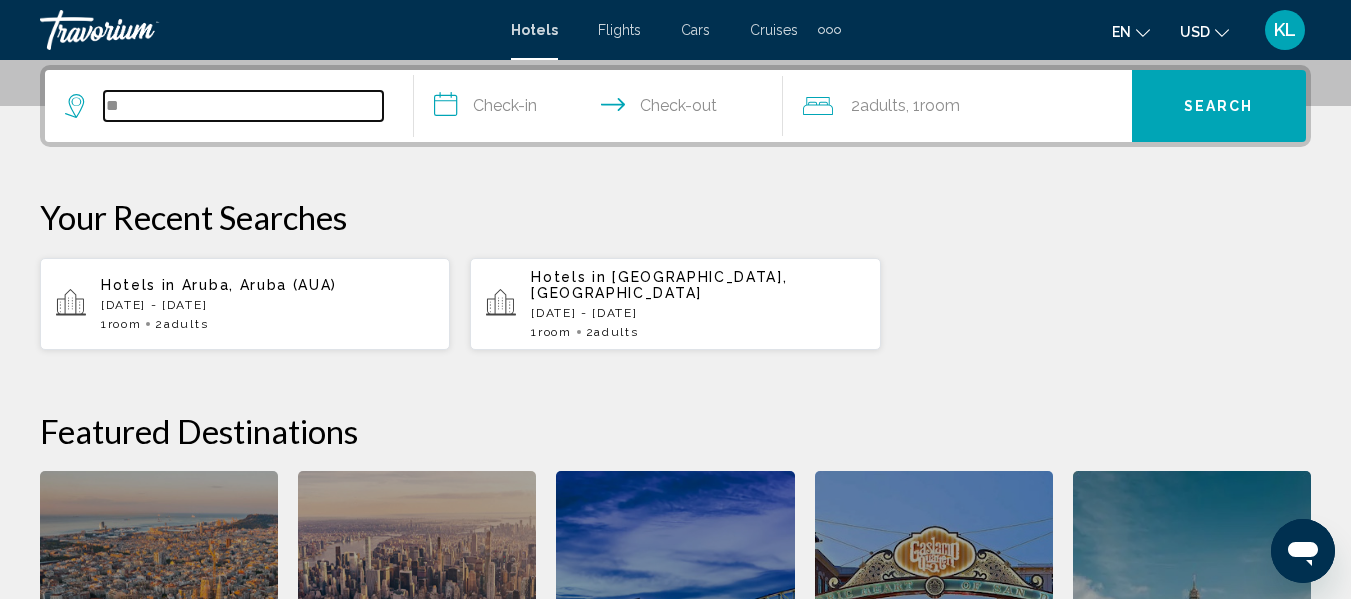 type on "*" 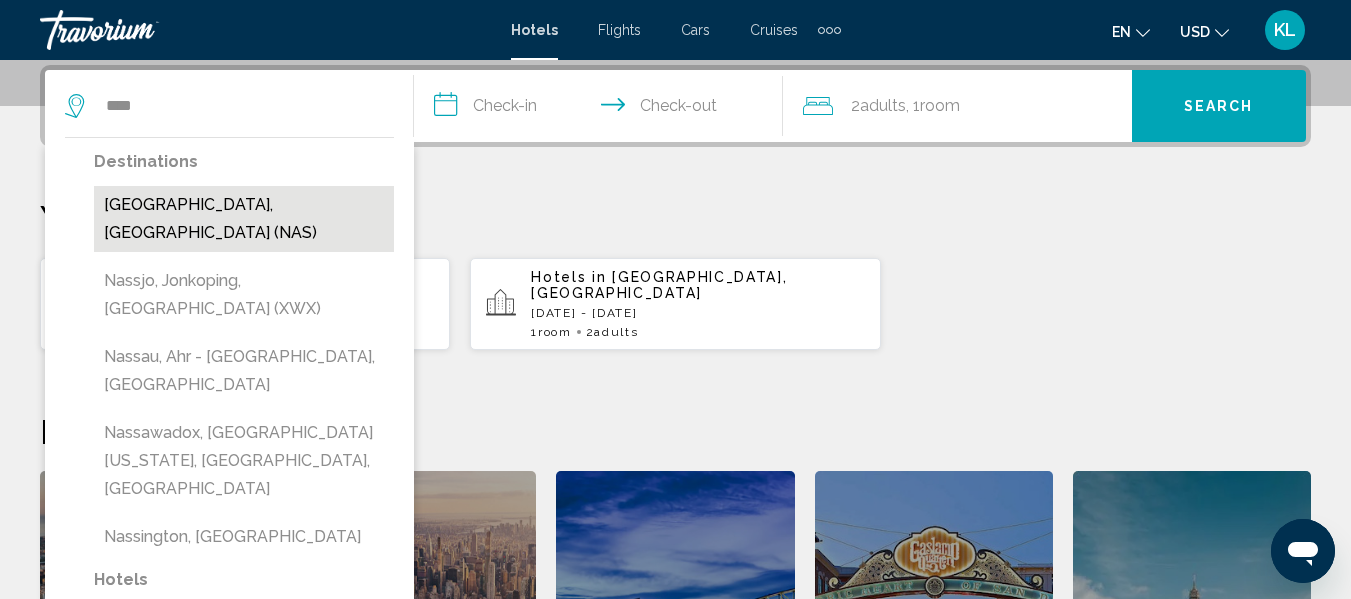 click on "[GEOGRAPHIC_DATA], [GEOGRAPHIC_DATA] (NAS)" at bounding box center [244, 219] 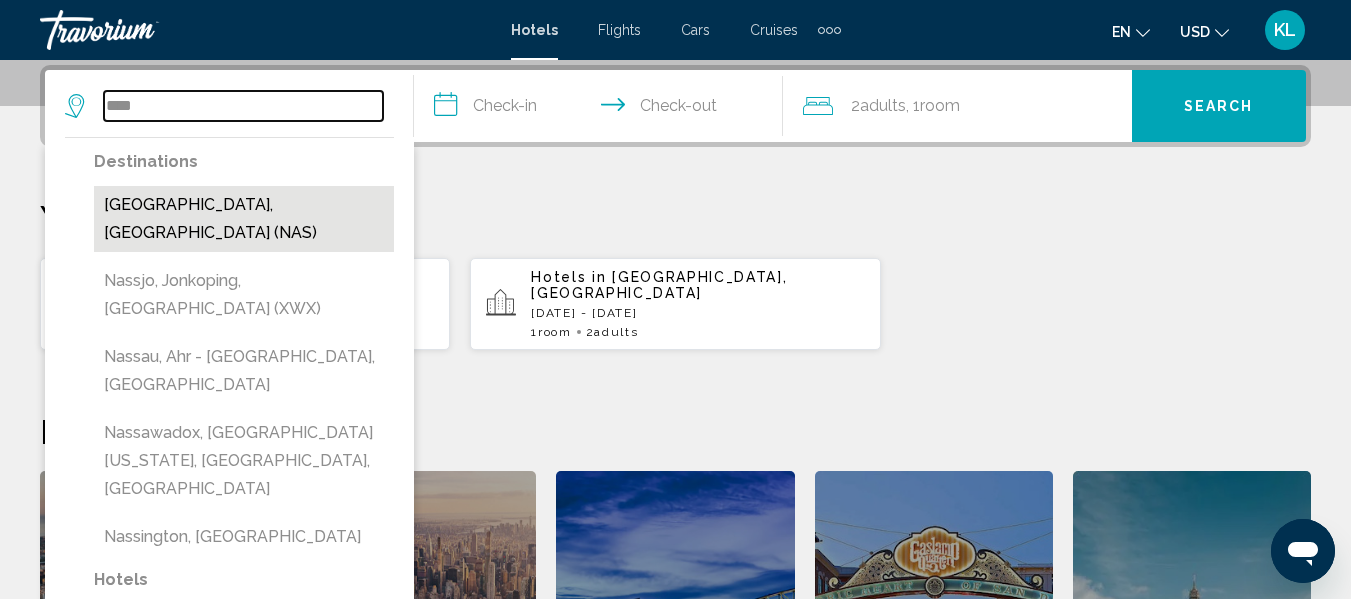 type on "**********" 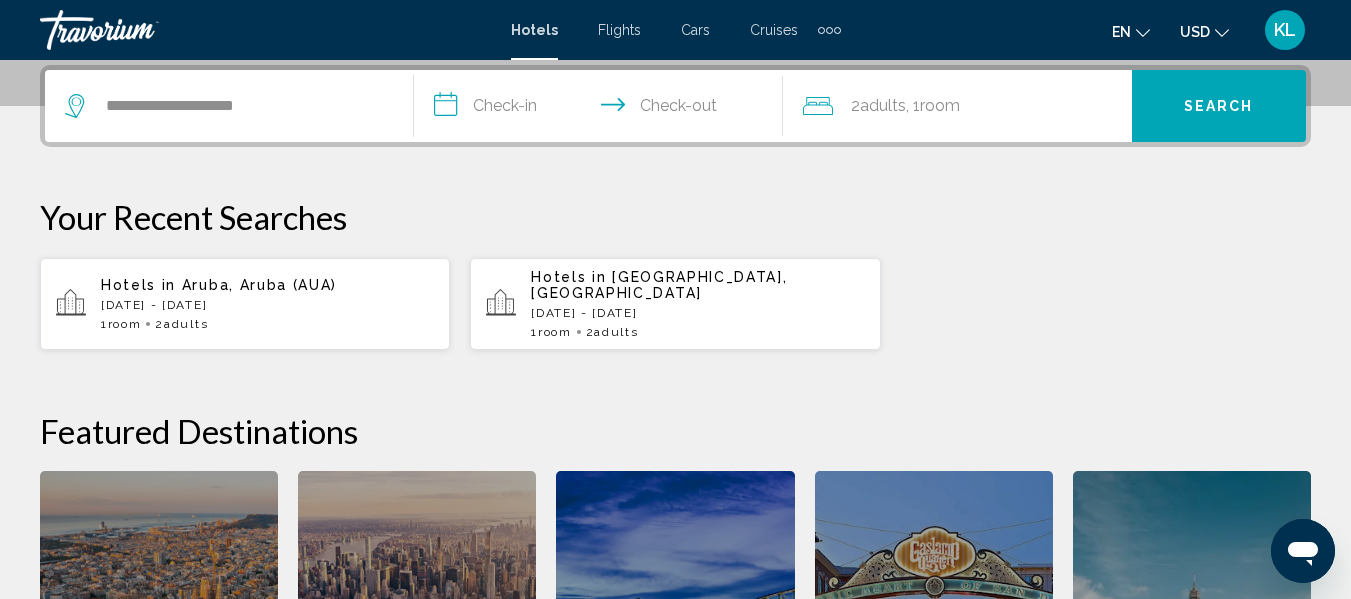 click on "**********" at bounding box center (602, 109) 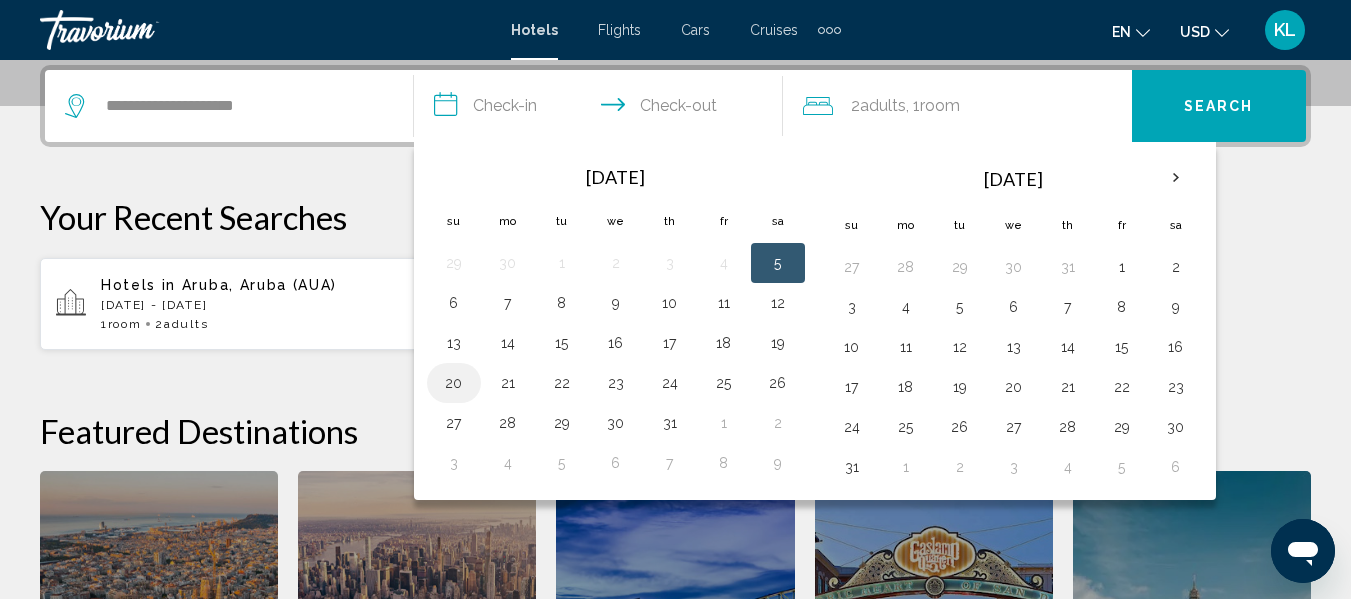 click on "20" at bounding box center [454, 383] 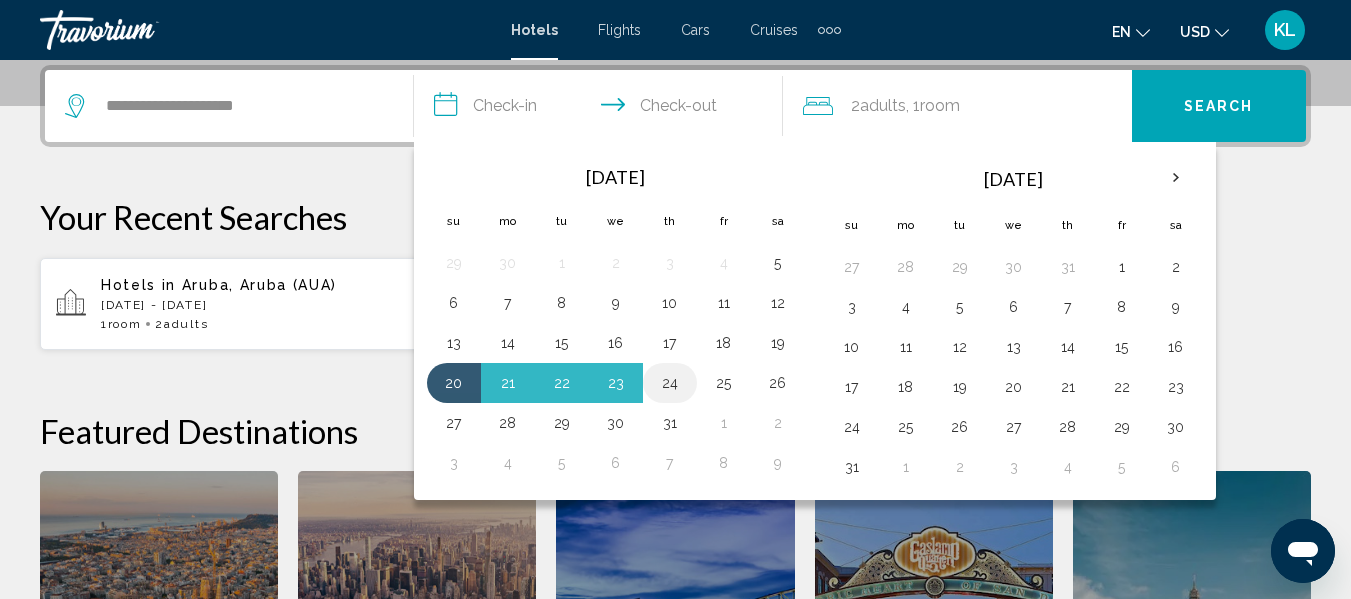 drag, startPoint x: 456, startPoint y: 374, endPoint x: 666, endPoint y: 381, distance: 210.11664 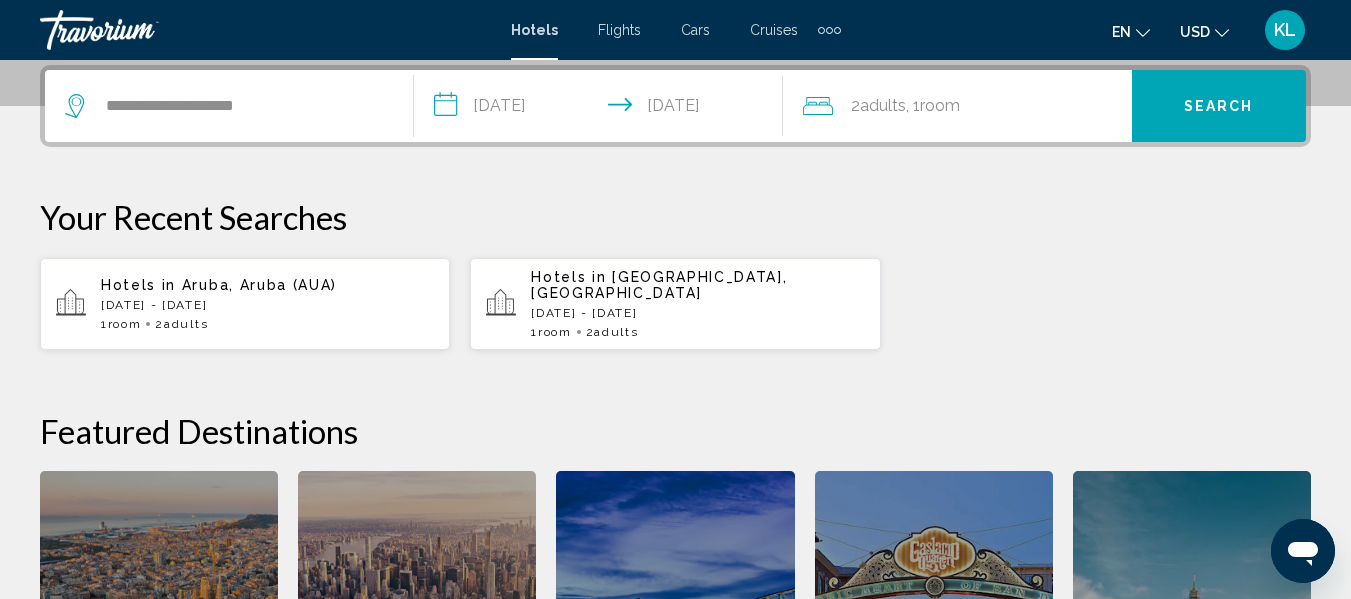 click on "Search" at bounding box center (1219, 106) 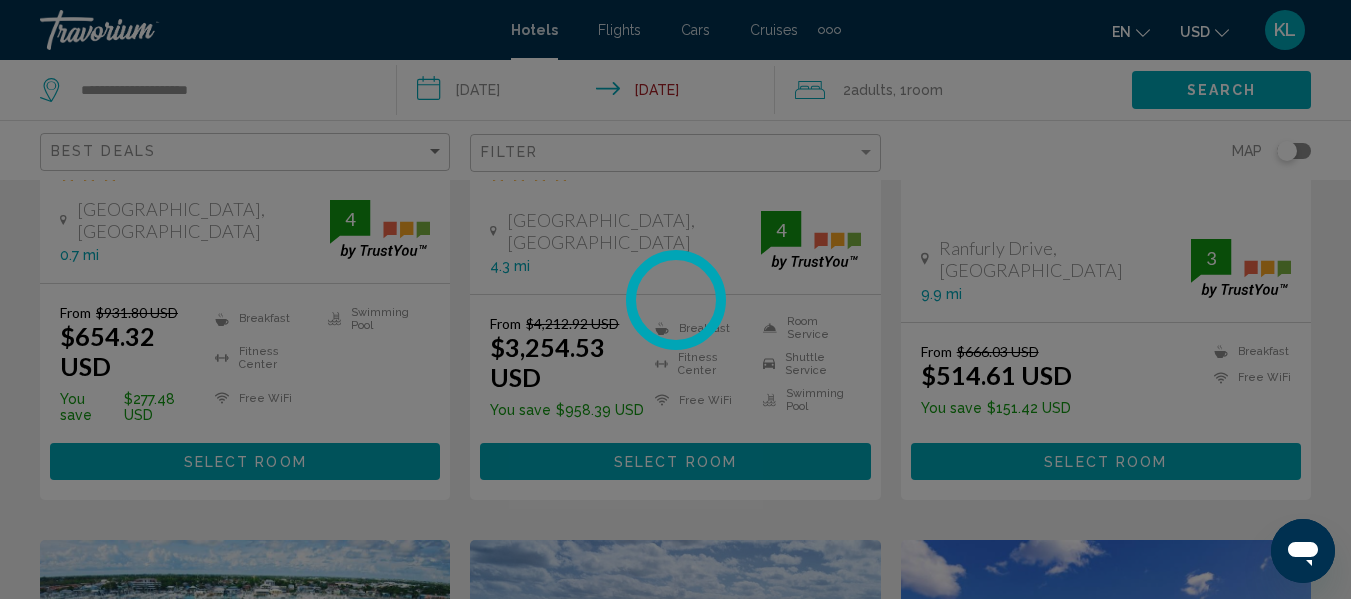 scroll, scrollTop: 0, scrollLeft: 0, axis: both 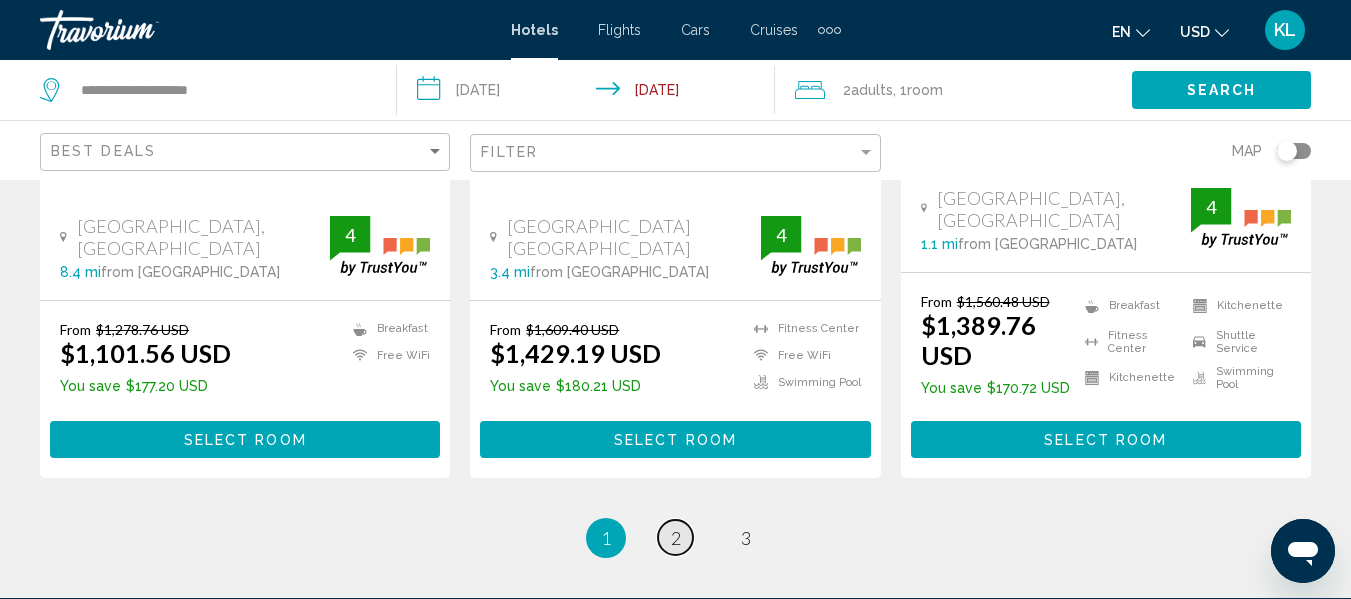 click on "page  2" at bounding box center [675, 537] 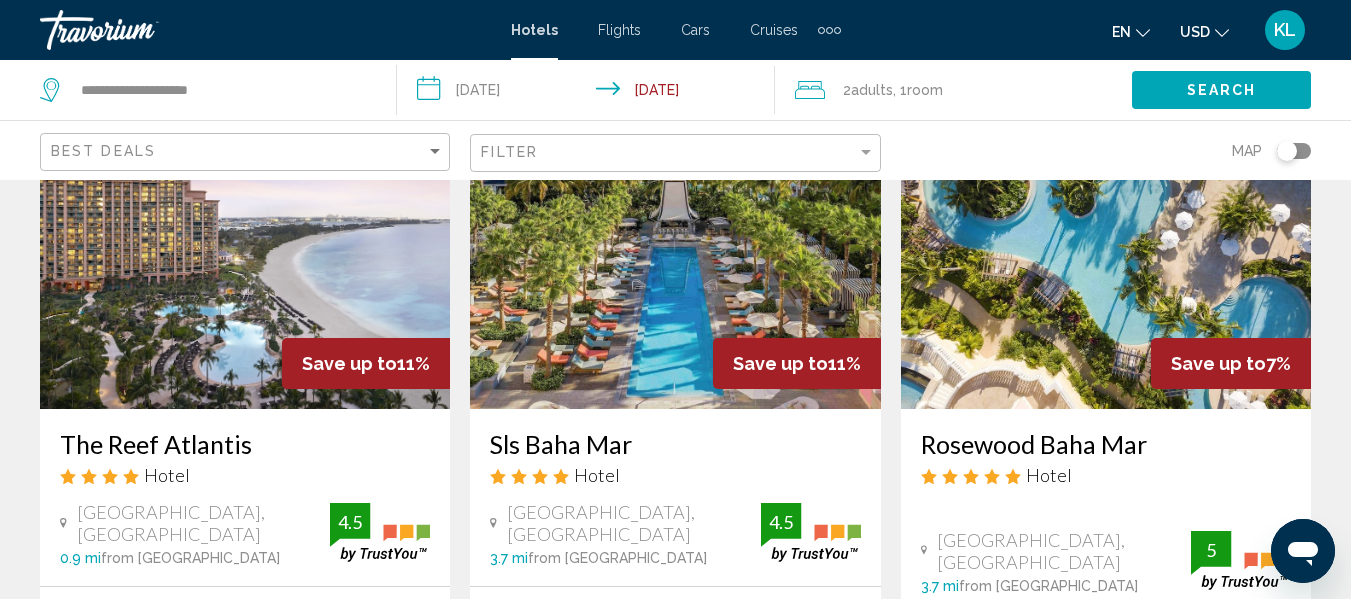scroll, scrollTop: 0, scrollLeft: 0, axis: both 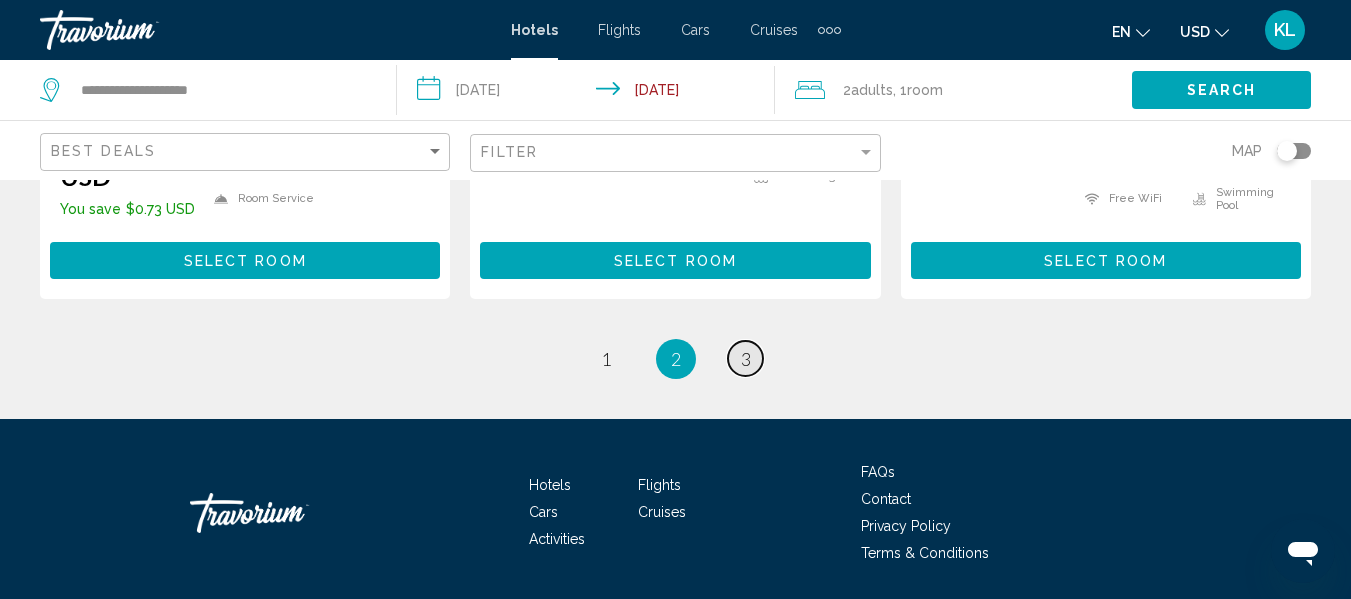 click on "3" at bounding box center [746, 359] 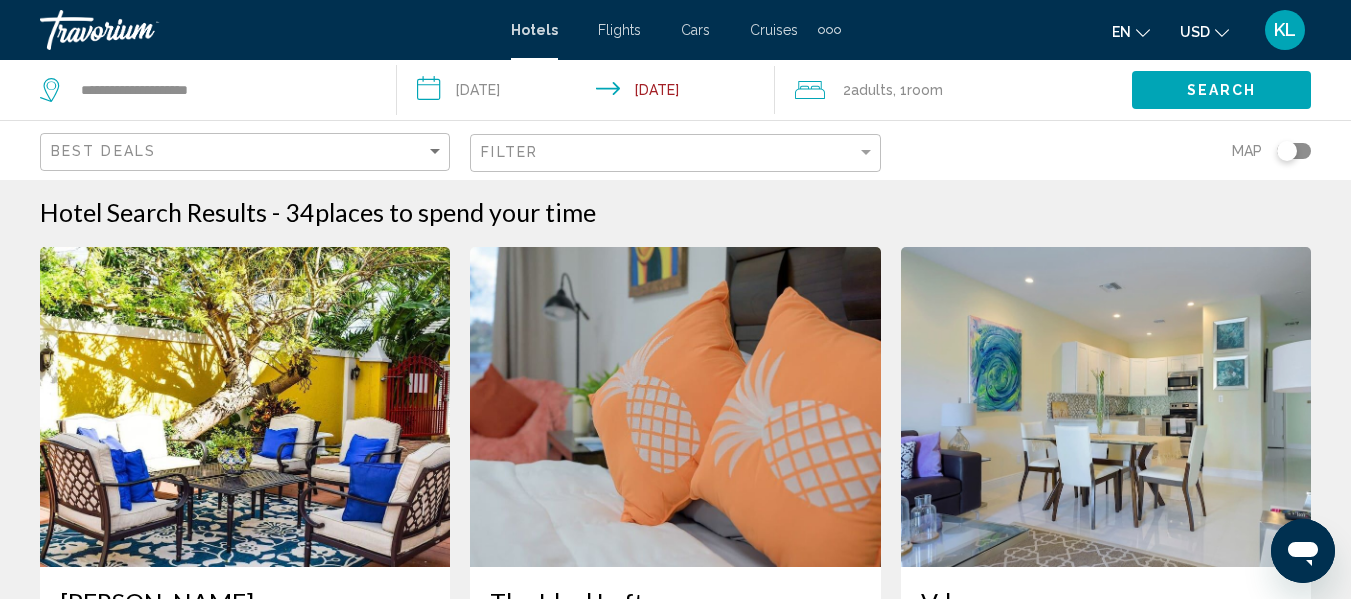 scroll, scrollTop: 0, scrollLeft: 0, axis: both 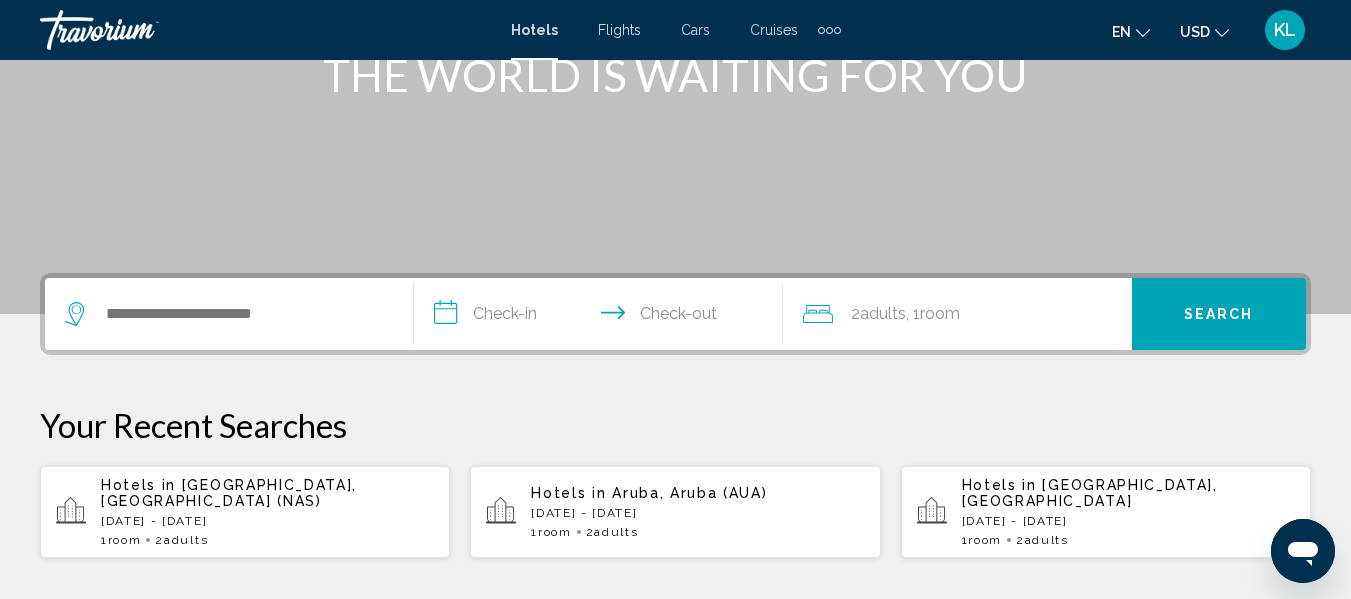 click on "**********" at bounding box center (602, 317) 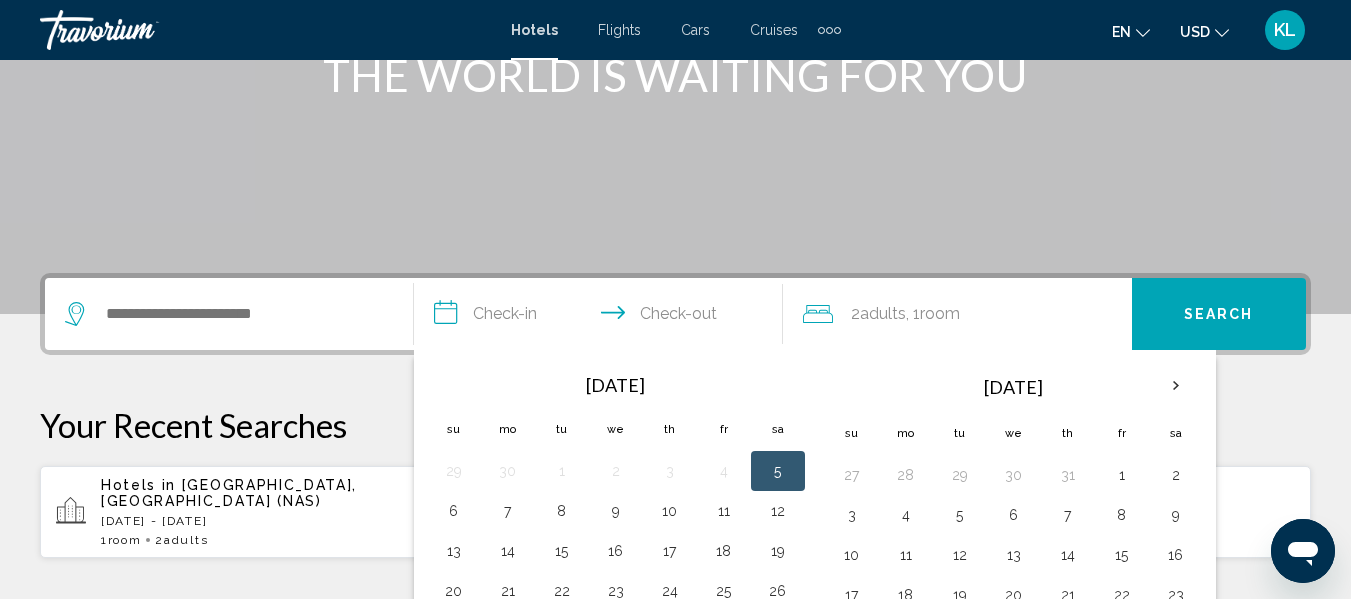 scroll, scrollTop: 494, scrollLeft: 0, axis: vertical 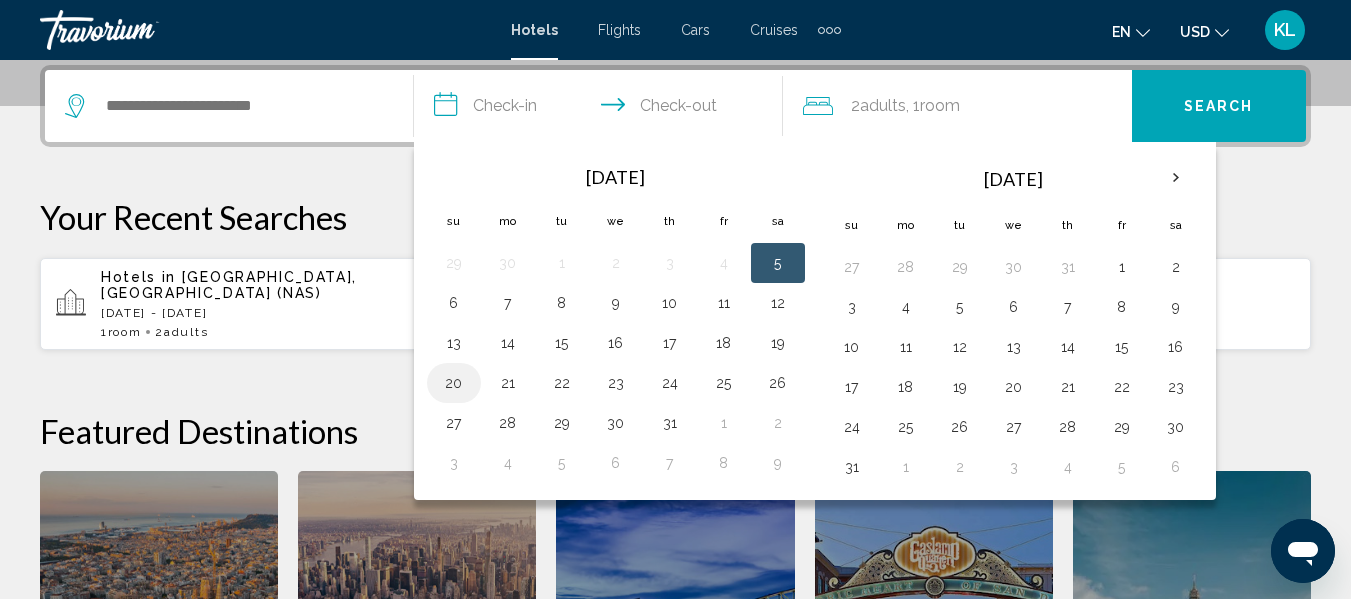 click on "20" at bounding box center (454, 383) 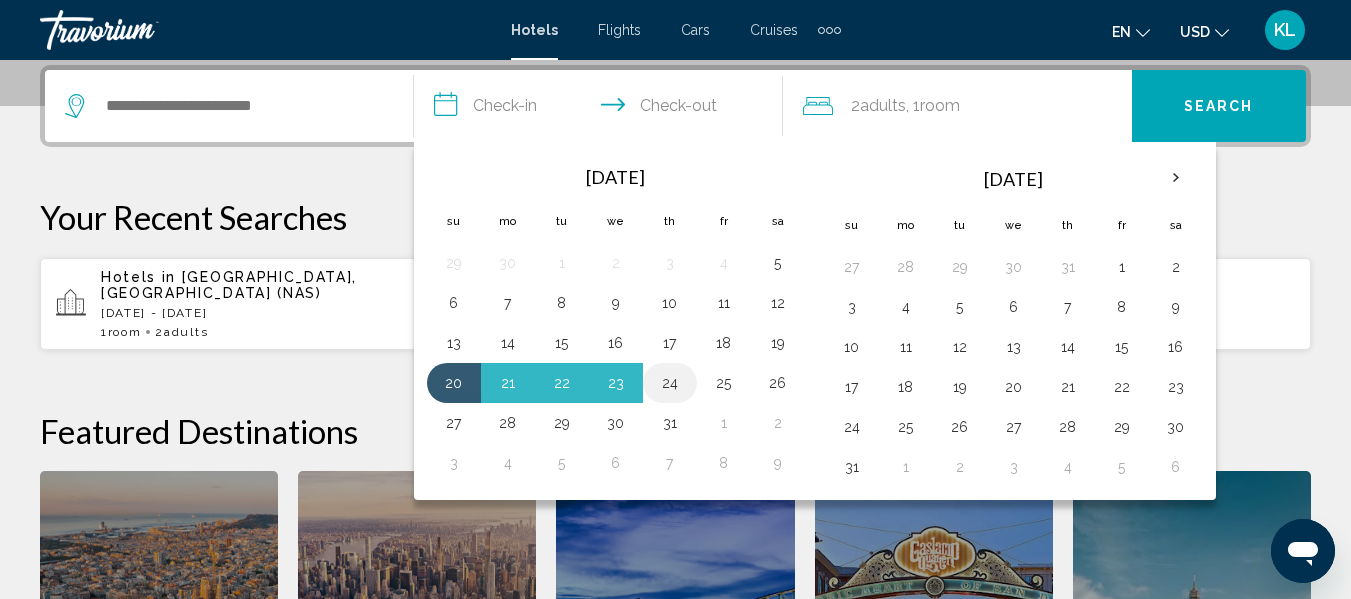 click on "24" at bounding box center (670, 383) 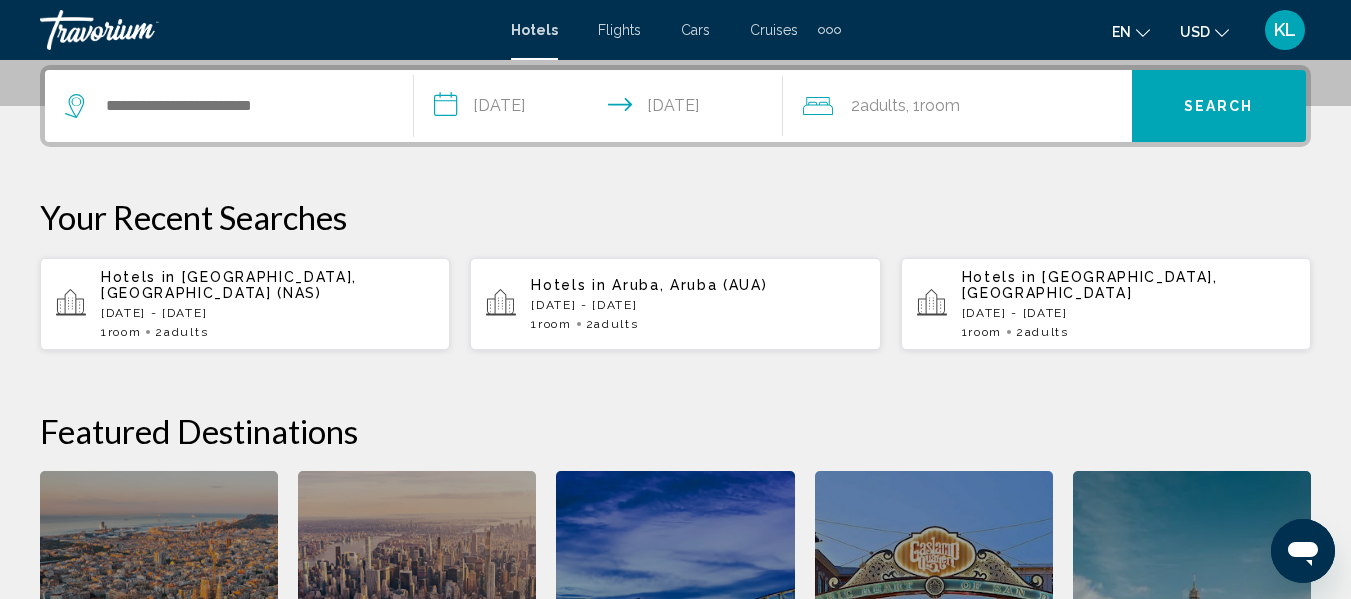 click on "Search" at bounding box center (1219, 106) 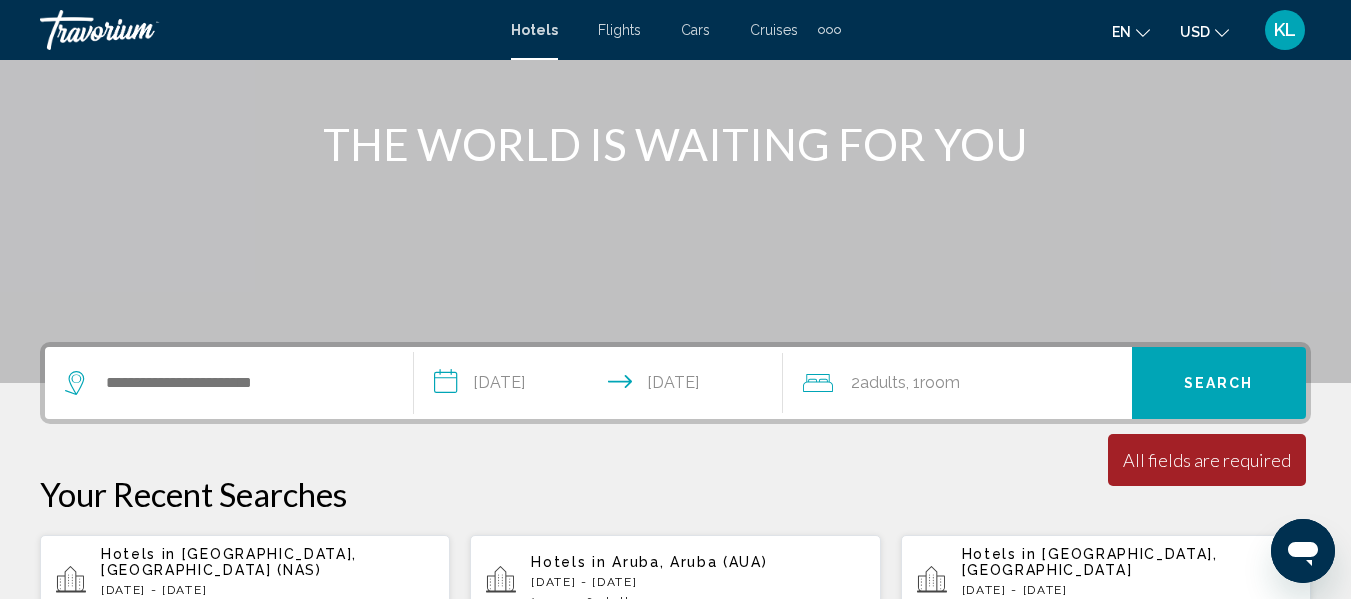 scroll, scrollTop: 174, scrollLeft: 0, axis: vertical 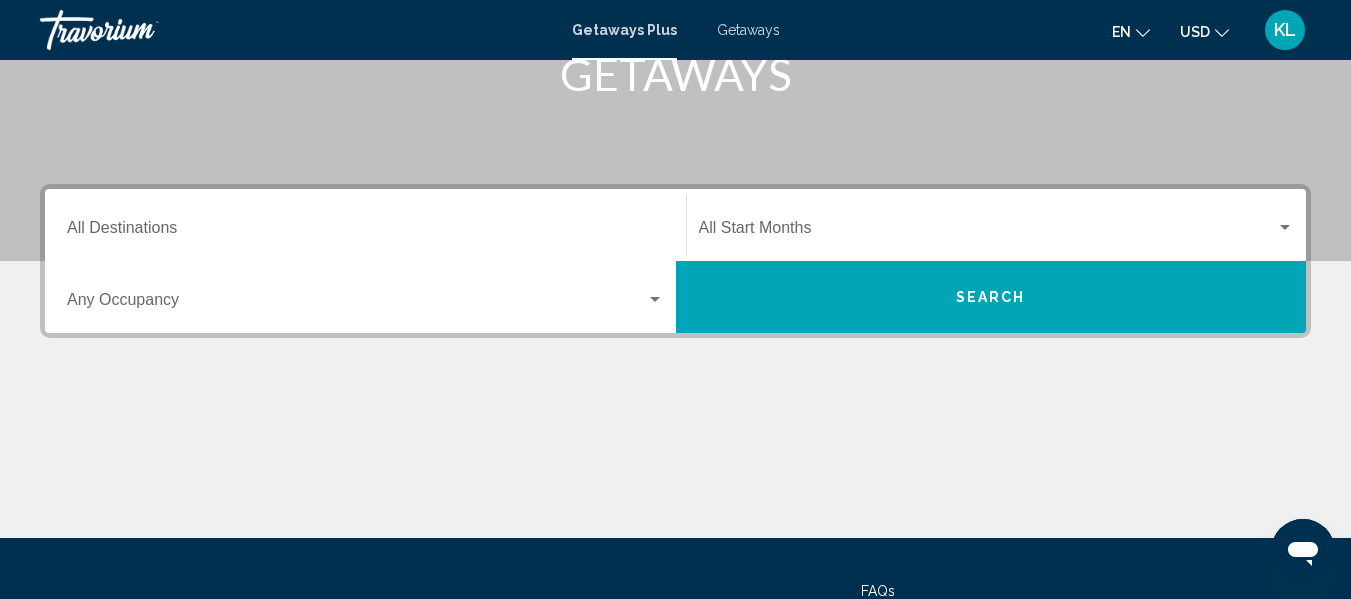 click on "Start Month All Start Months" 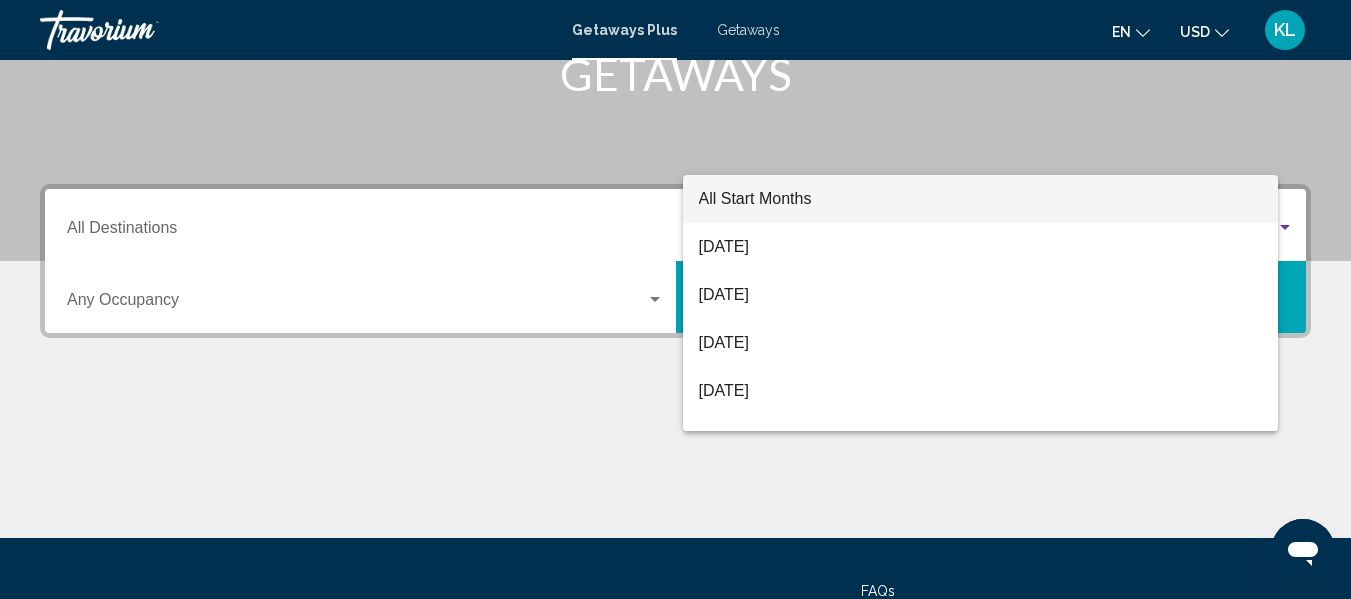 scroll, scrollTop: 458, scrollLeft: 0, axis: vertical 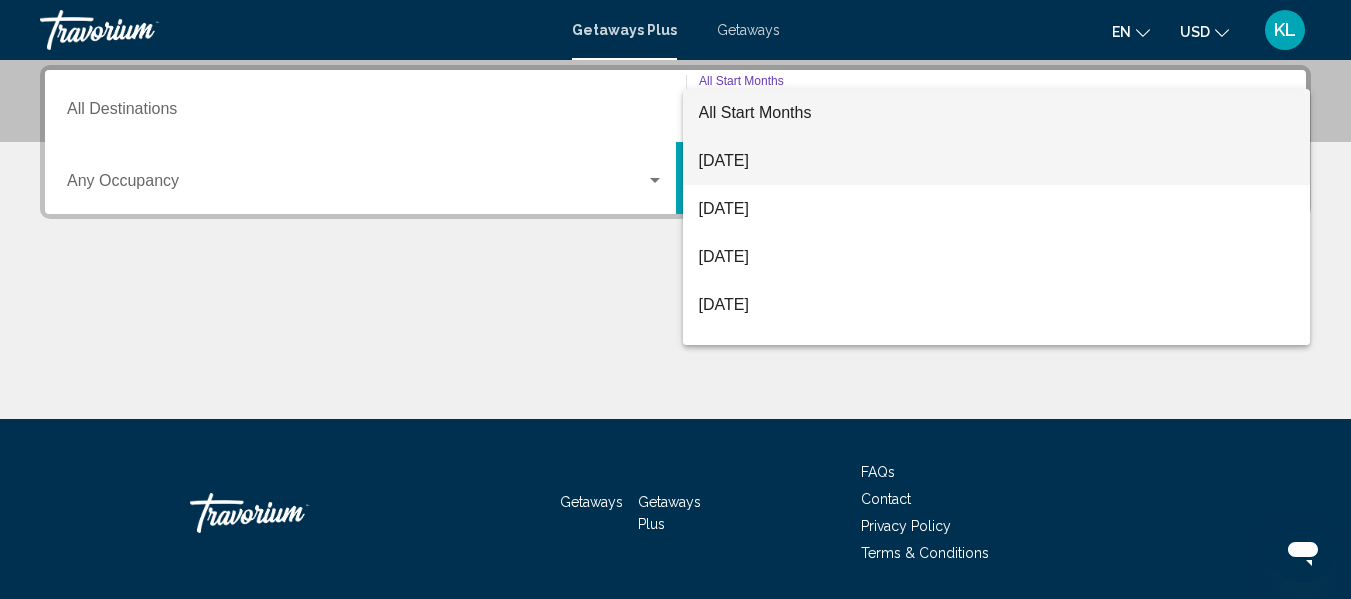 click on "[DATE]" at bounding box center [997, 161] 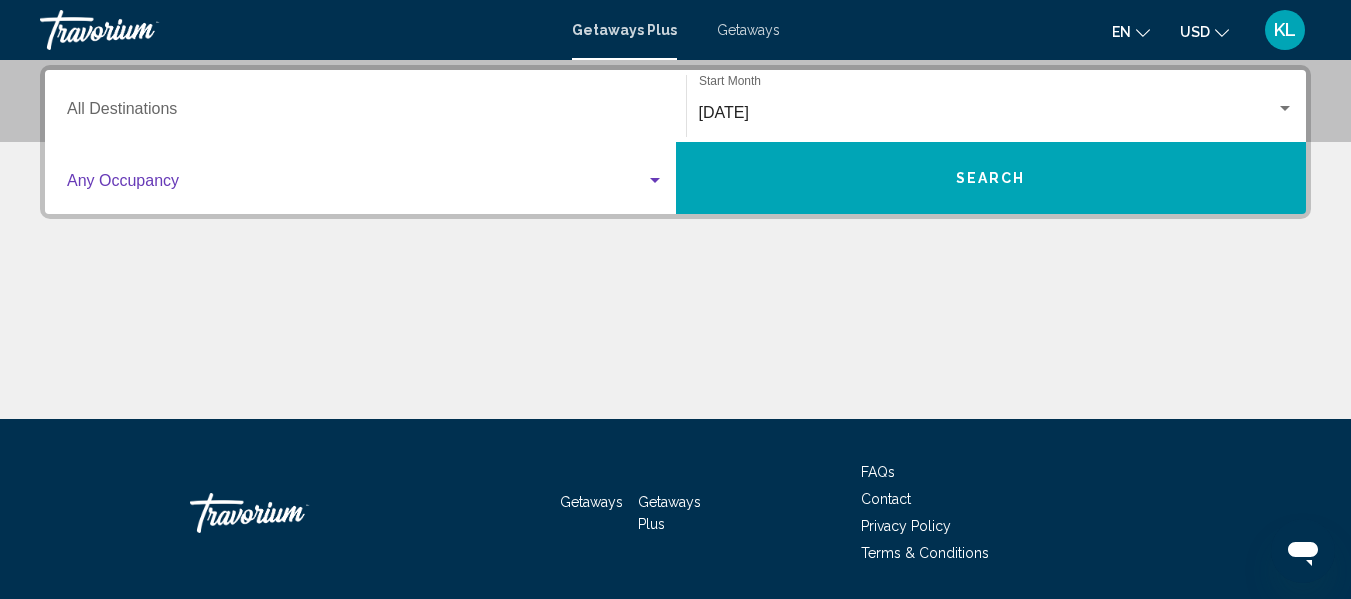 click at bounding box center (356, 185) 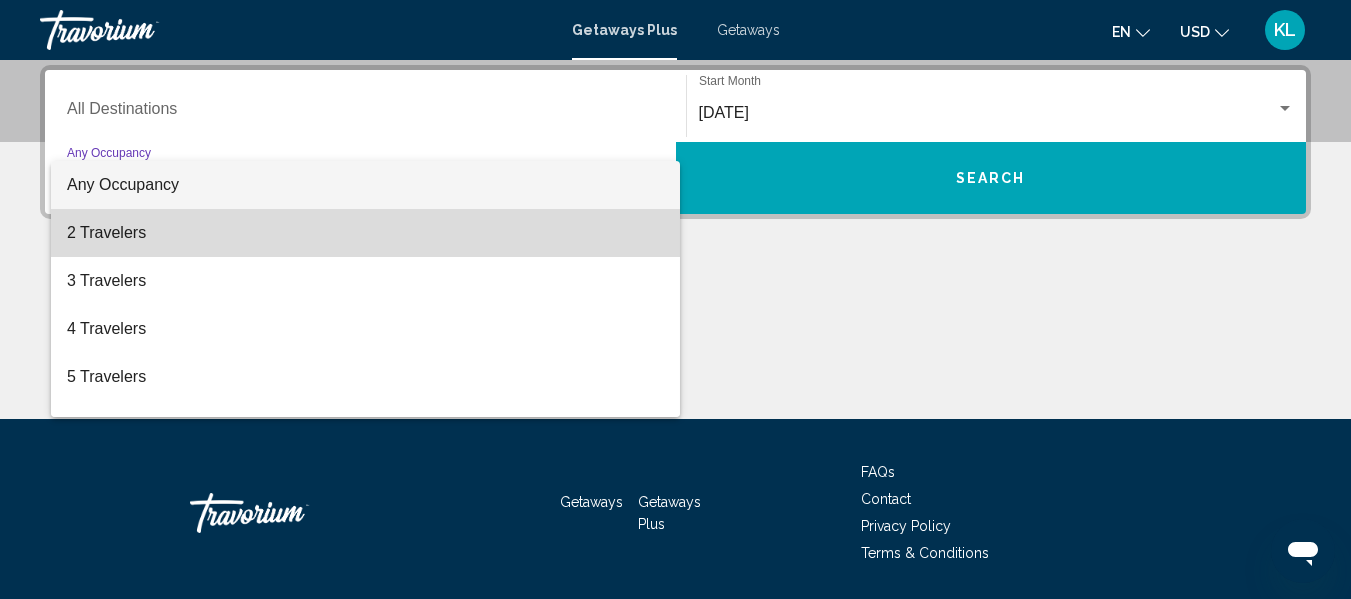 click on "2 Travelers" at bounding box center [365, 233] 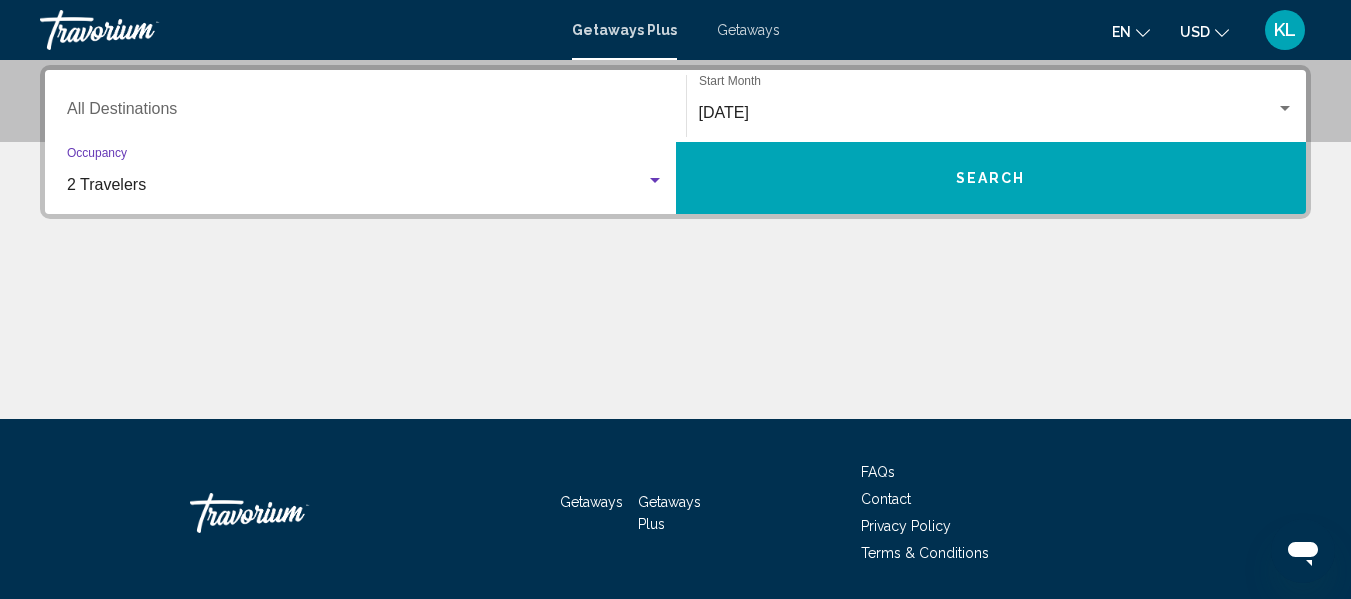 click on "Search" at bounding box center [991, 178] 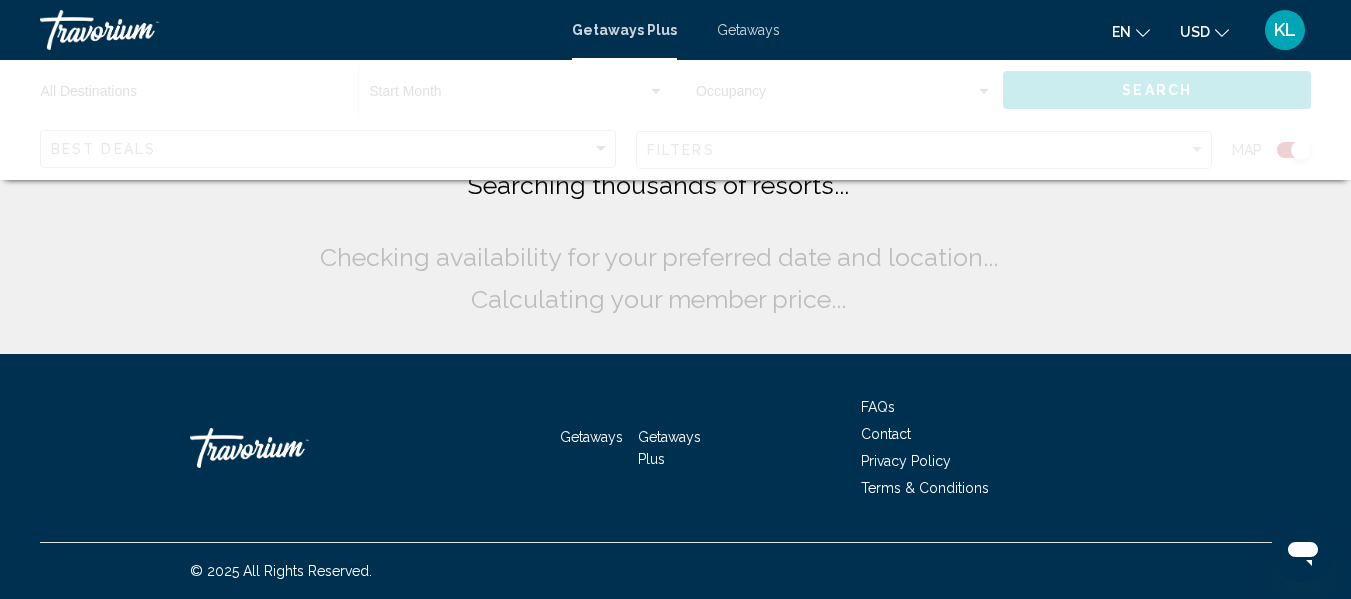 scroll, scrollTop: 0, scrollLeft: 0, axis: both 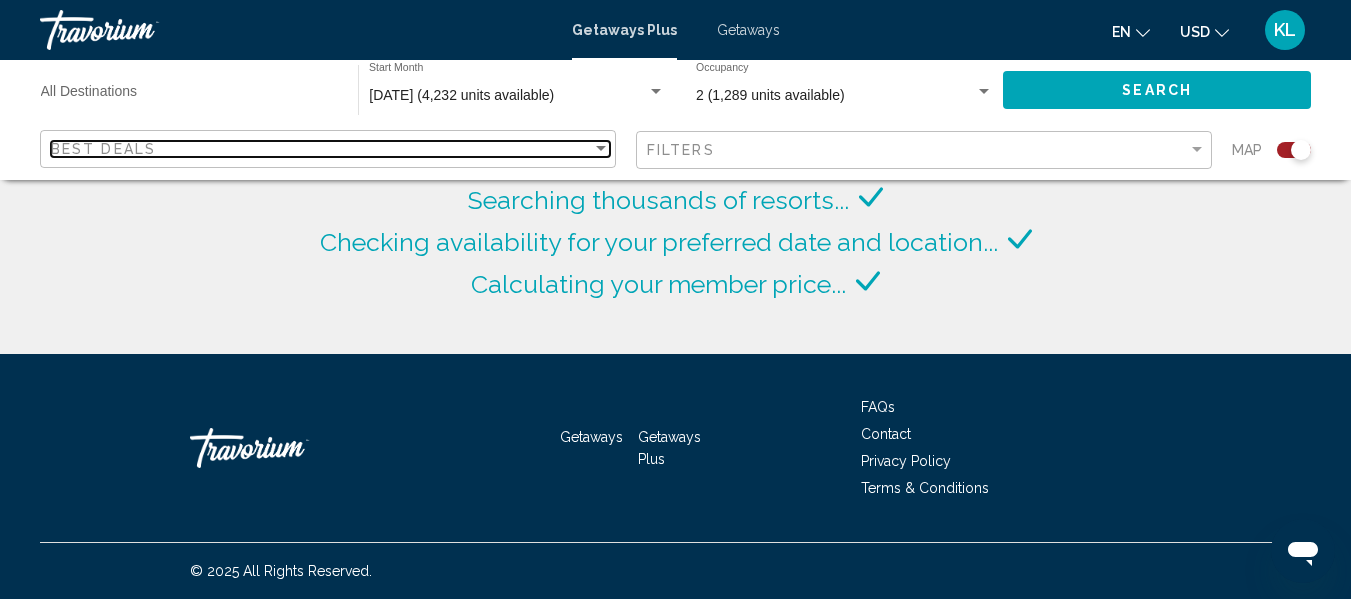 click at bounding box center (601, 149) 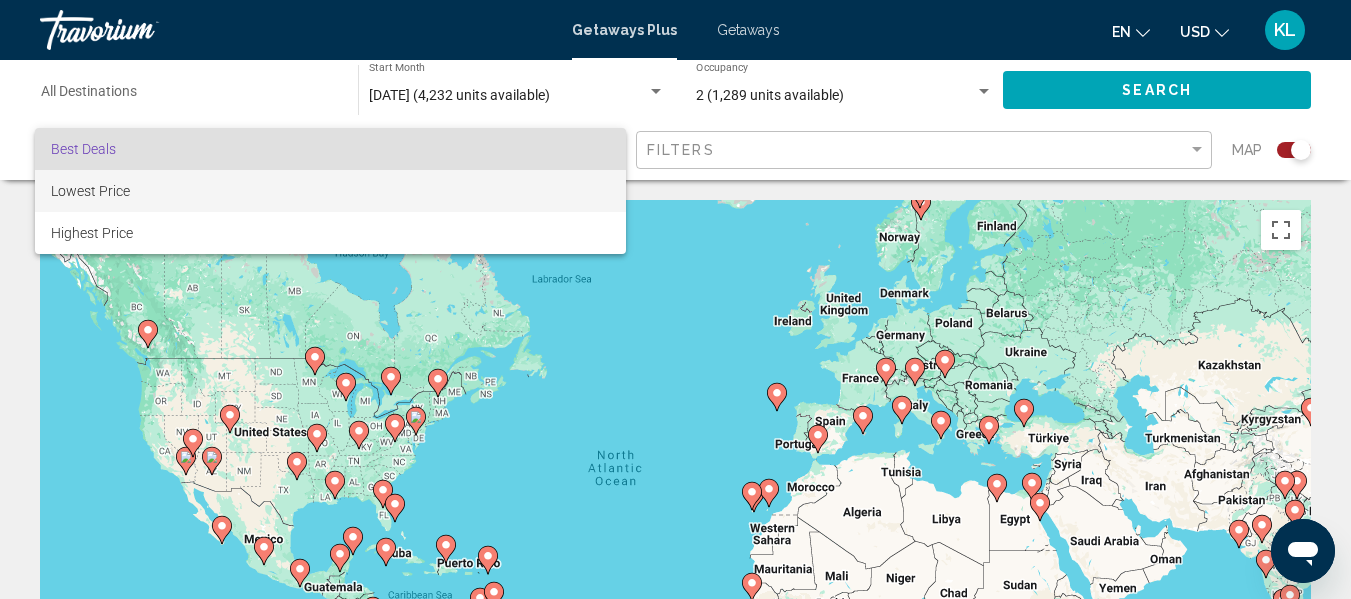 click on "Lowest Price" at bounding box center (330, 191) 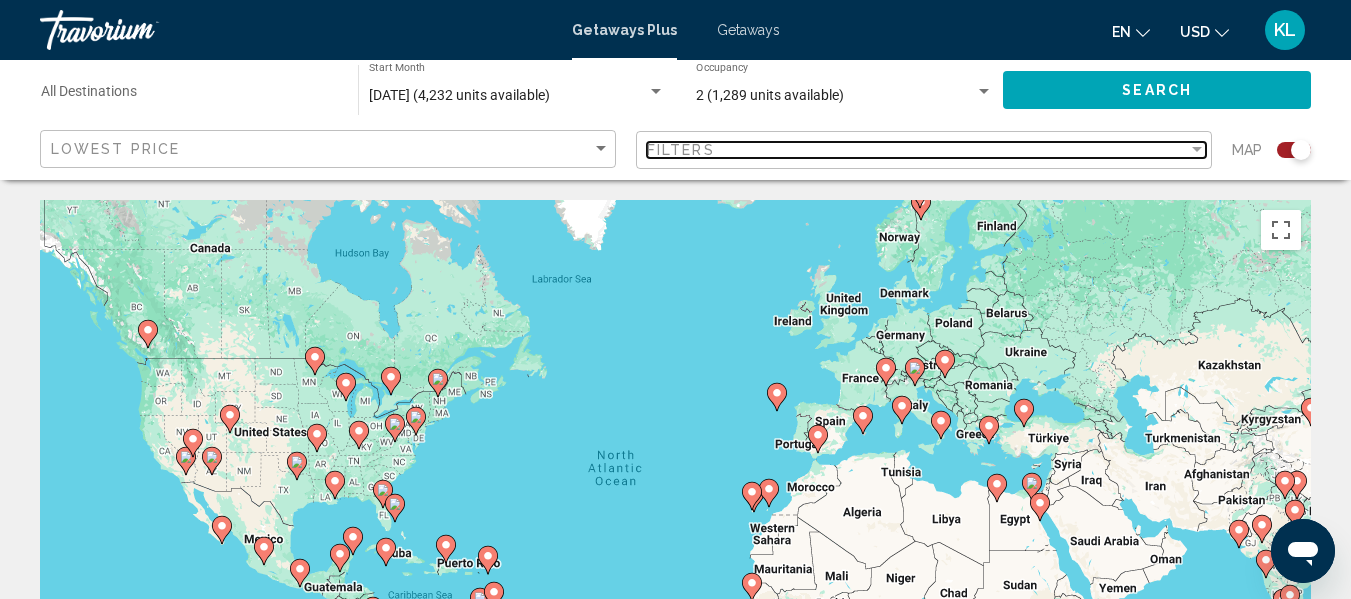 click at bounding box center (1197, 149) 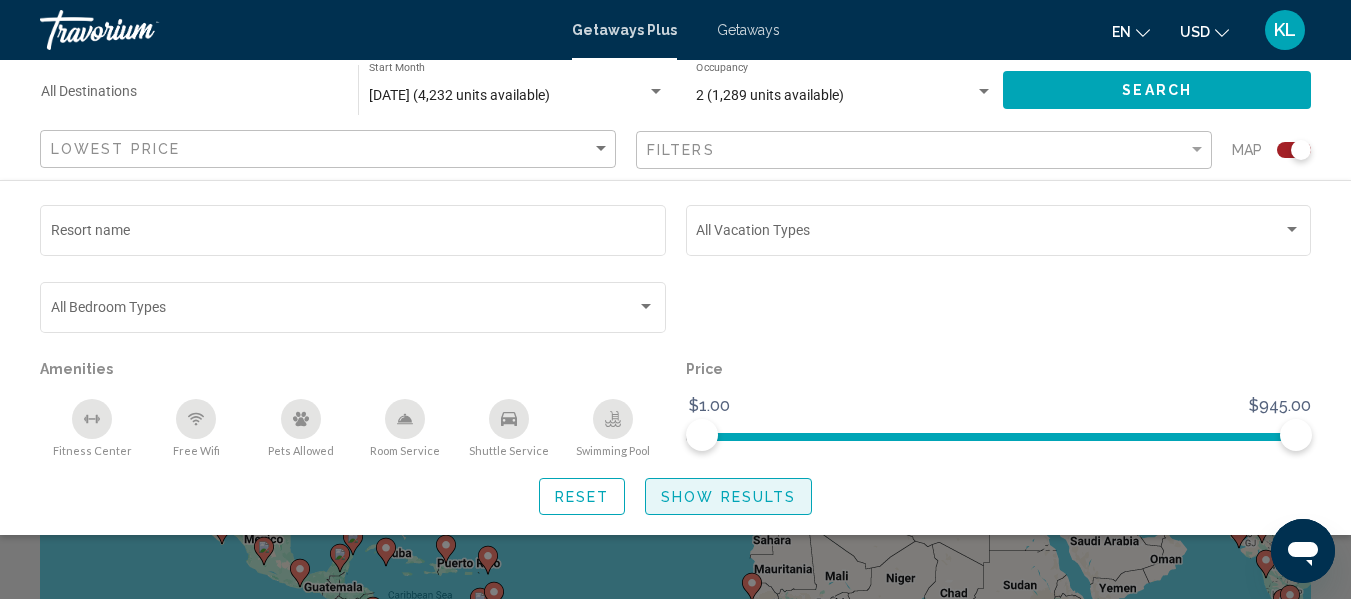 click on "Show Results" 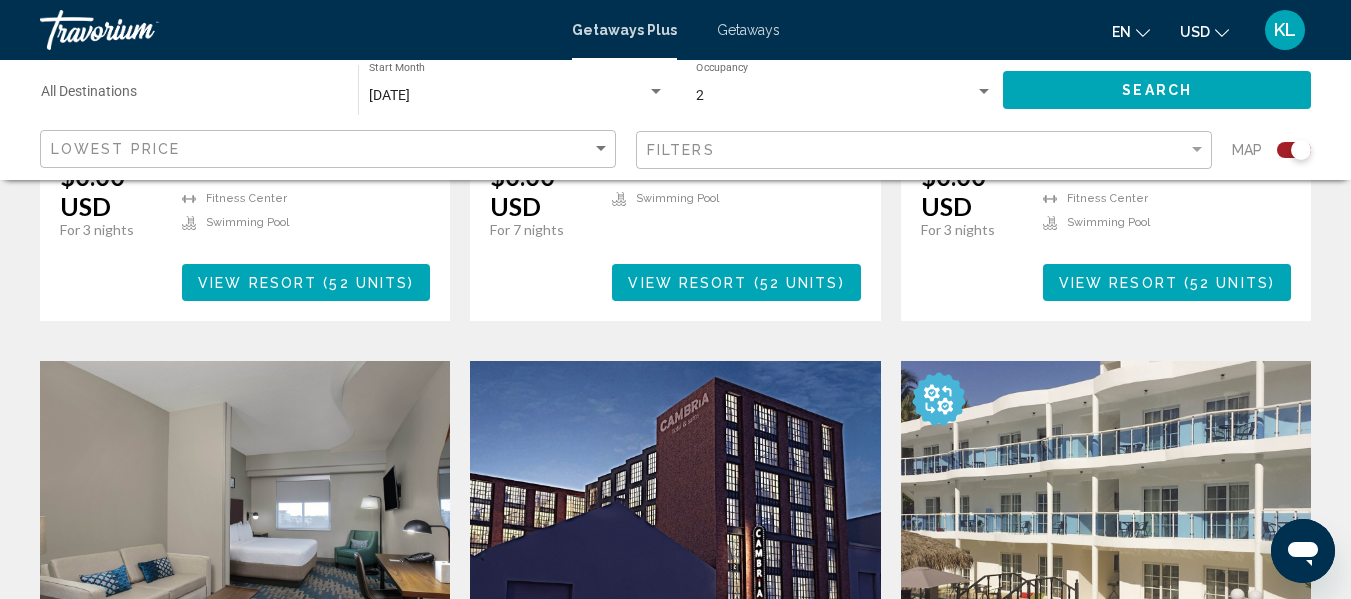 scroll, scrollTop: 3091, scrollLeft: 0, axis: vertical 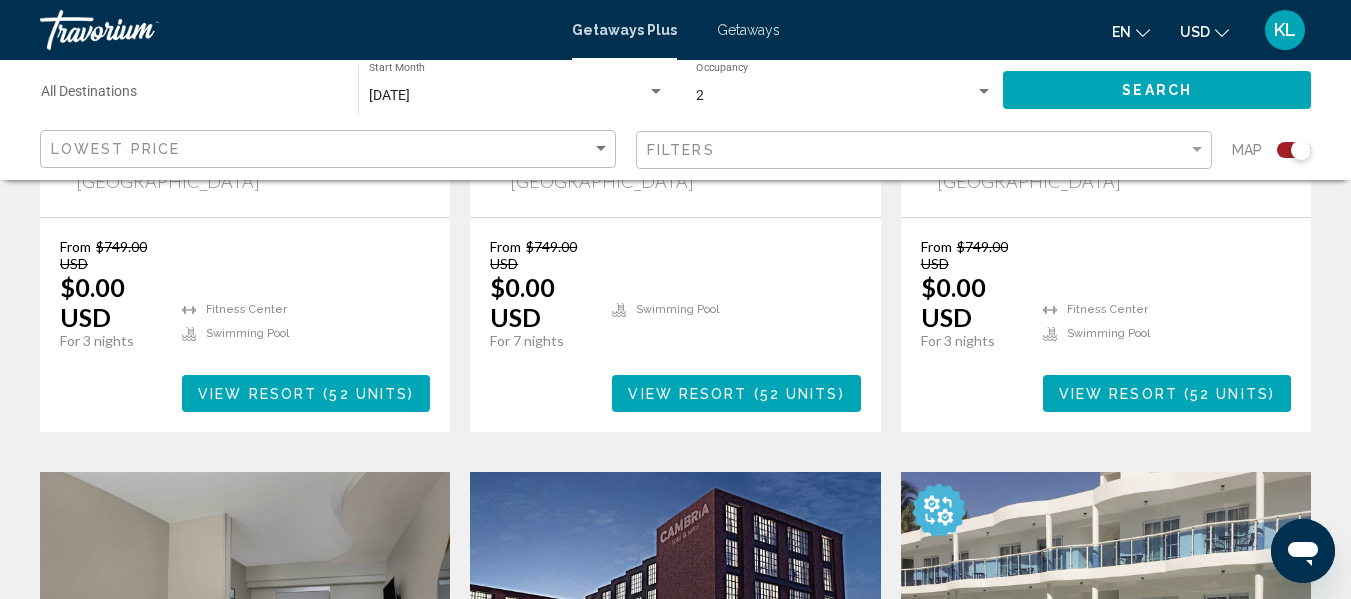 click at bounding box center (1106, 632) 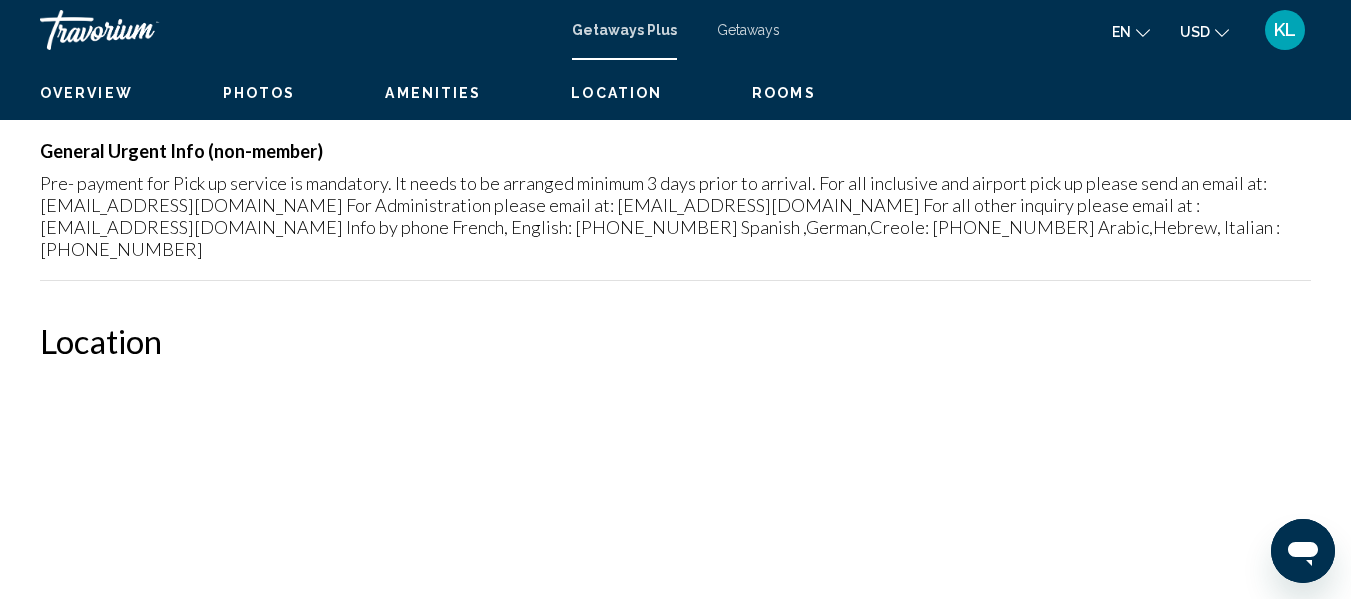 scroll, scrollTop: 236, scrollLeft: 0, axis: vertical 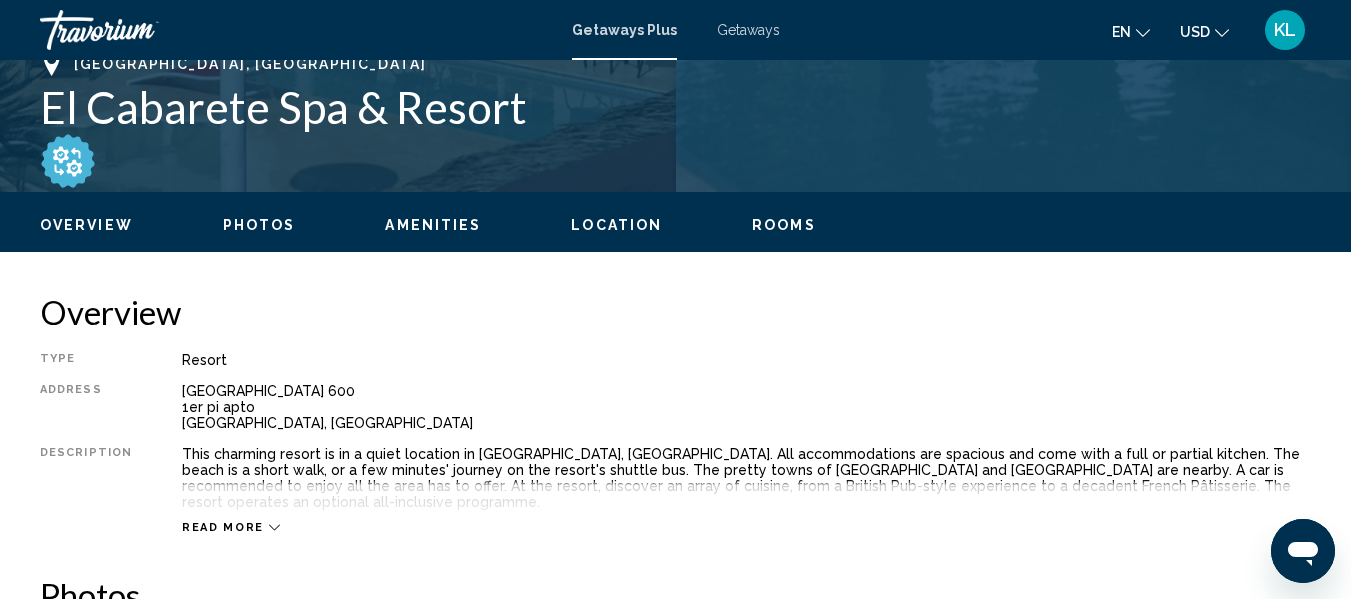click on "Overview
Photos
Amenities
Location
Rooms
Search" 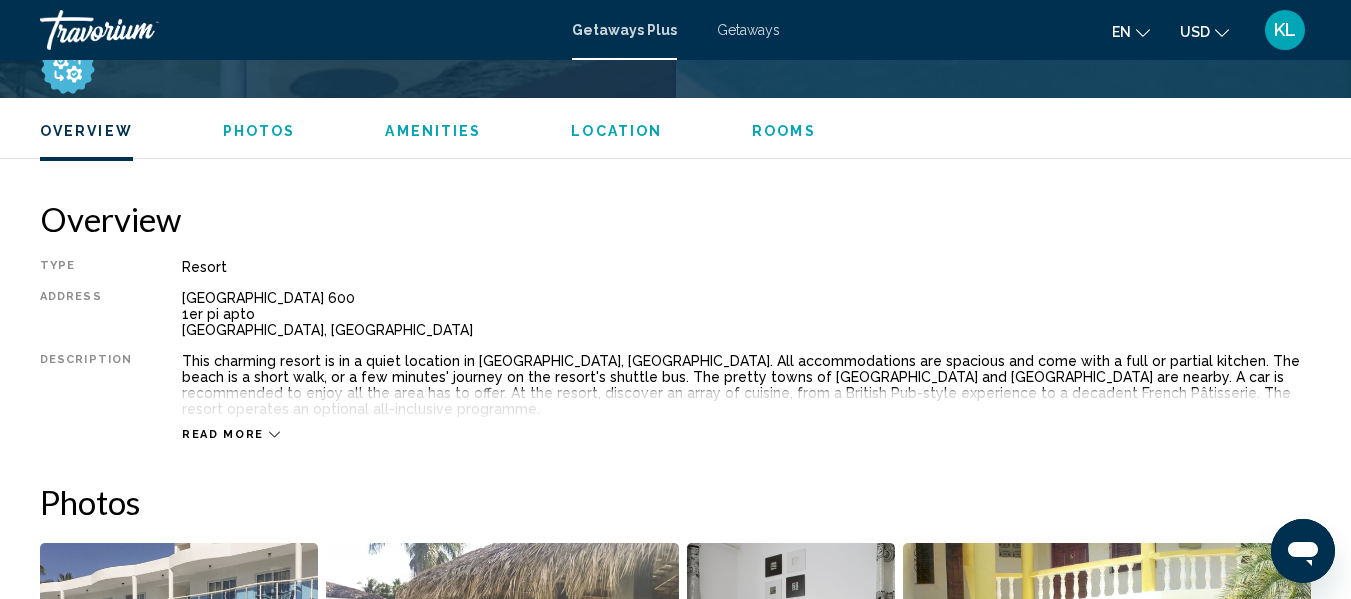 scroll, scrollTop: 1022, scrollLeft: 0, axis: vertical 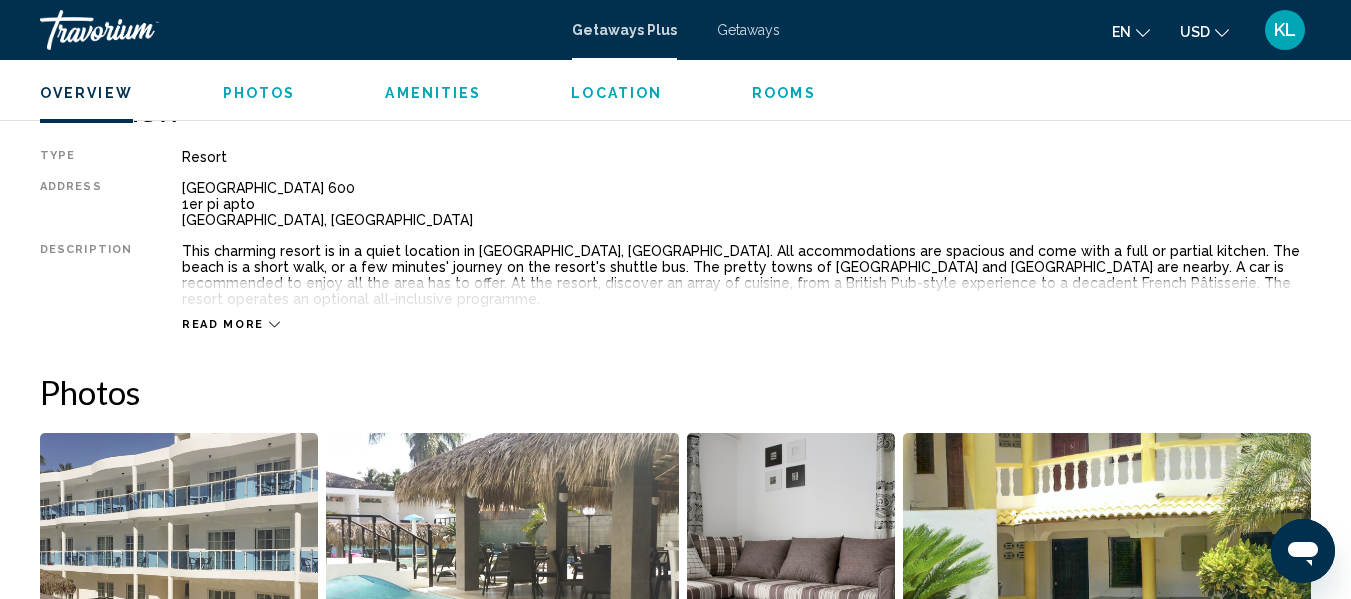 click on "Read more" at bounding box center (223, 324) 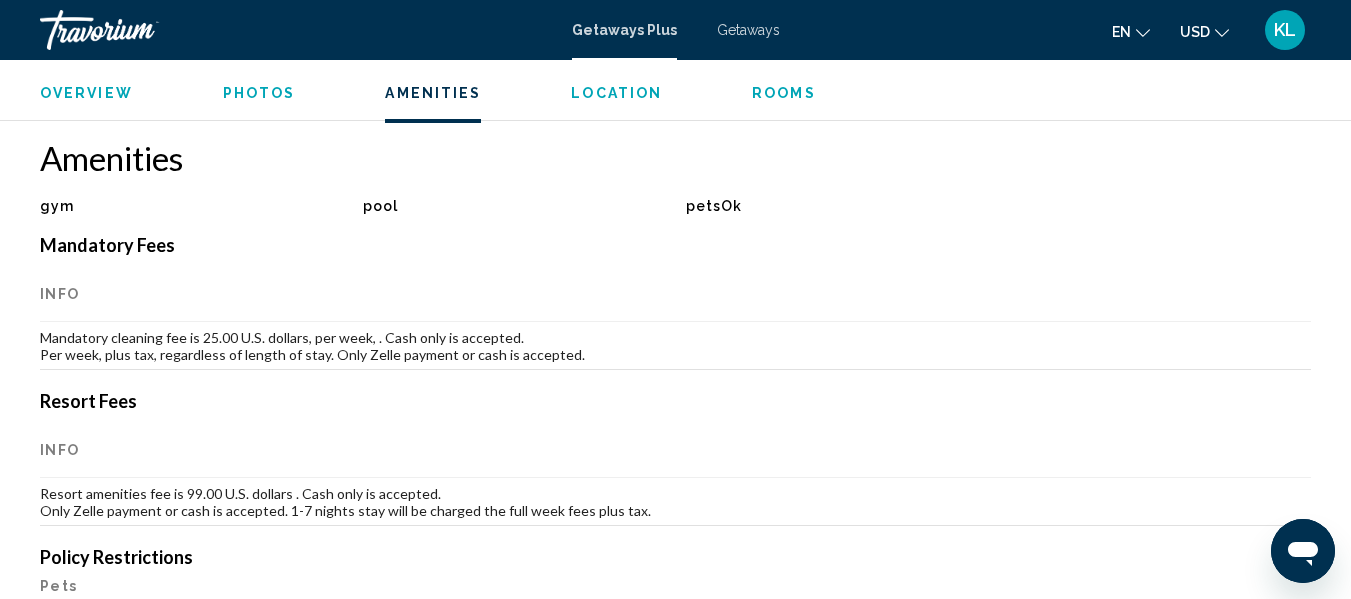 scroll, scrollTop: 1888, scrollLeft: 0, axis: vertical 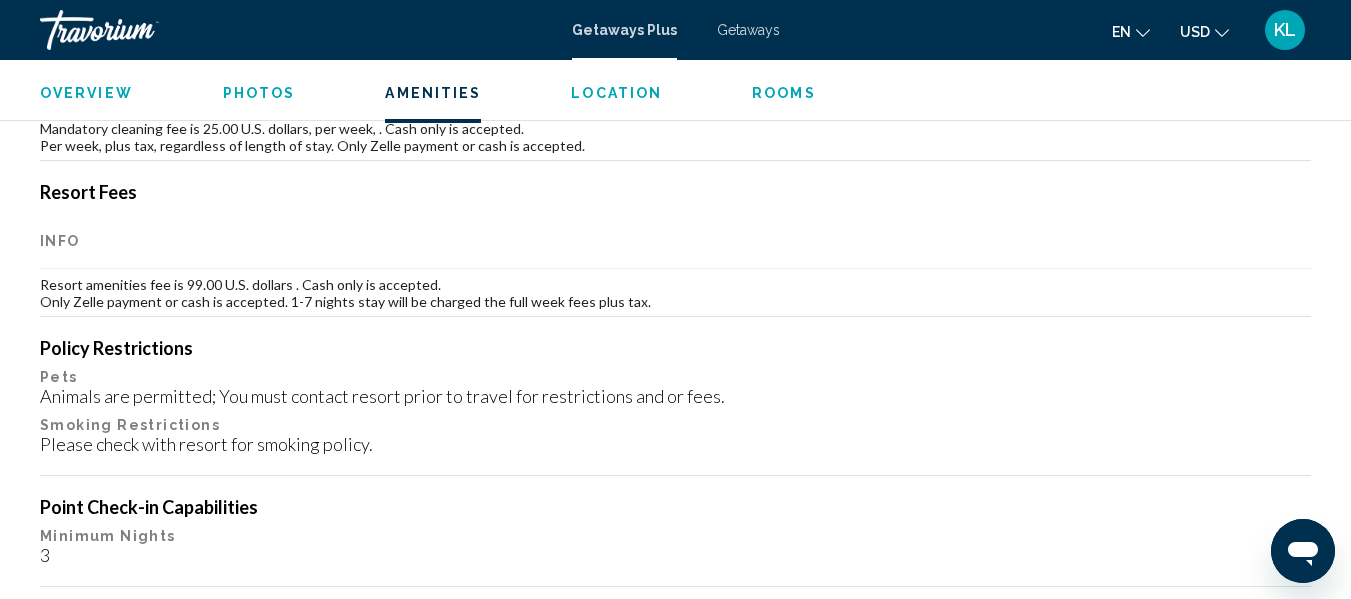 click on "Rooms" at bounding box center (784, 93) 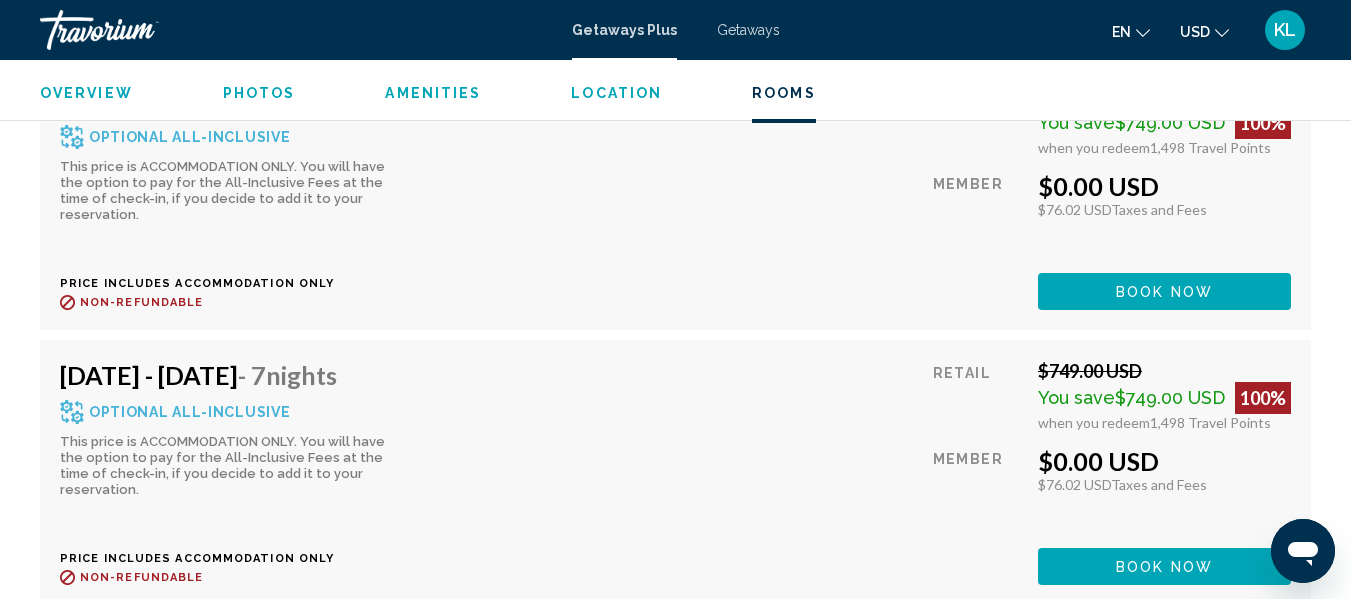 scroll, scrollTop: 4796, scrollLeft: 0, axis: vertical 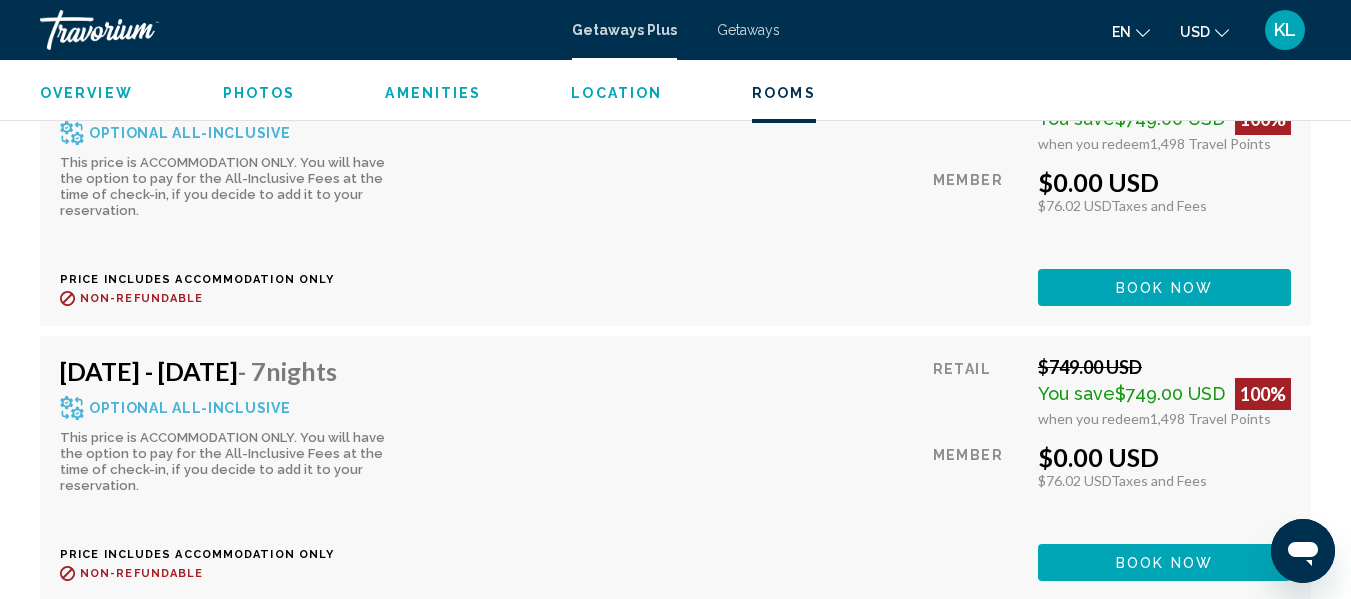 click on "Retail  $749.00 USD  You save  $749.00 USD   100%  when you redeem  1,498  Travel Points  Member  $0.00 USD   $76.02 USD  Taxes and Fees You earn  0  Travel Points  Book now This room is no longer available." at bounding box center [1112, 468] 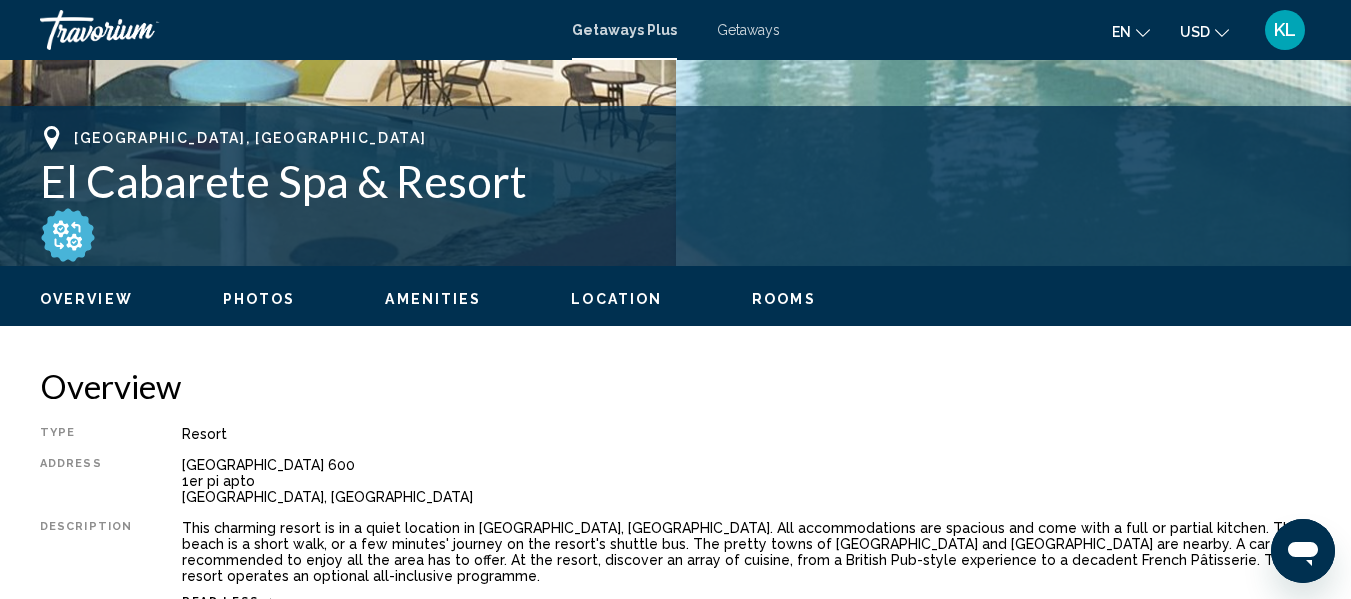 scroll, scrollTop: 742, scrollLeft: 0, axis: vertical 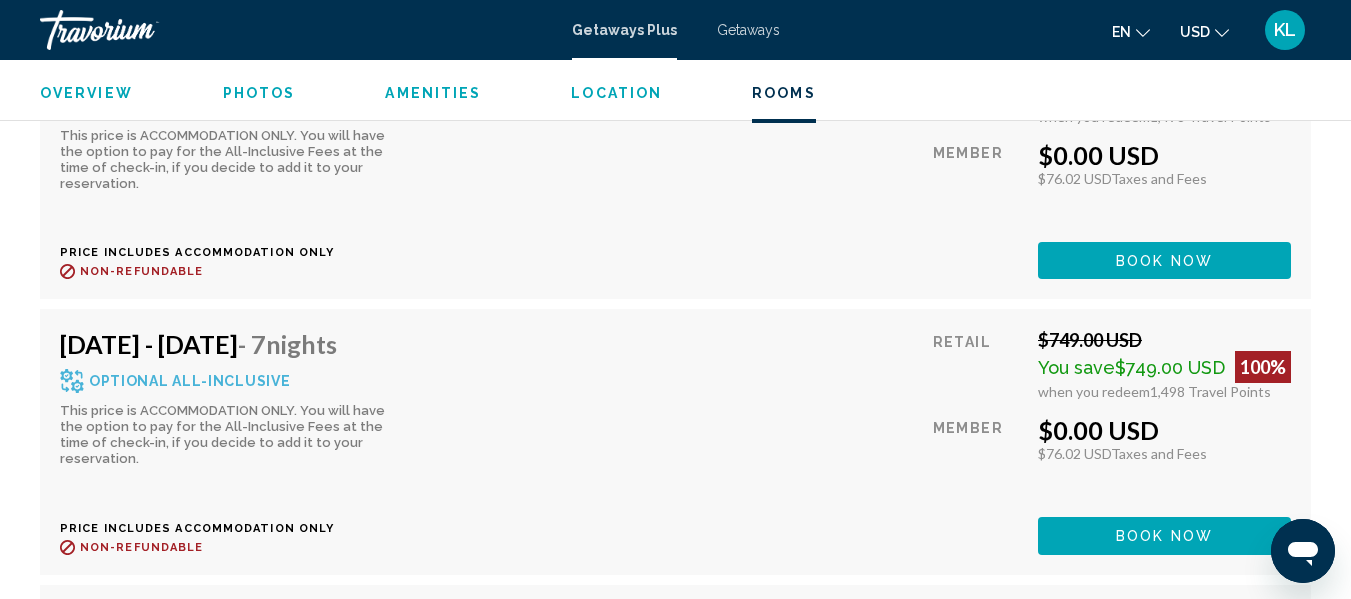 click on "Book now" at bounding box center [1164, -289] 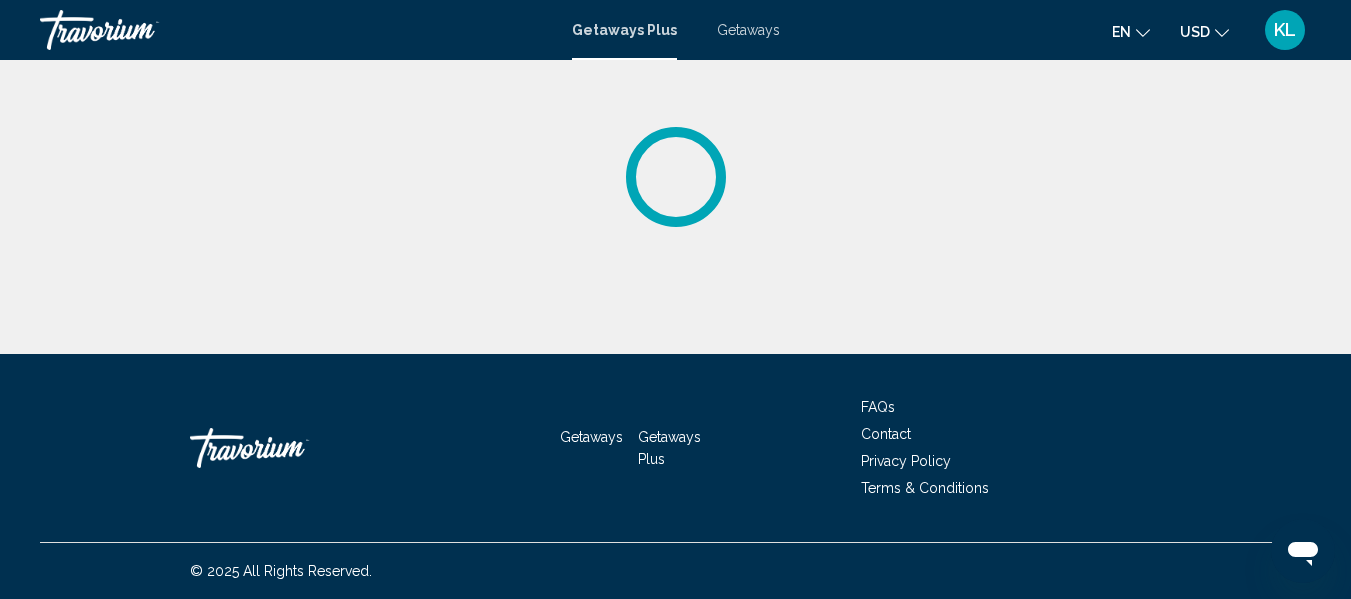 scroll, scrollTop: 0, scrollLeft: 0, axis: both 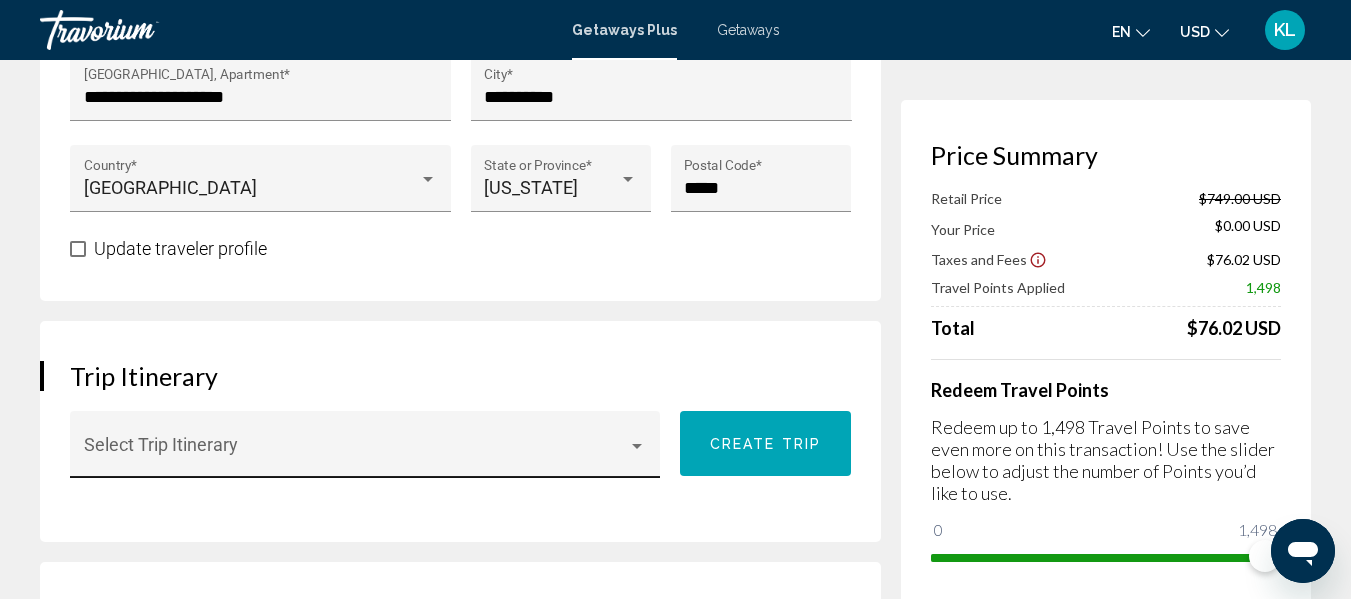 click at bounding box center (637, 446) 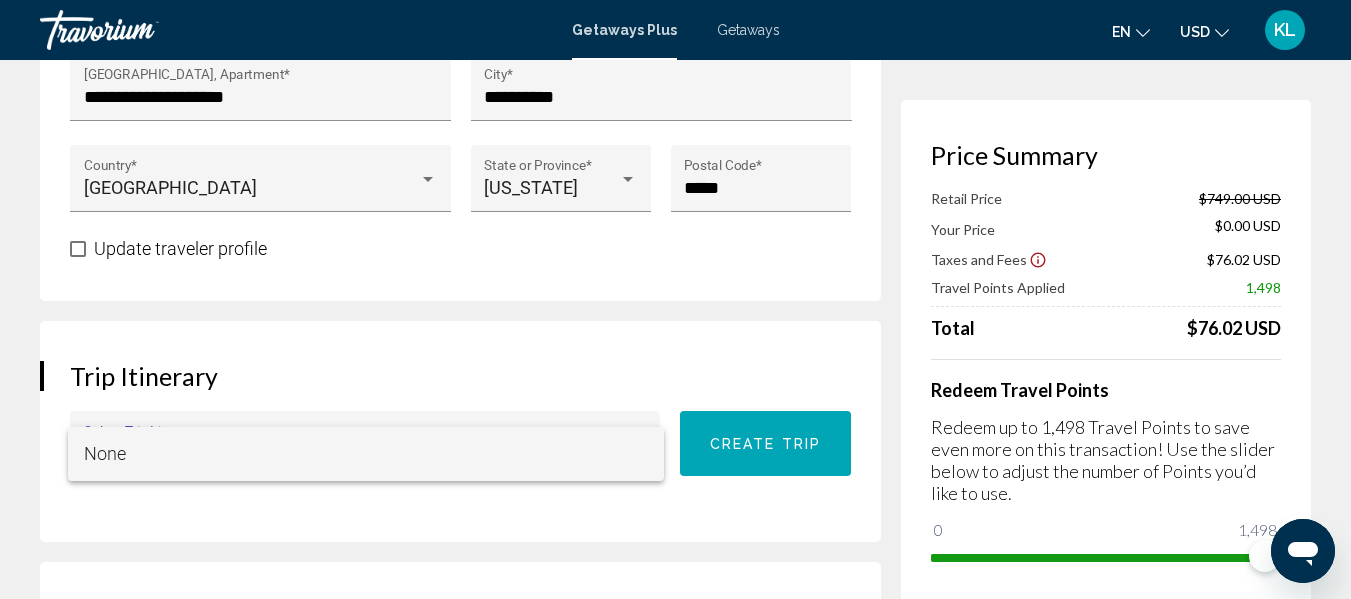 click at bounding box center (675, 299) 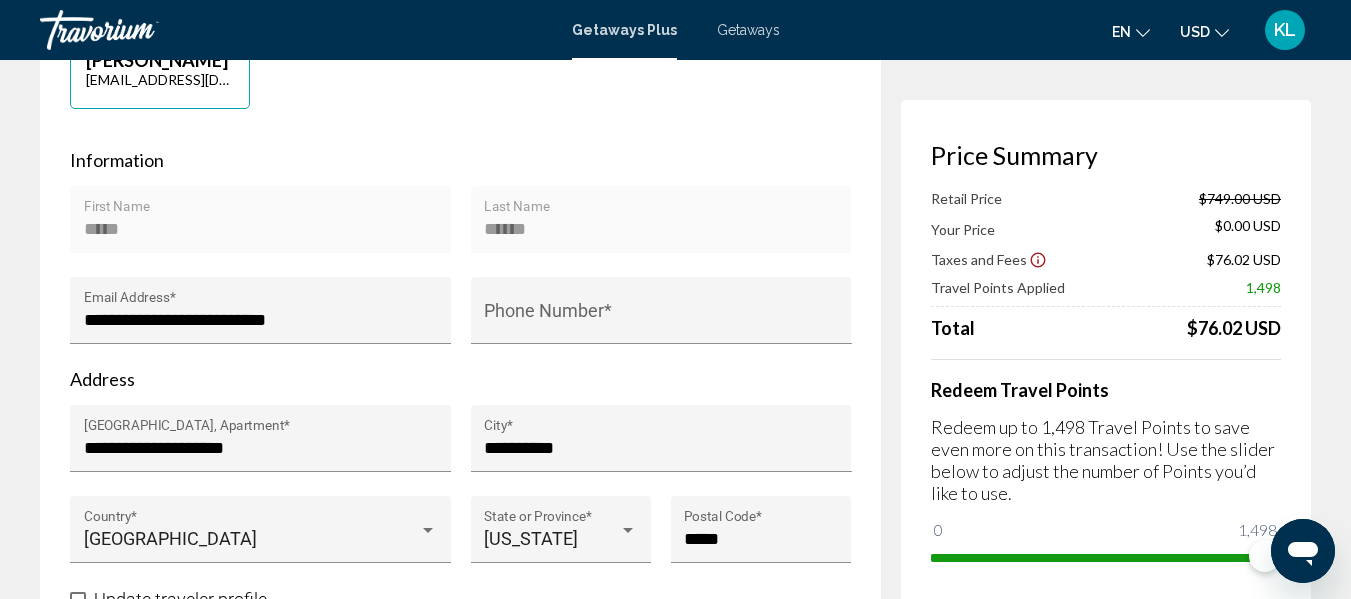 scroll, scrollTop: 531, scrollLeft: 0, axis: vertical 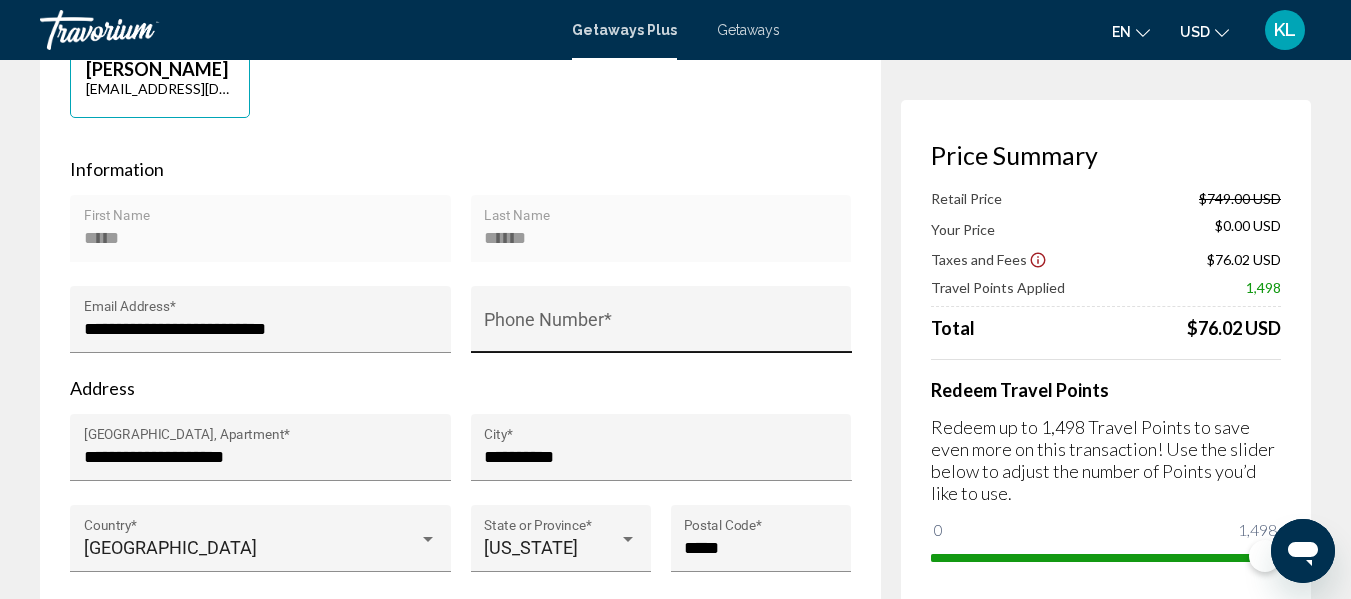 click on "Phone Number  *" at bounding box center (661, 325) 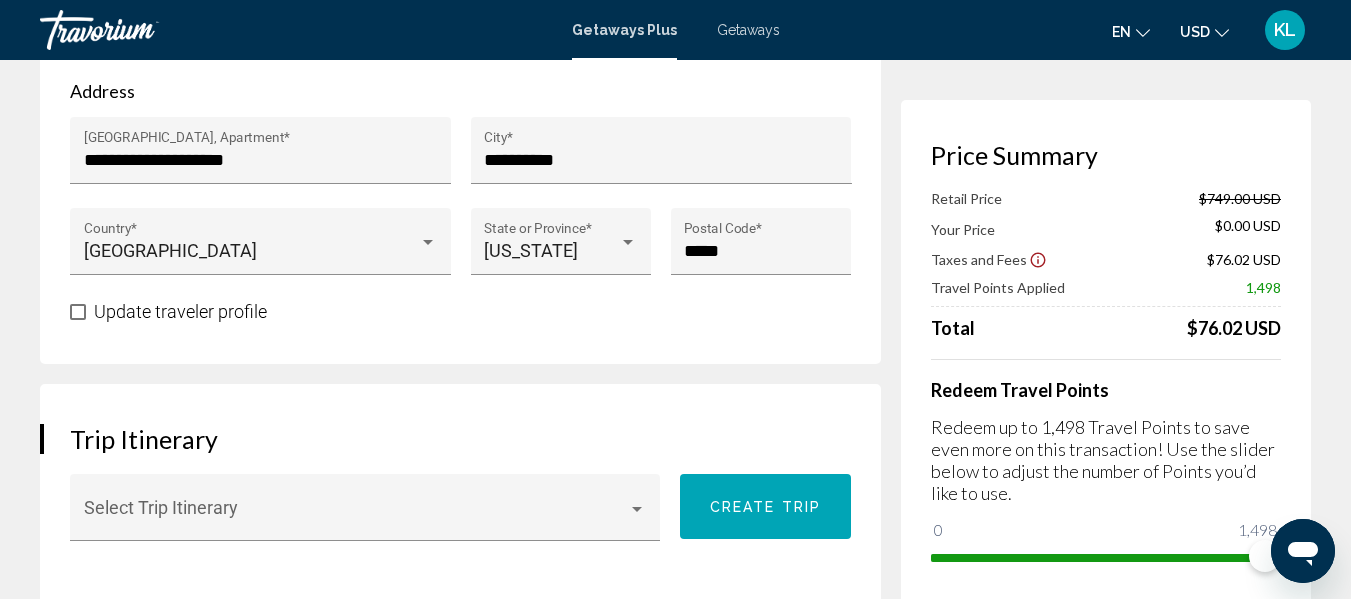 scroll, scrollTop: 837, scrollLeft: 0, axis: vertical 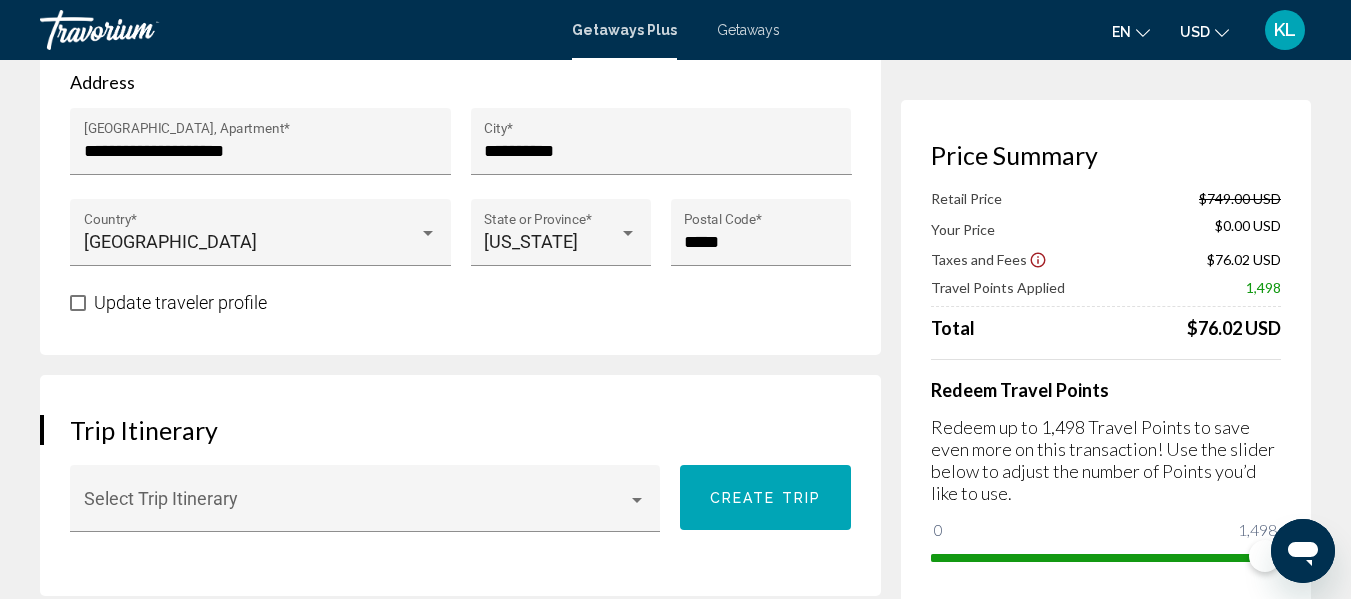 type on "**********" 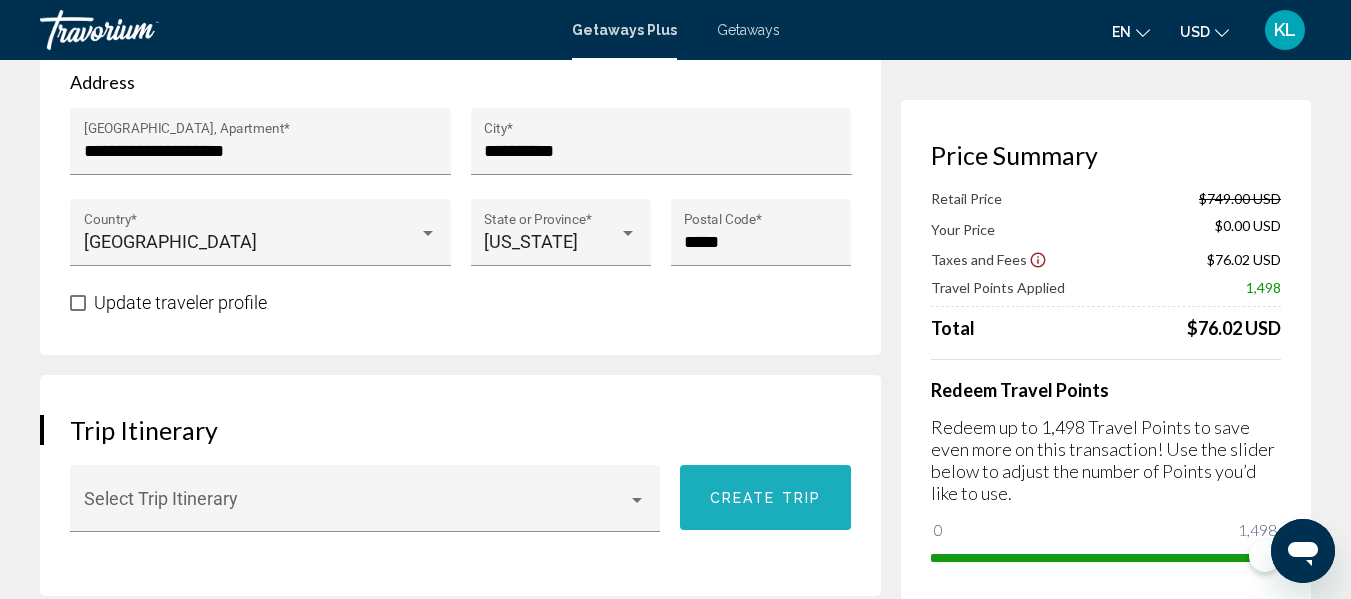 click on "Create trip" at bounding box center (765, 497) 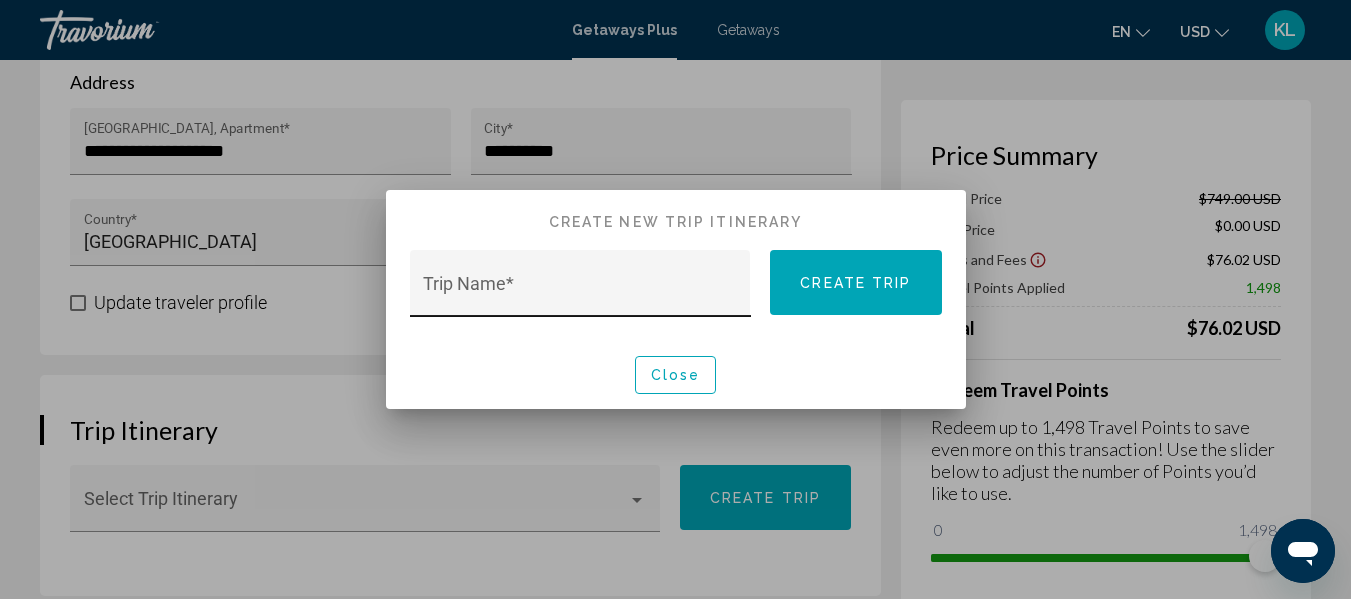 click on "Trip Name  *" at bounding box center (580, 293) 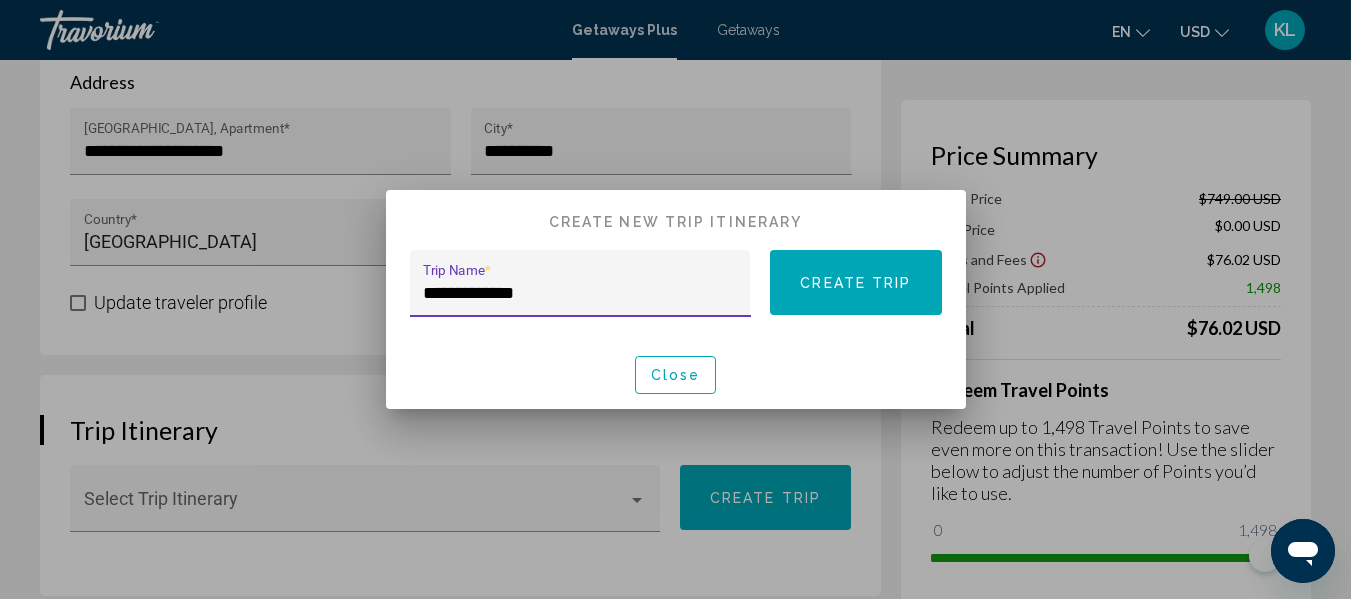 type on "**********" 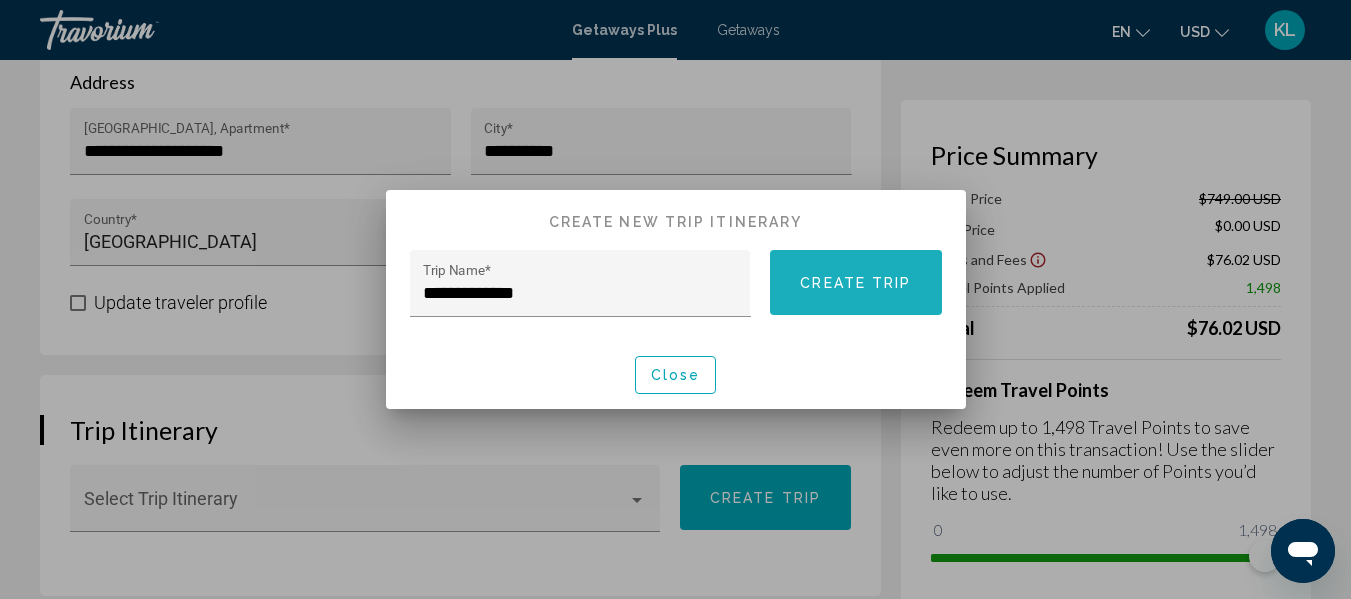 click on "Create trip" at bounding box center [855, 282] 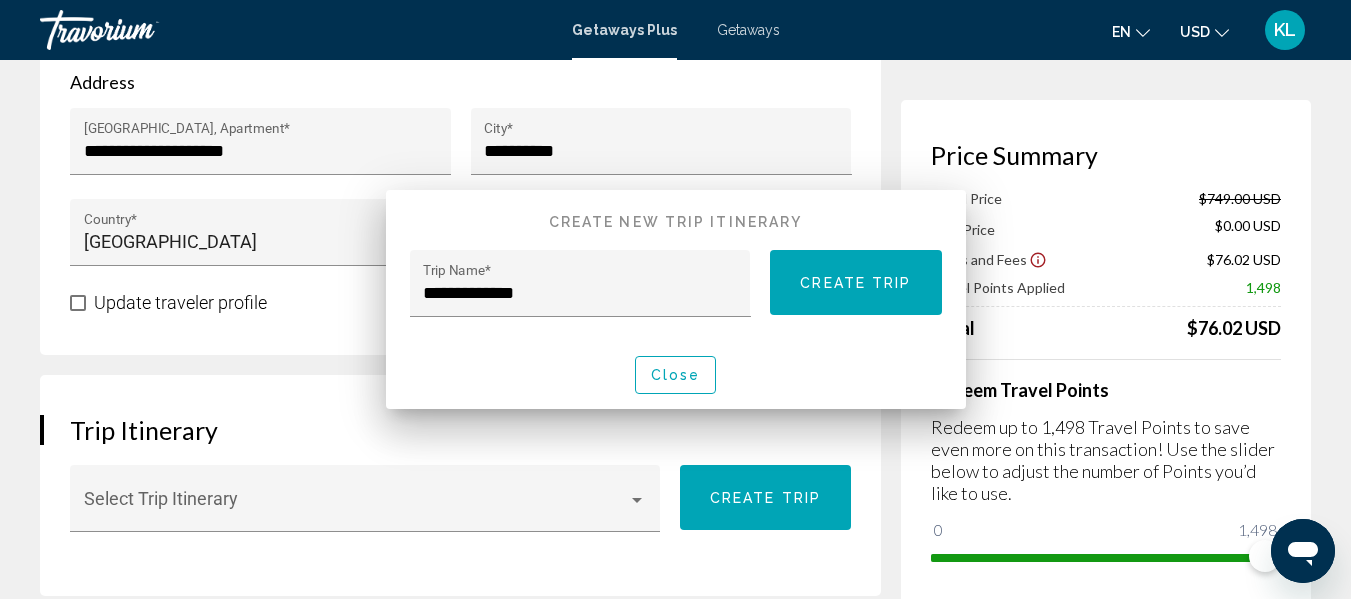 scroll, scrollTop: 837, scrollLeft: 0, axis: vertical 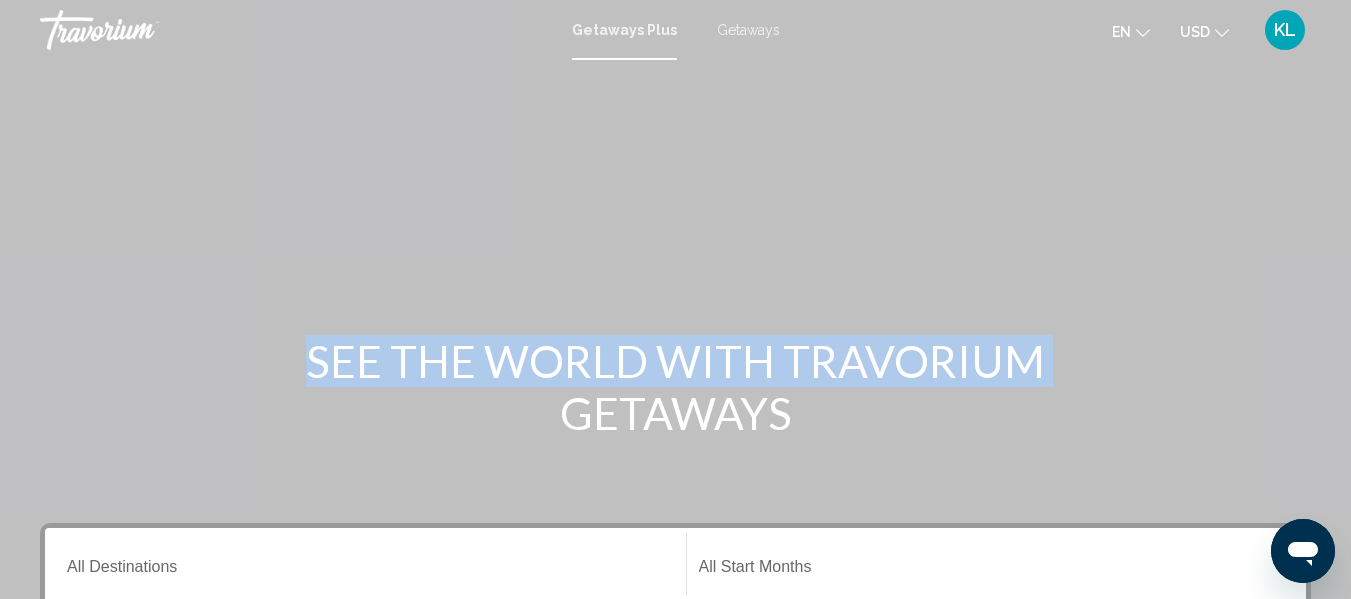 drag, startPoint x: 1349, startPoint y: 45, endPoint x: 1351, endPoint y: 141, distance: 96.02083 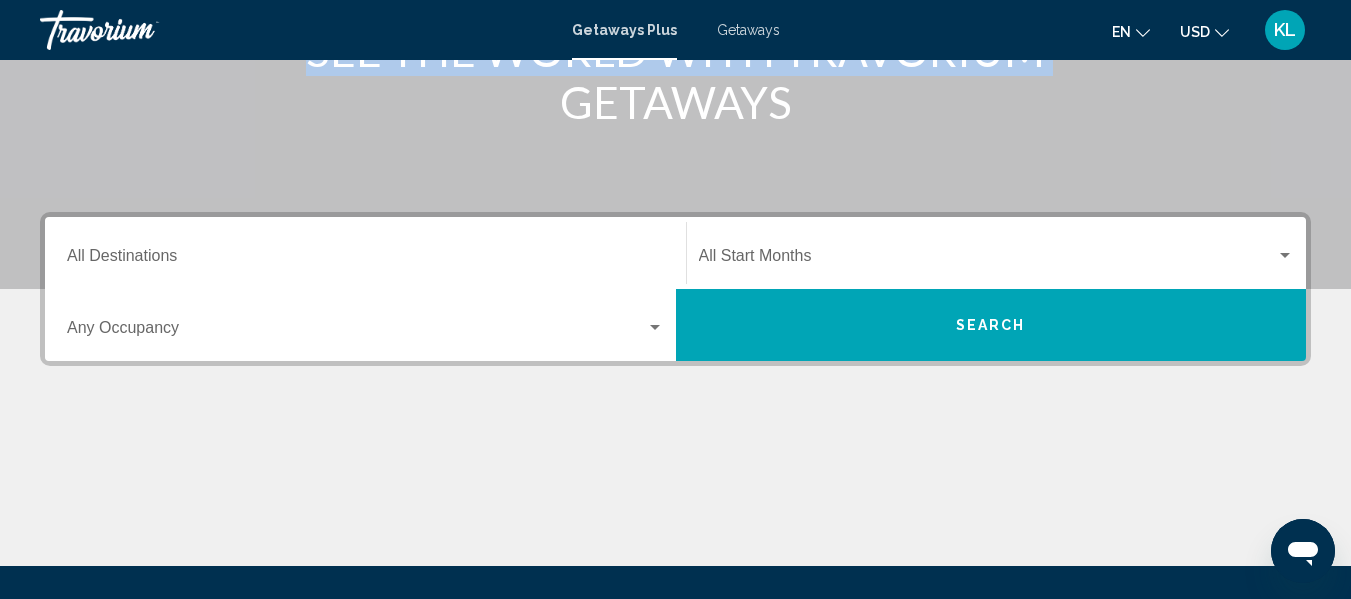 scroll, scrollTop: 293, scrollLeft: 0, axis: vertical 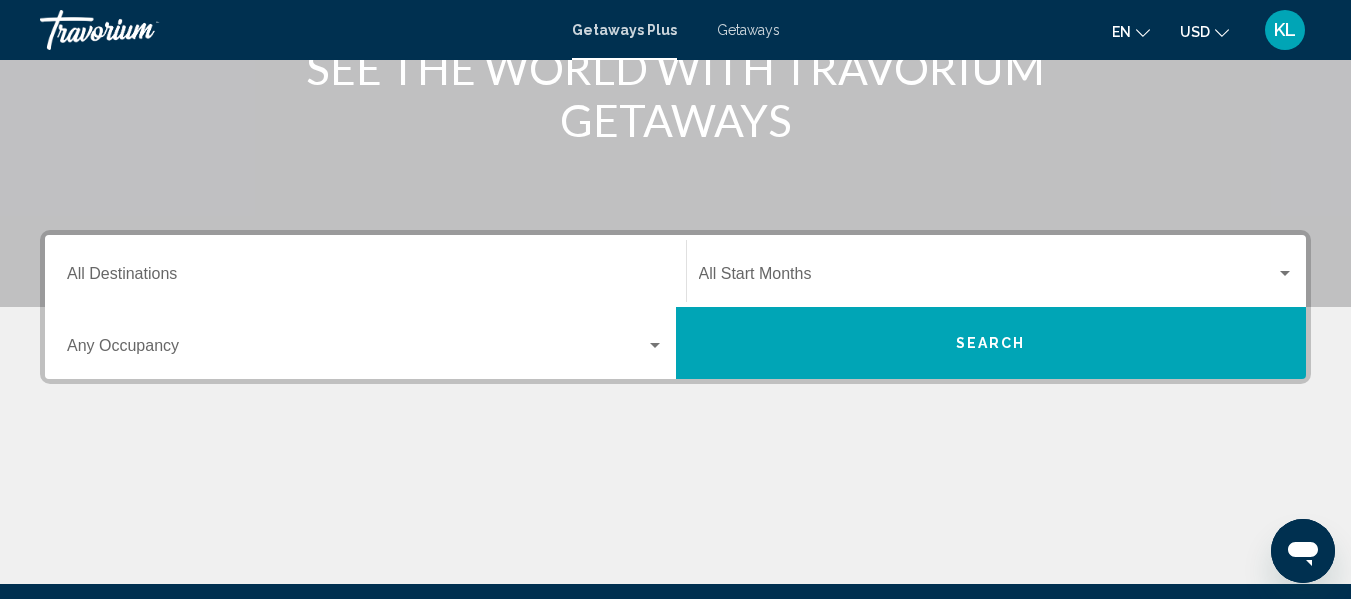 click at bounding box center [1285, 274] 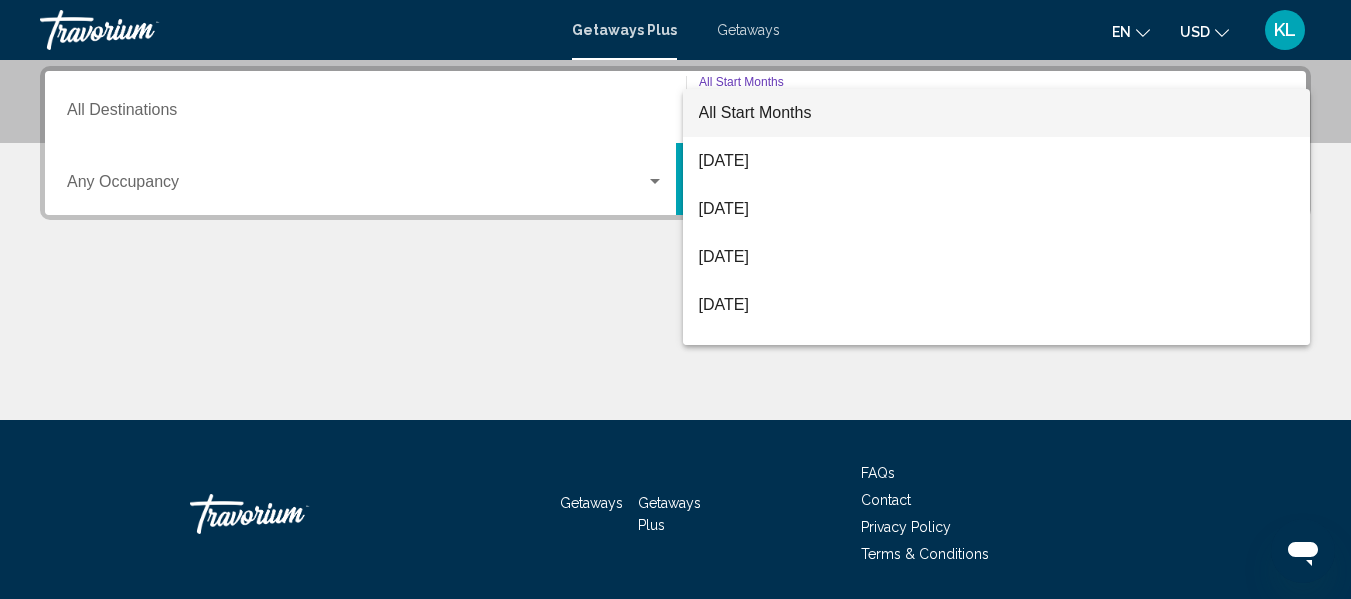 scroll, scrollTop: 458, scrollLeft: 0, axis: vertical 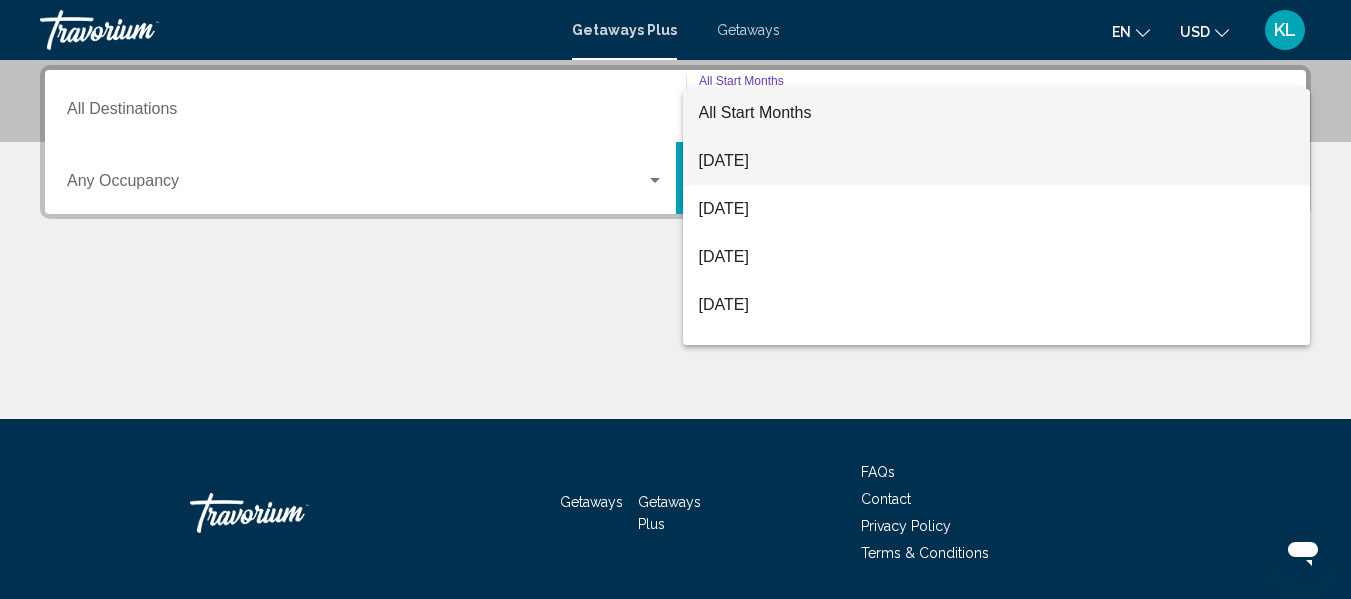 click on "[DATE]" at bounding box center (997, 161) 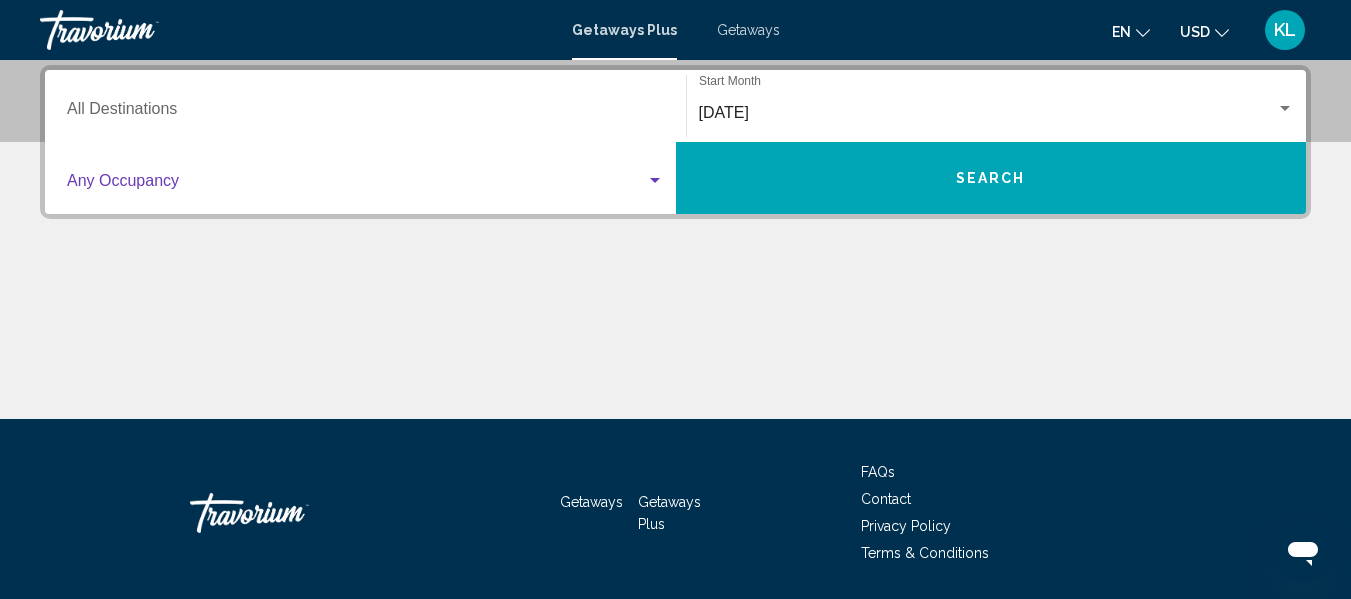 click at bounding box center [365, 185] 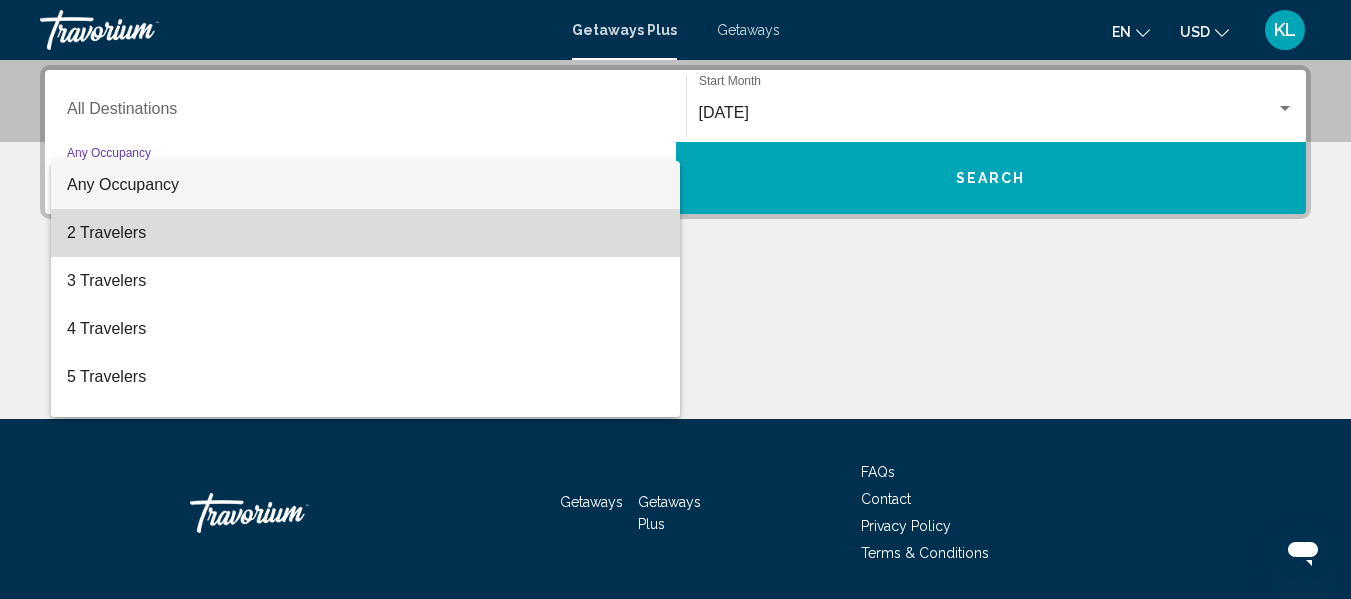 click on "2 Travelers" at bounding box center (365, 233) 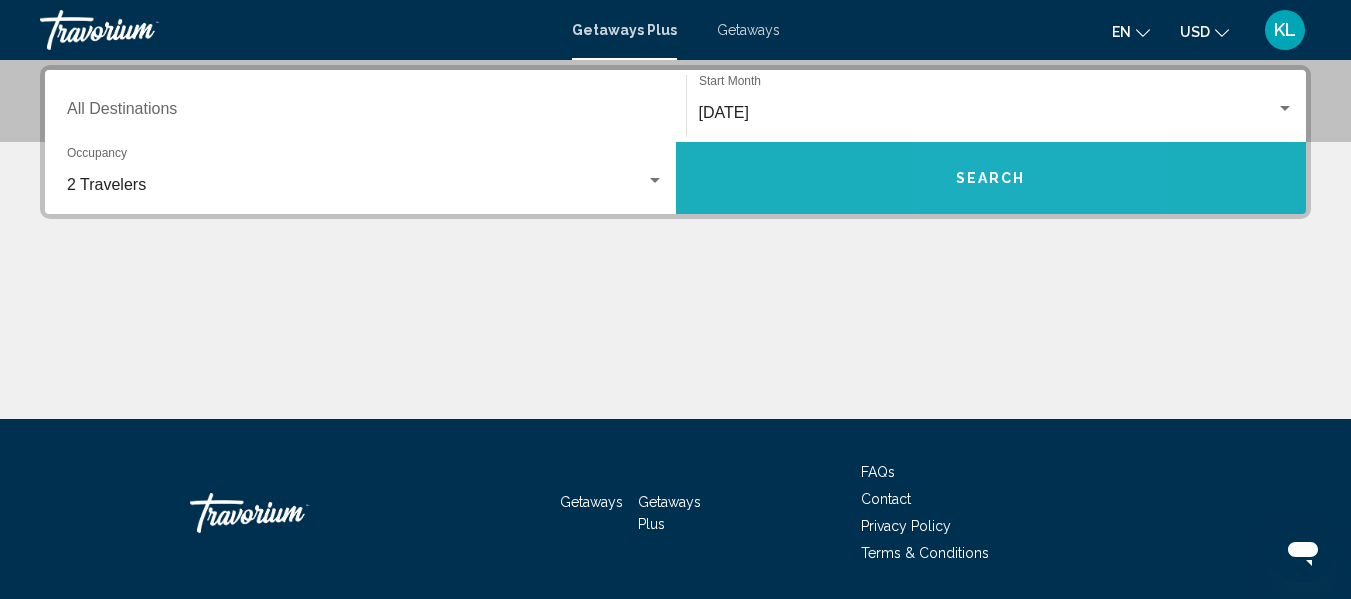 click on "Search" at bounding box center (991, 179) 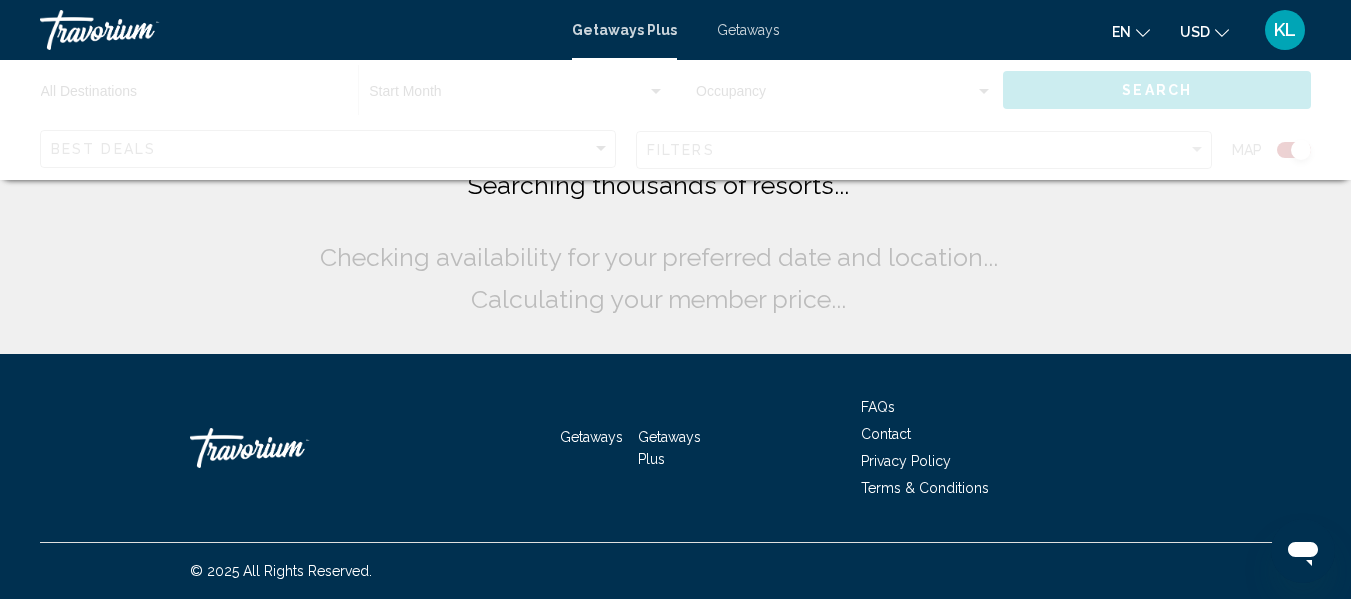 scroll, scrollTop: 0, scrollLeft: 0, axis: both 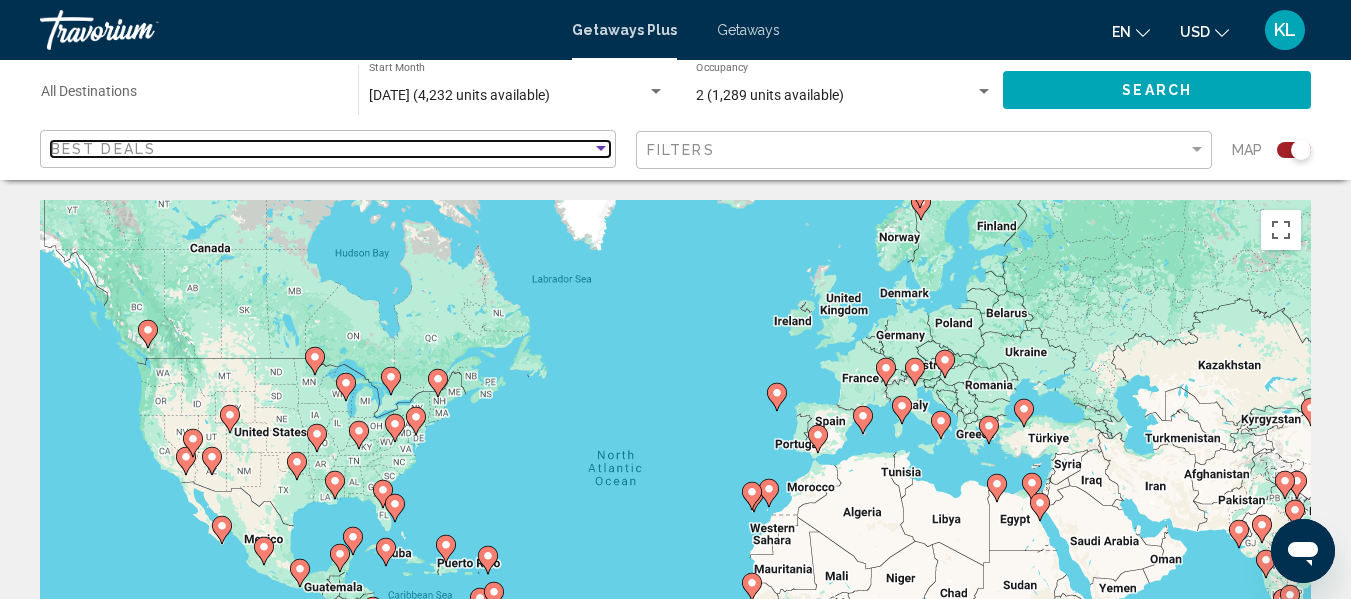 click at bounding box center [601, 149] 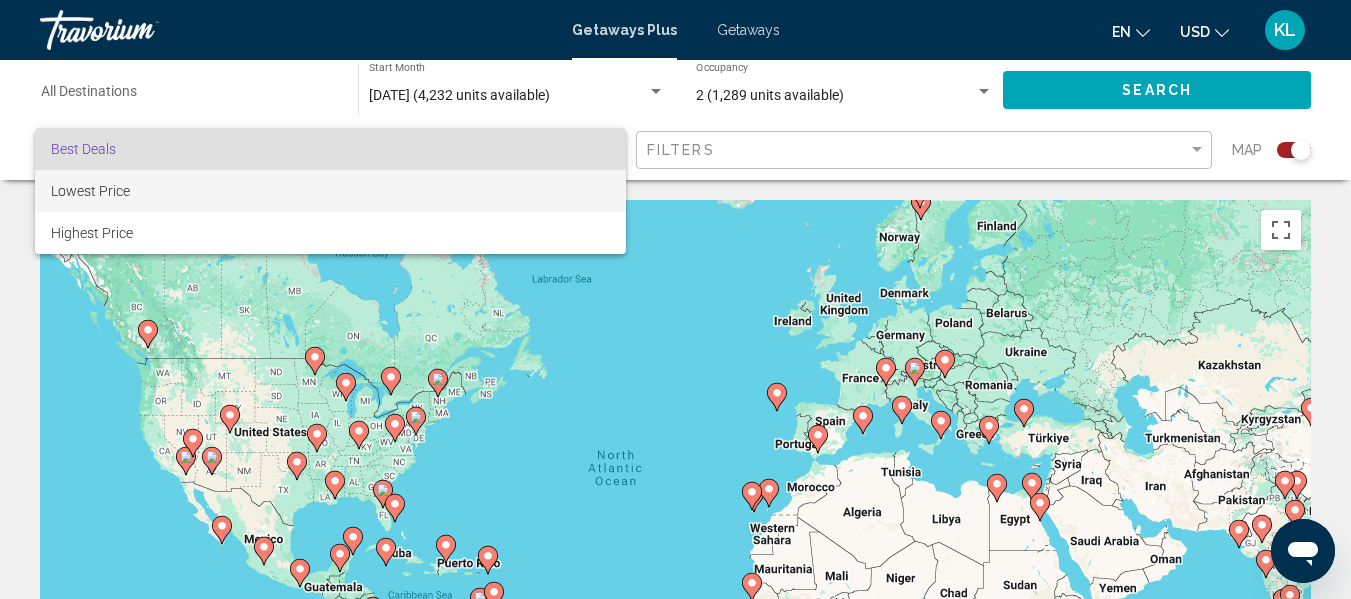 click on "Lowest Price" at bounding box center (330, 191) 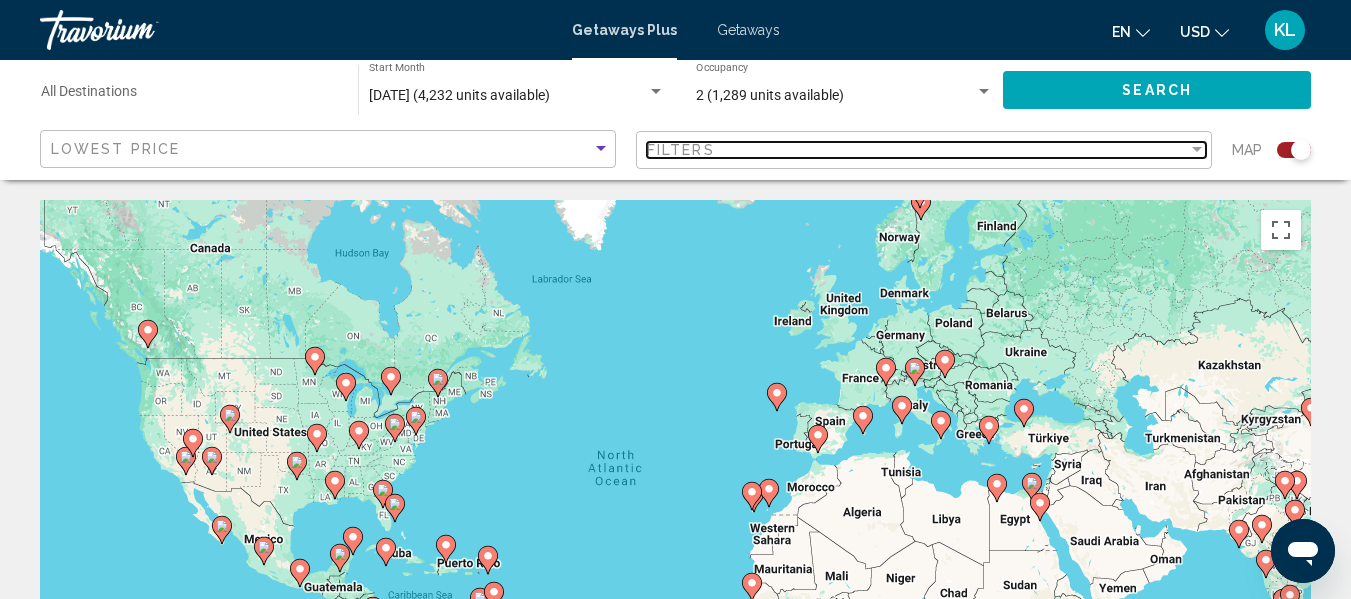 click at bounding box center [1197, 149] 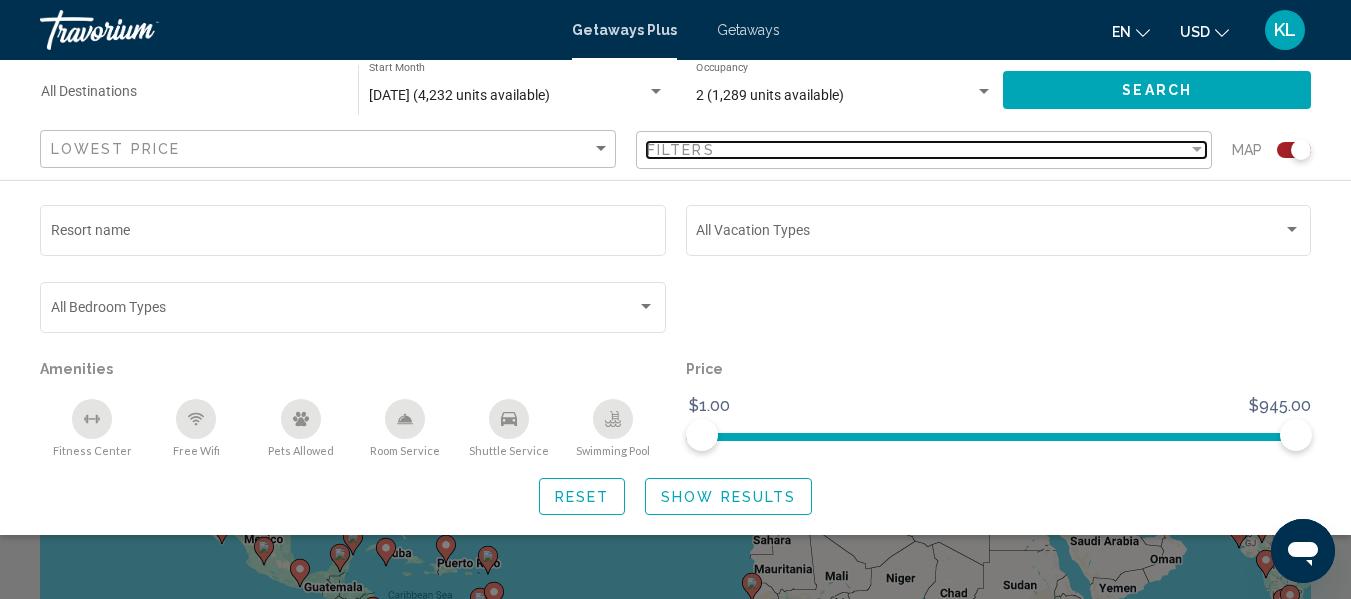 click at bounding box center (1197, 149) 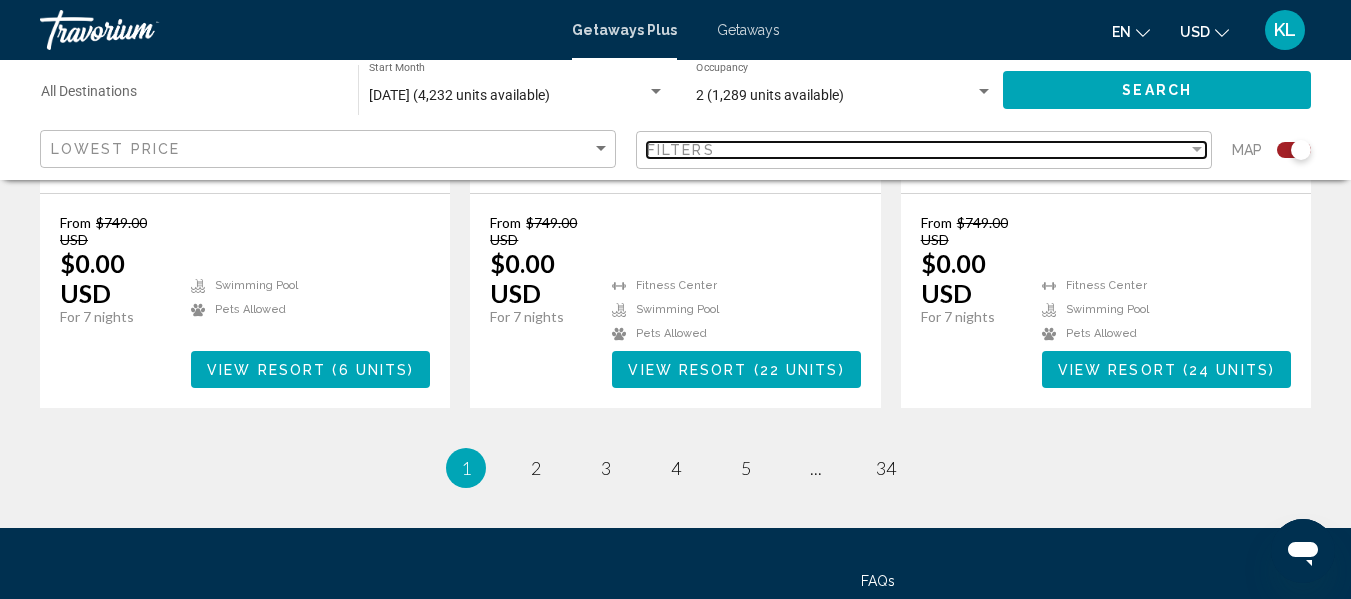 scroll, scrollTop: 3489, scrollLeft: 0, axis: vertical 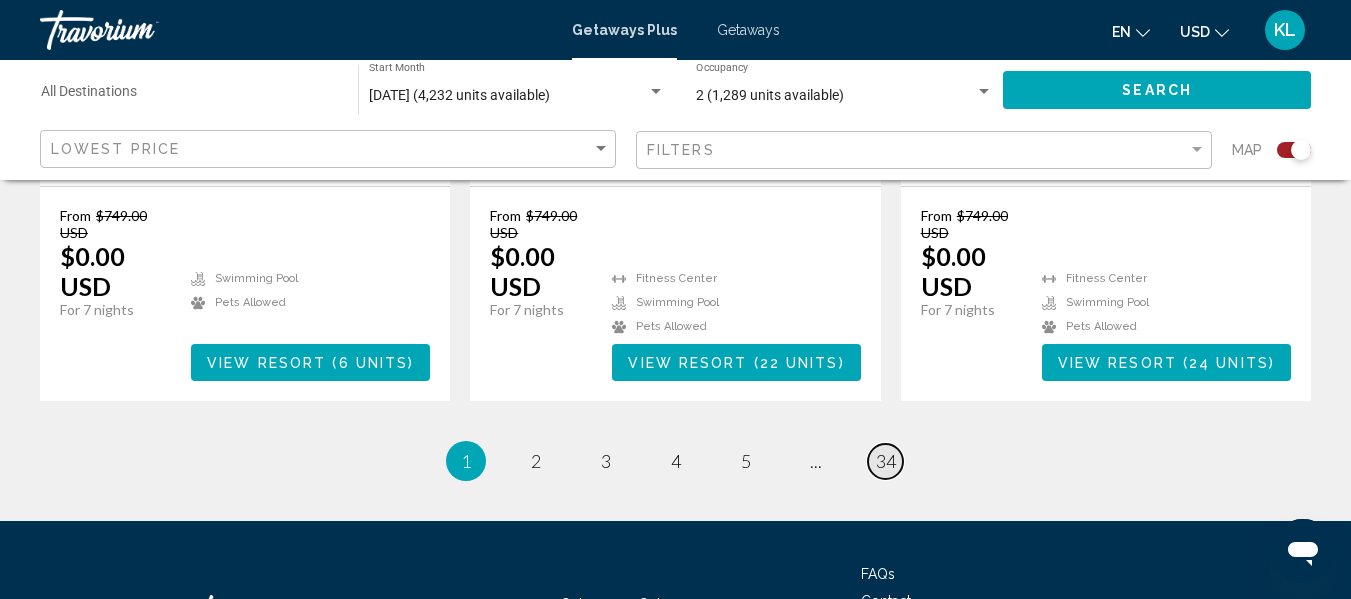 click on "34" at bounding box center (886, 461) 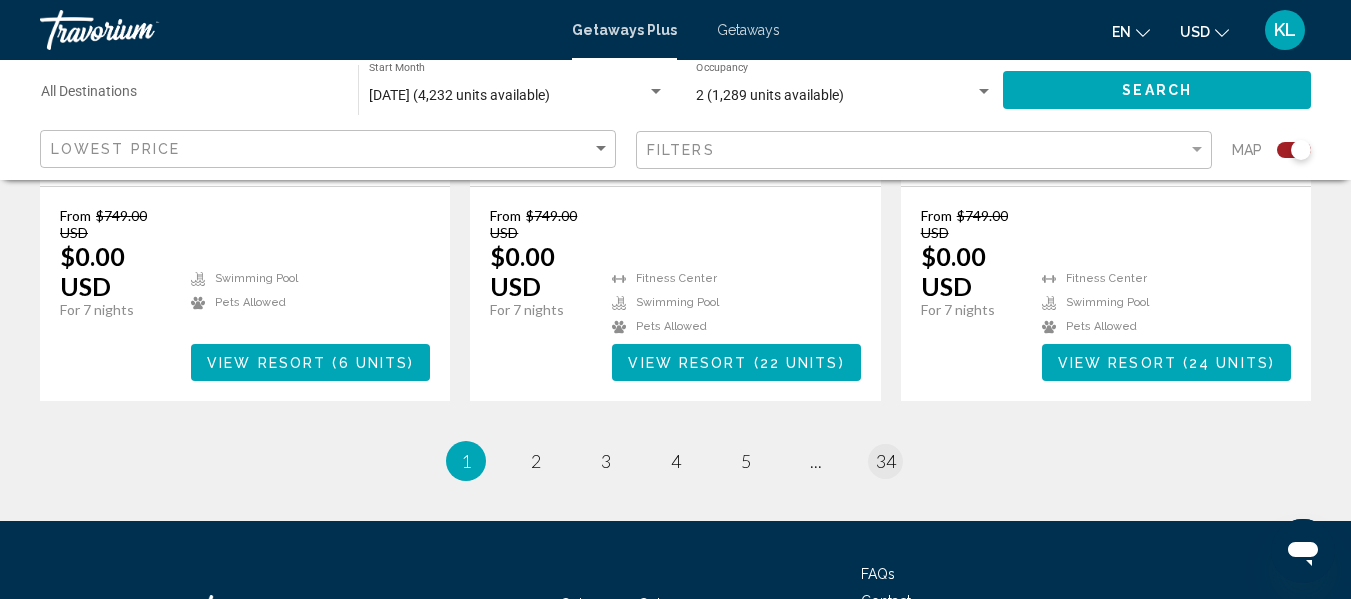 scroll, scrollTop: 0, scrollLeft: 0, axis: both 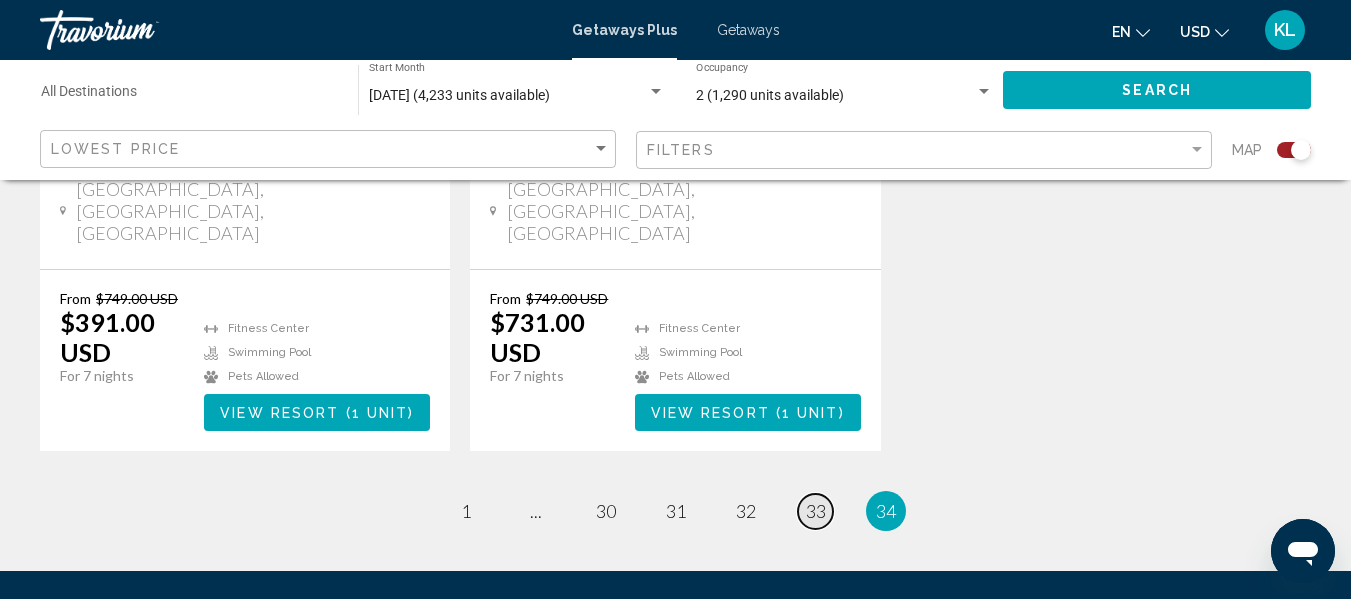 click on "33" at bounding box center [816, 511] 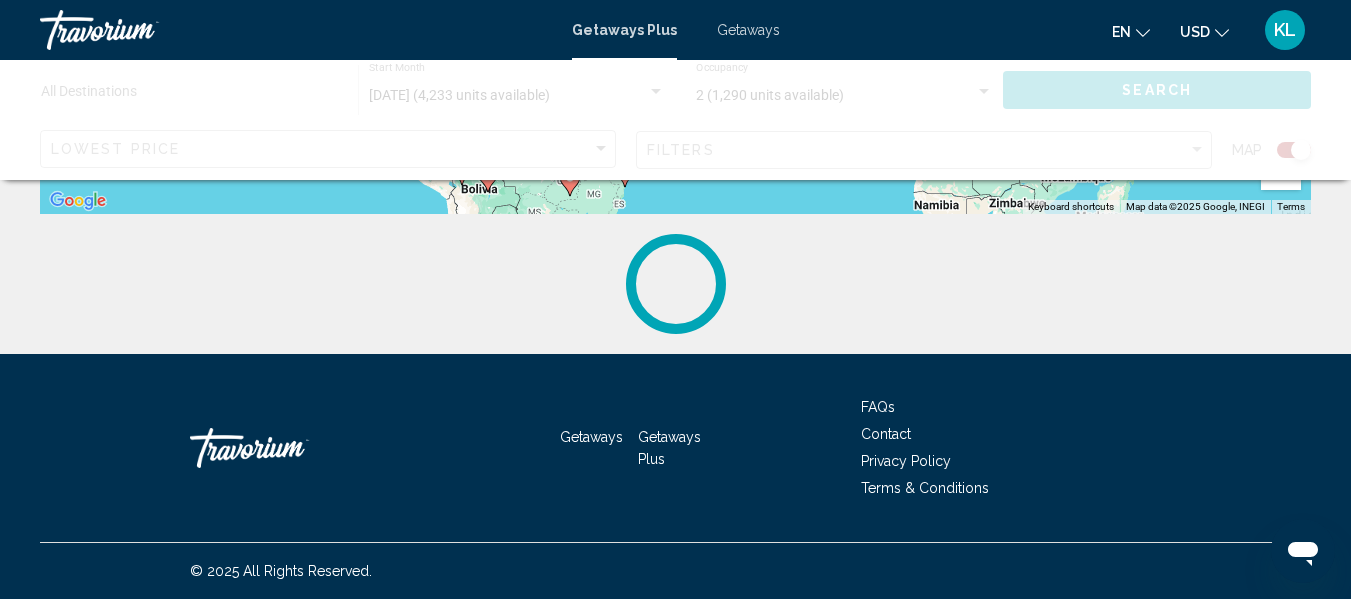 scroll, scrollTop: 0, scrollLeft: 0, axis: both 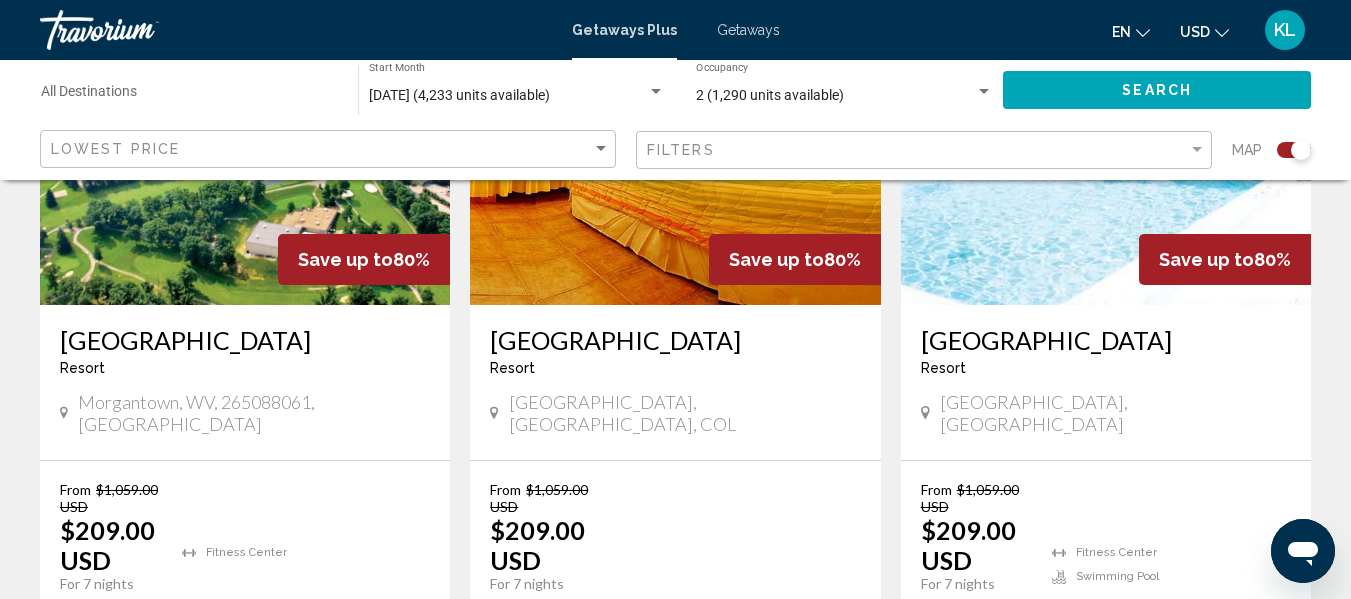 click on "Mendihuaca Caribbean Resort" at bounding box center [675, 340] 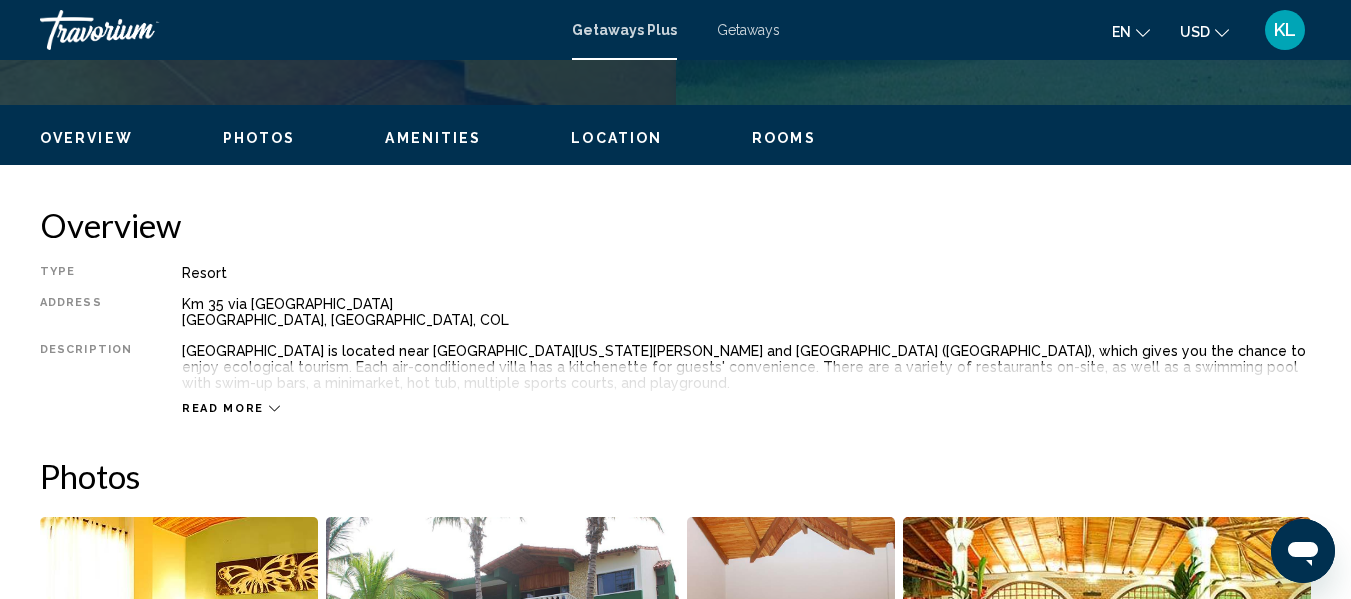 scroll, scrollTop: 236, scrollLeft: 0, axis: vertical 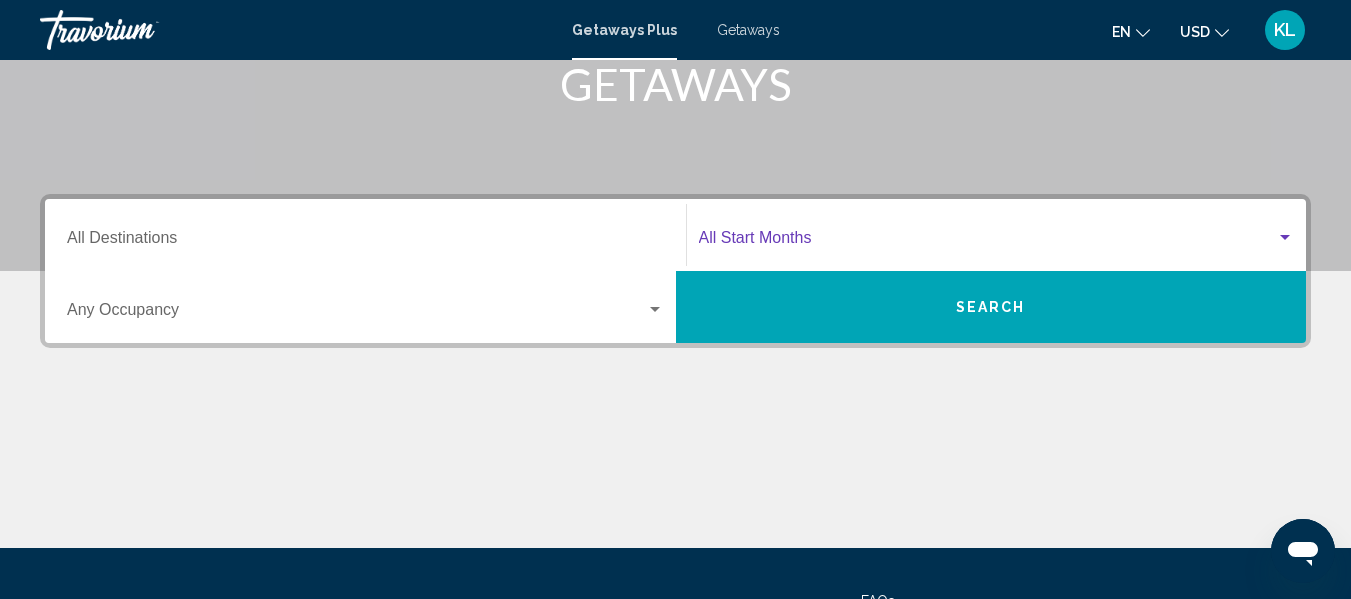 click at bounding box center (988, 242) 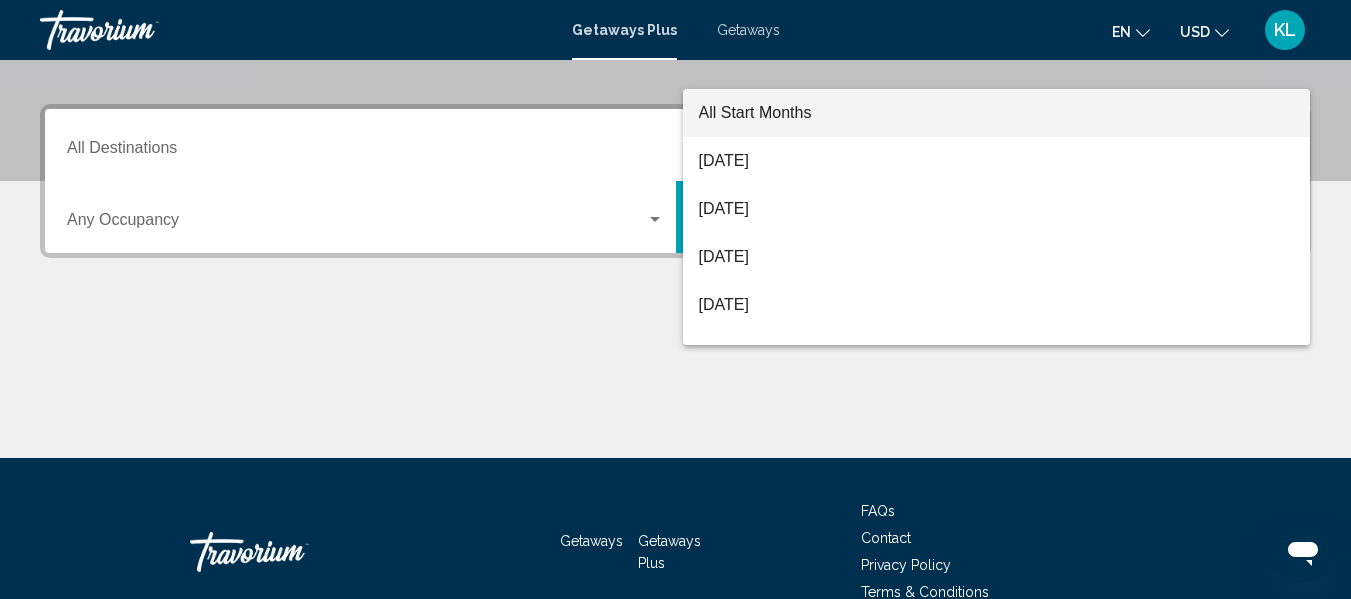 scroll, scrollTop: 458, scrollLeft: 0, axis: vertical 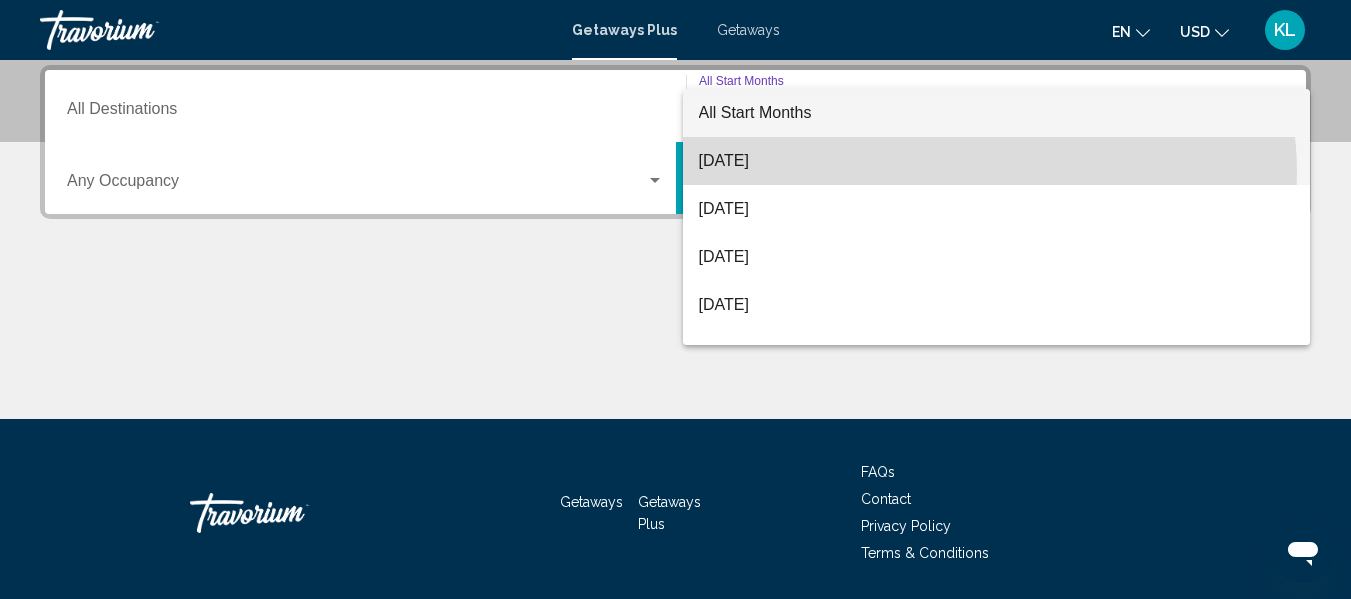 click on "[DATE]" at bounding box center [997, 161] 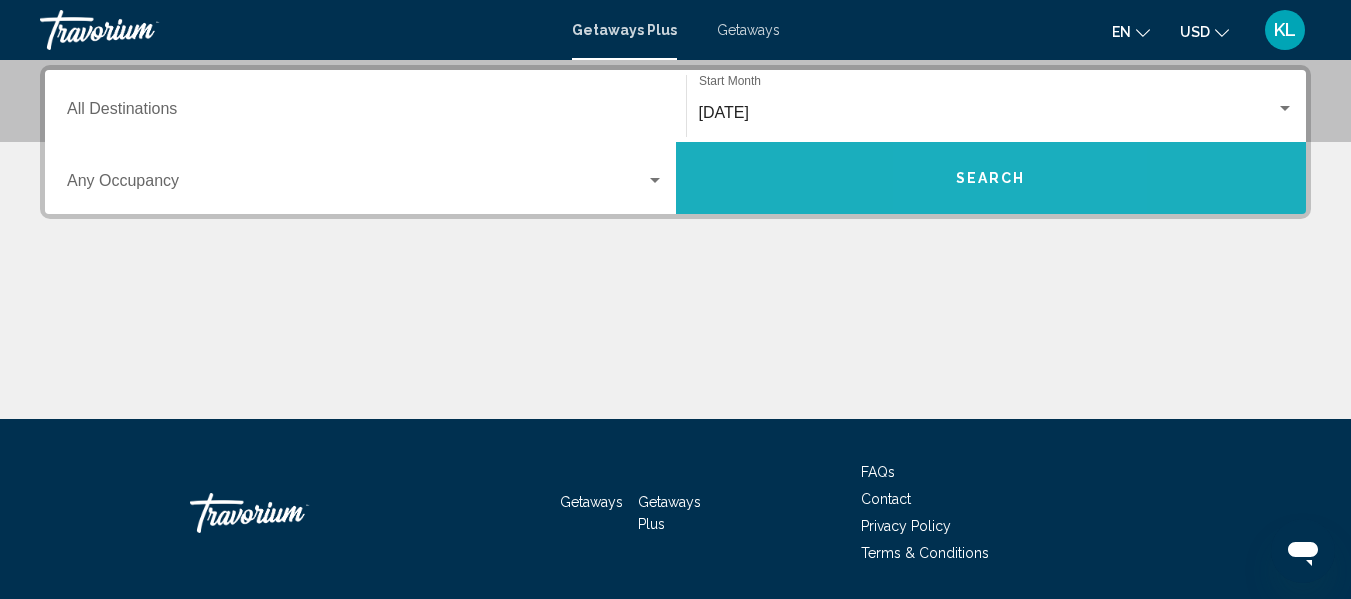 click on "Search" at bounding box center (991, 179) 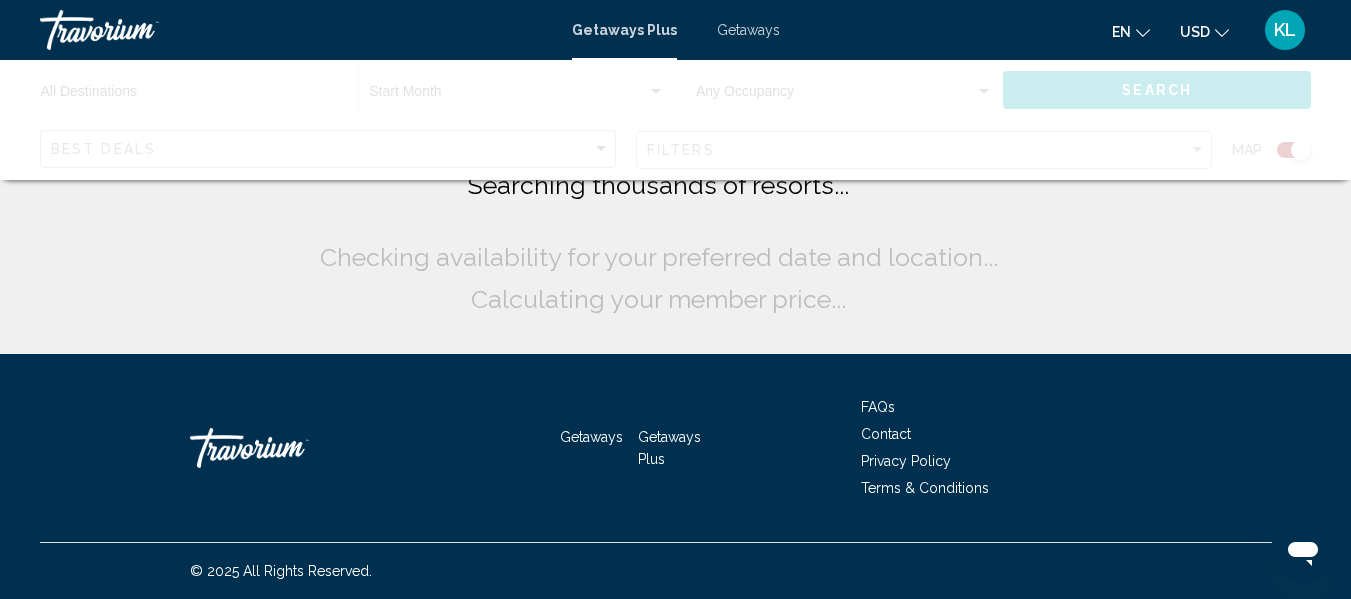 scroll, scrollTop: 0, scrollLeft: 0, axis: both 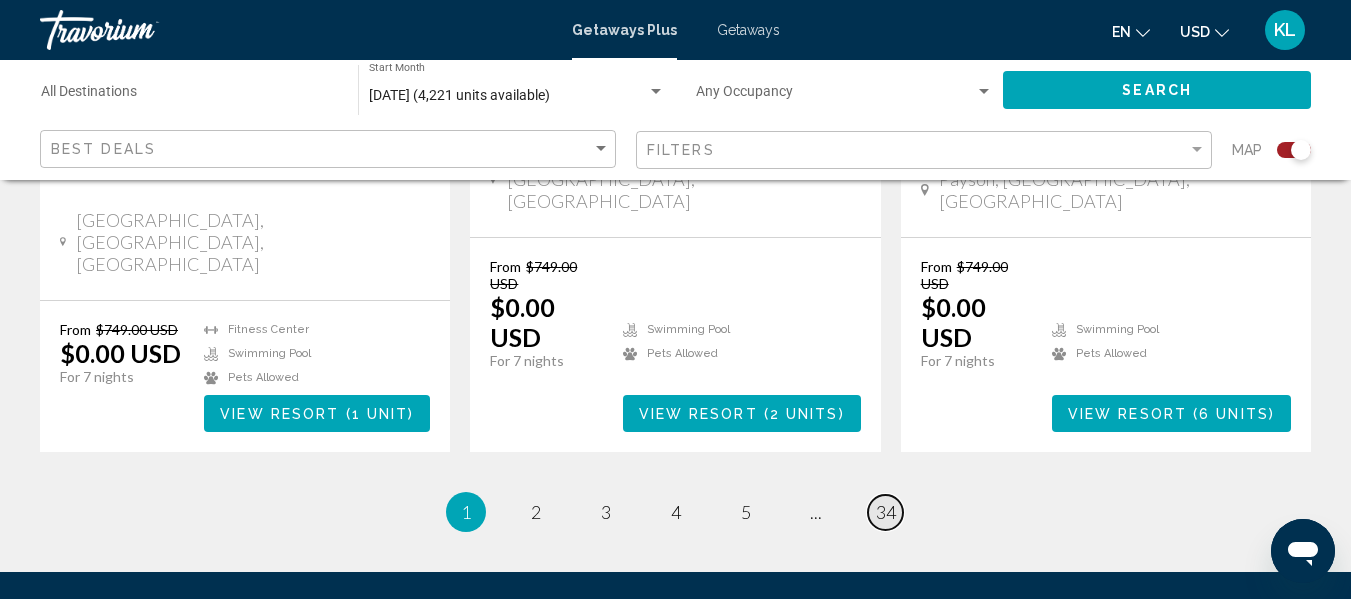 click on "34" at bounding box center (886, 512) 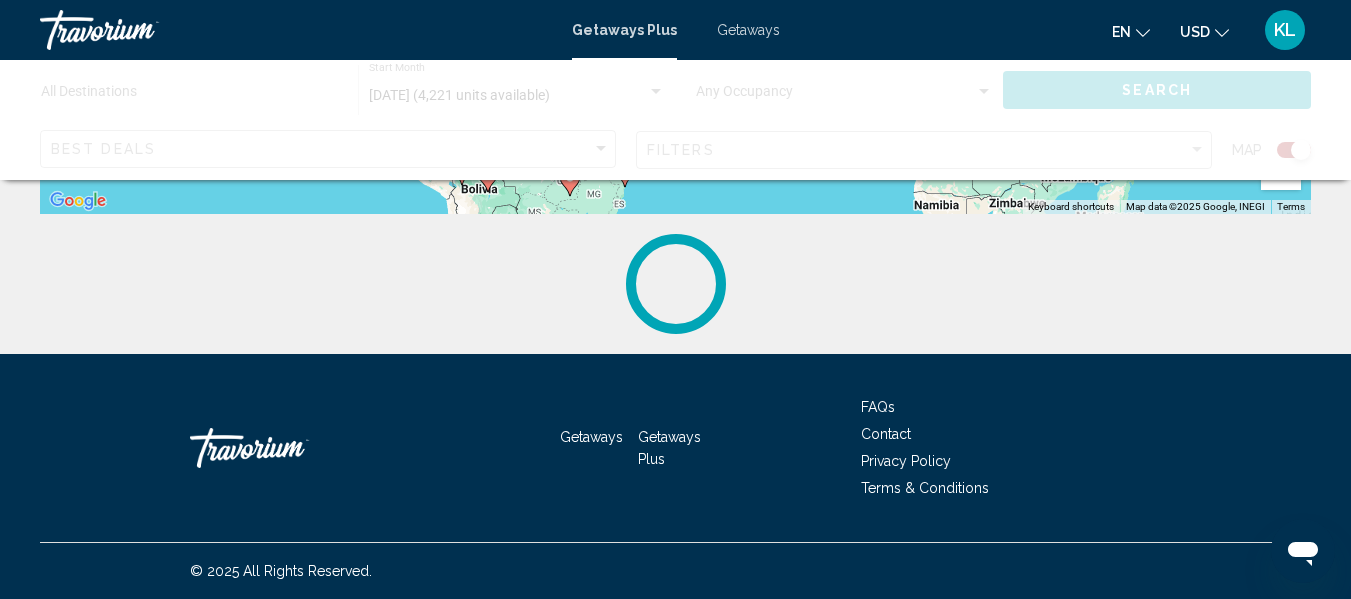 scroll, scrollTop: 0, scrollLeft: 0, axis: both 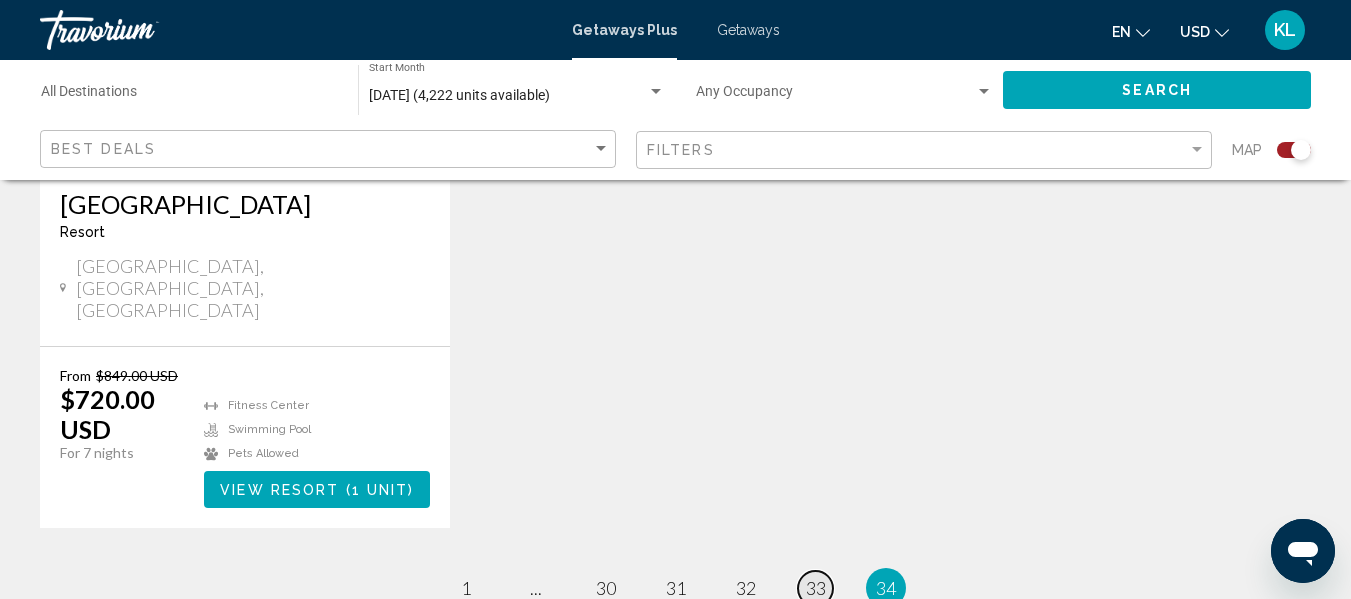 click on "33" at bounding box center (816, 588) 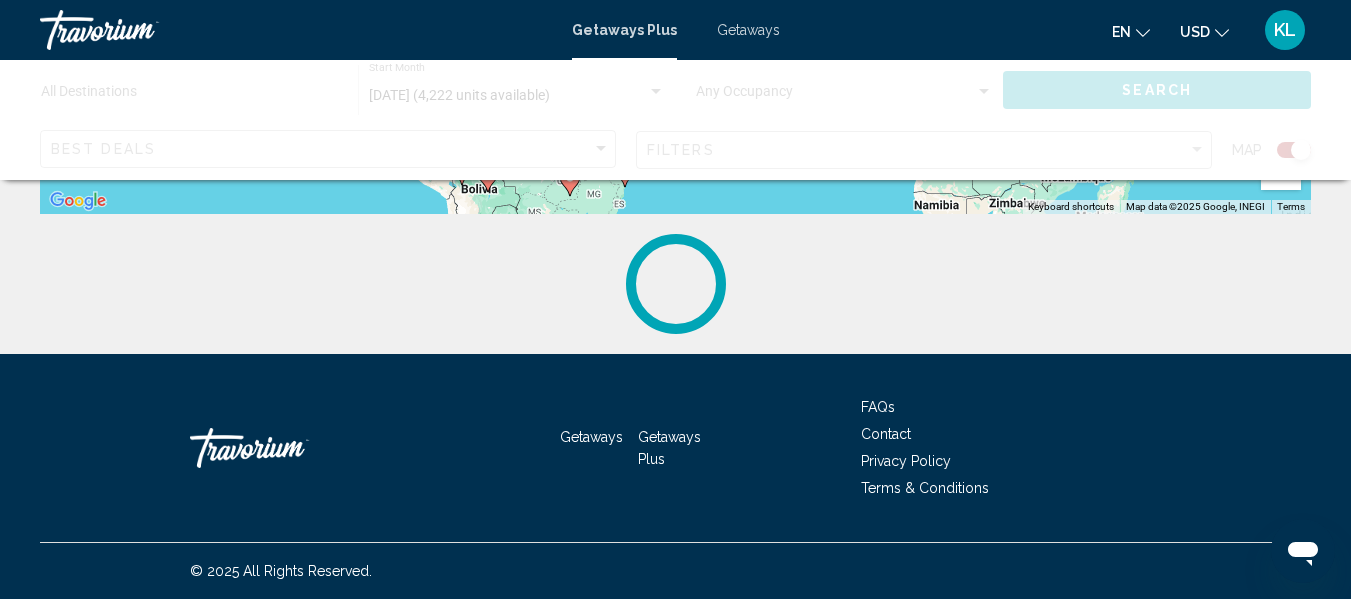 scroll, scrollTop: 0, scrollLeft: 0, axis: both 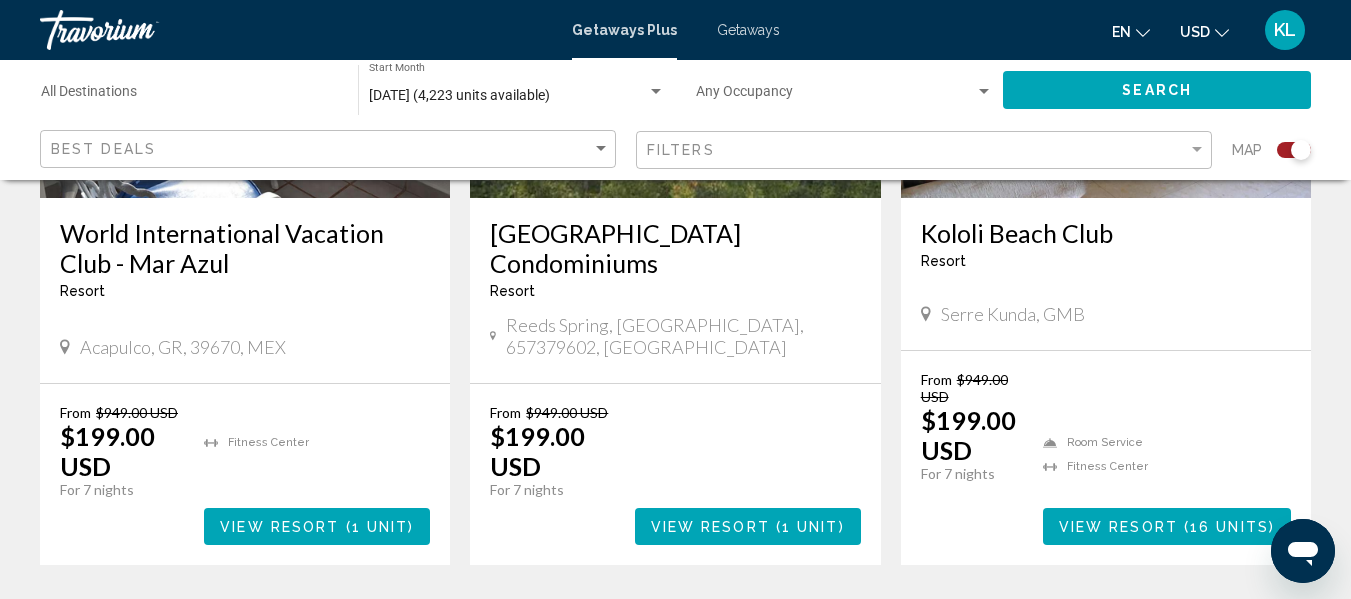 click on "32" at bounding box center [746, 625] 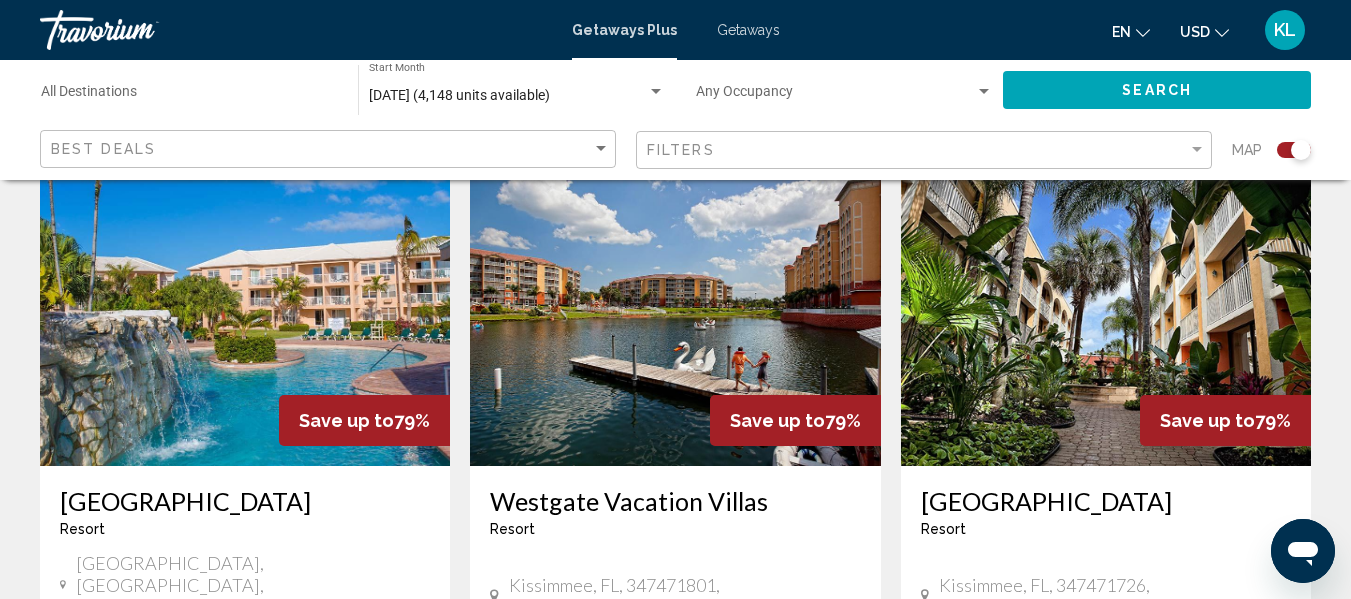 scroll, scrollTop: 1467, scrollLeft: 0, axis: vertical 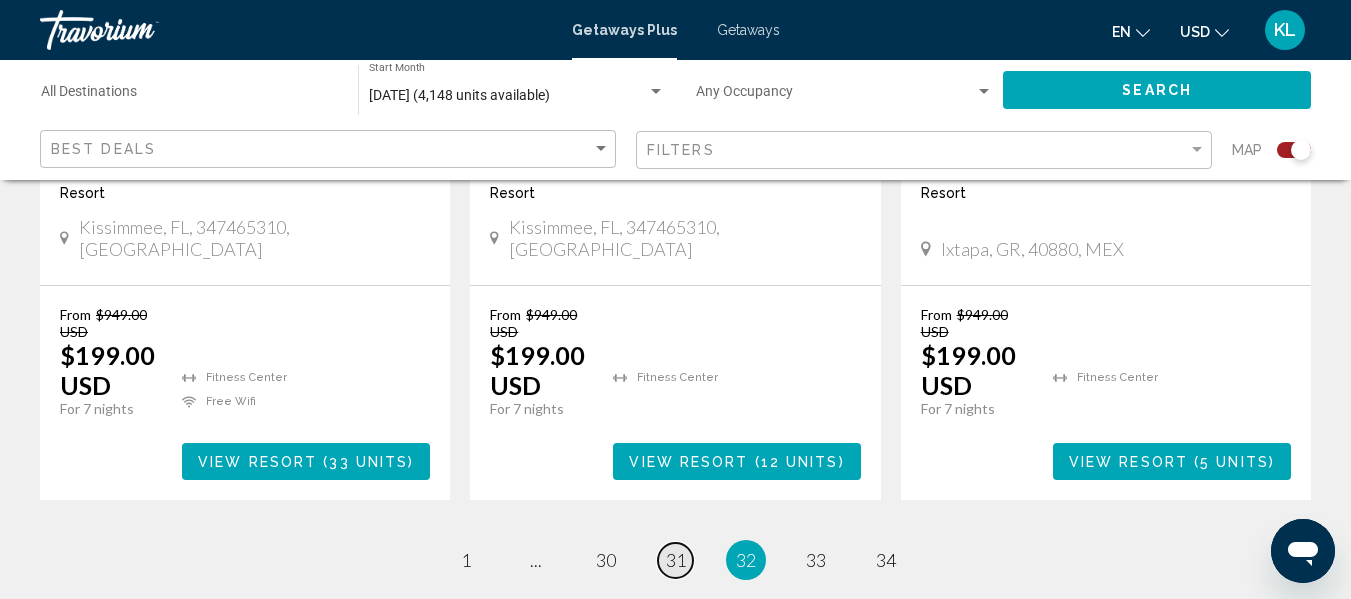 click on "31" at bounding box center (676, 560) 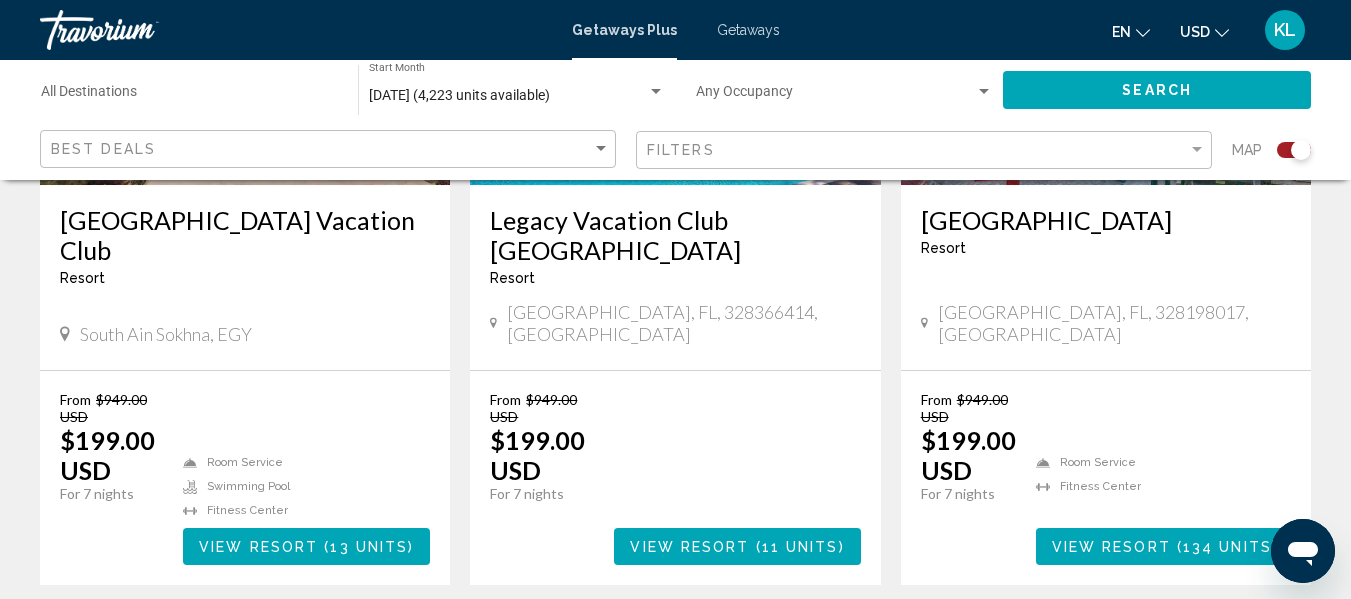 scroll, scrollTop: 3415, scrollLeft: 0, axis: vertical 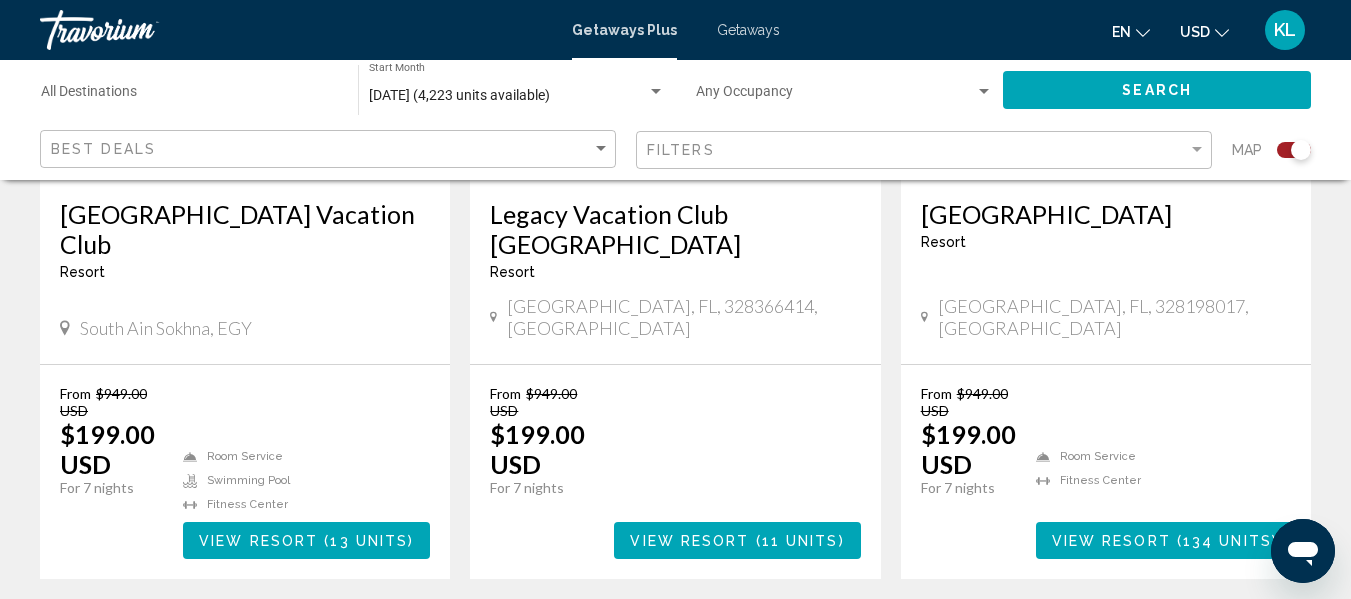 click on "page  30" at bounding box center [605, 639] 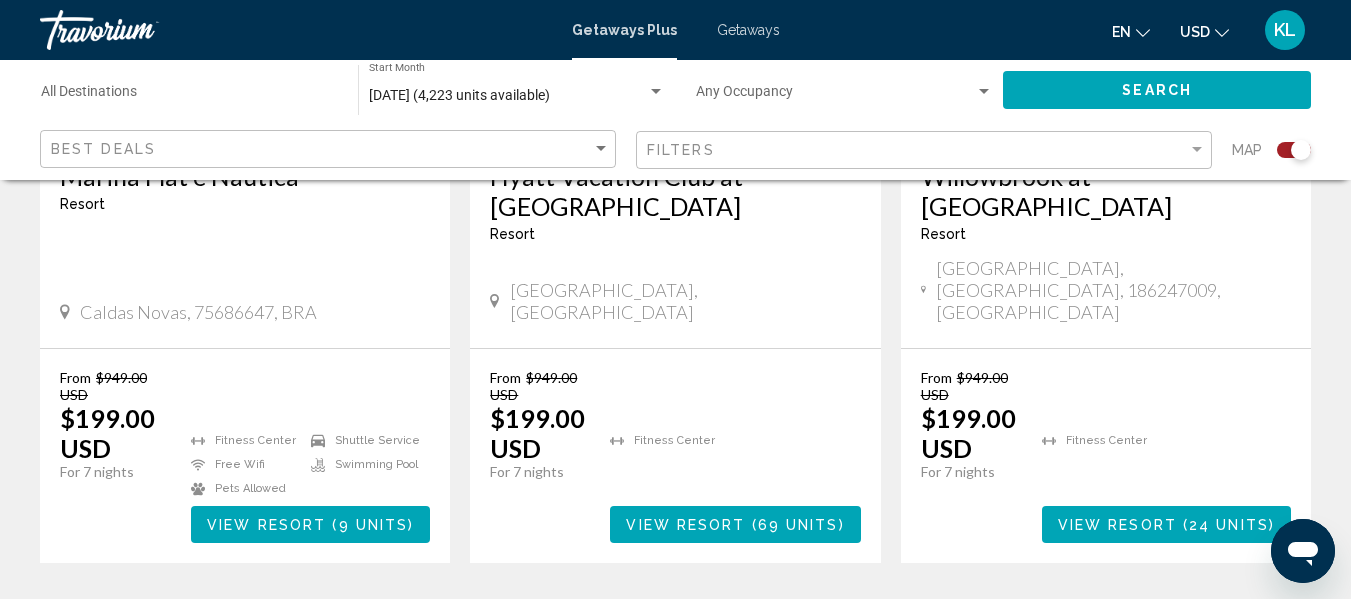 scroll, scrollTop: 3217, scrollLeft: 0, axis: vertical 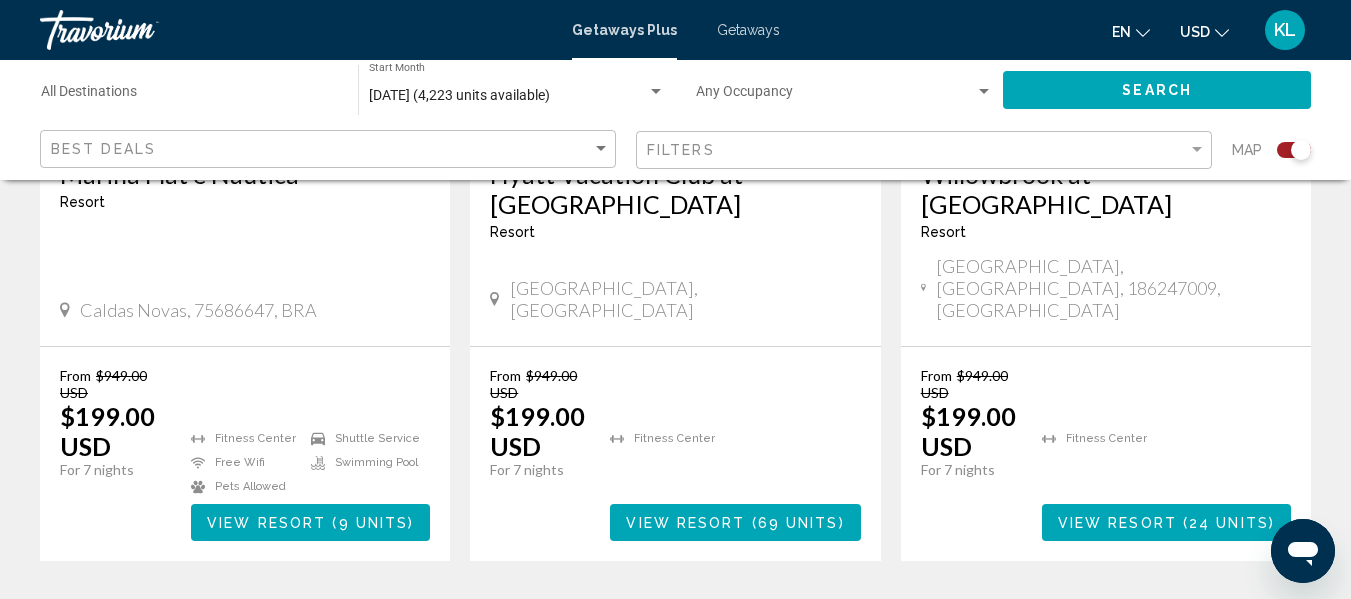 click on "29" at bounding box center [606, 621] 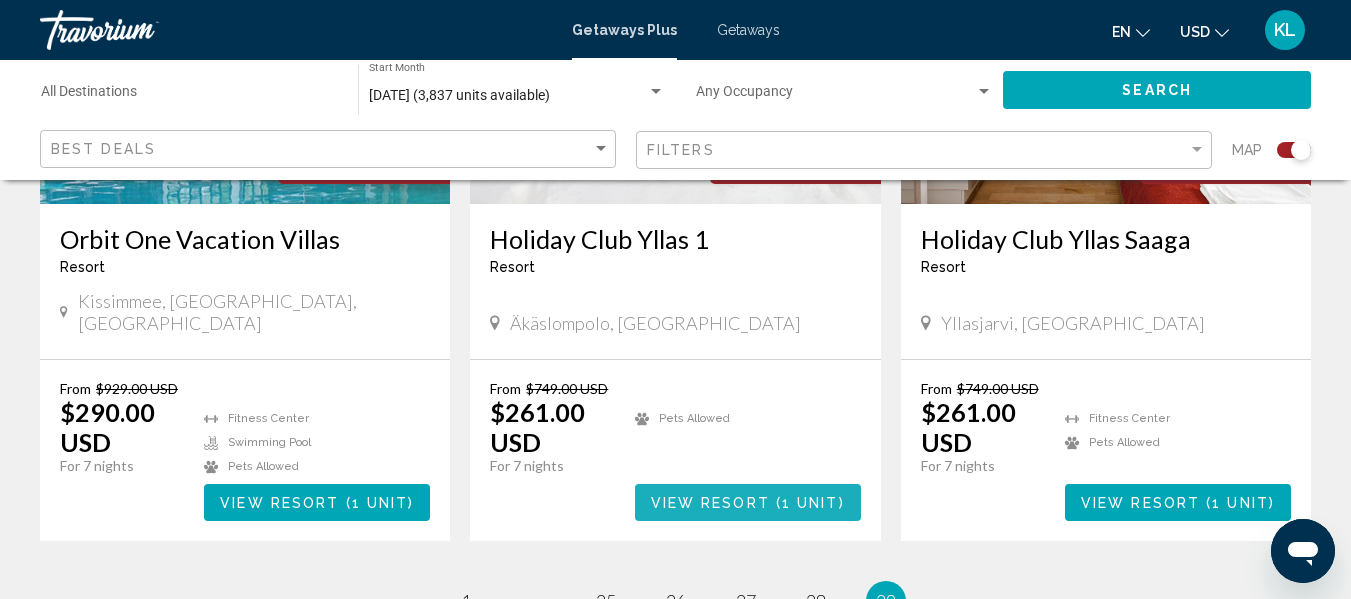 scroll, scrollTop: 3303, scrollLeft: 0, axis: vertical 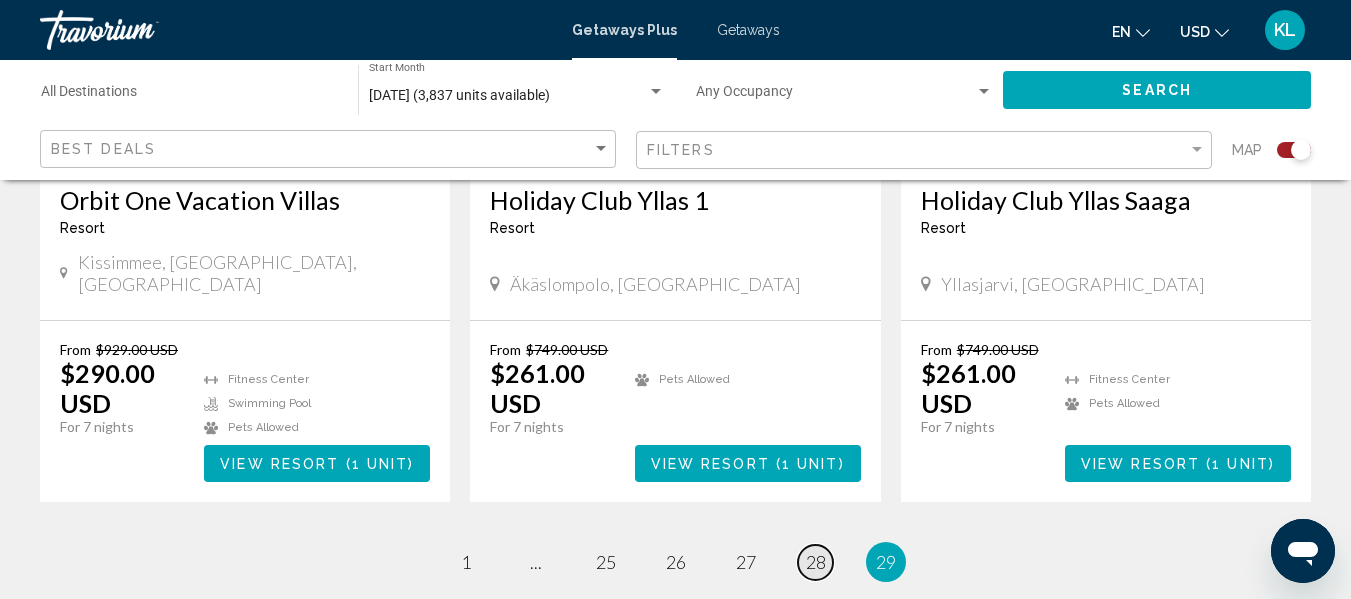 click on "28" at bounding box center (816, 562) 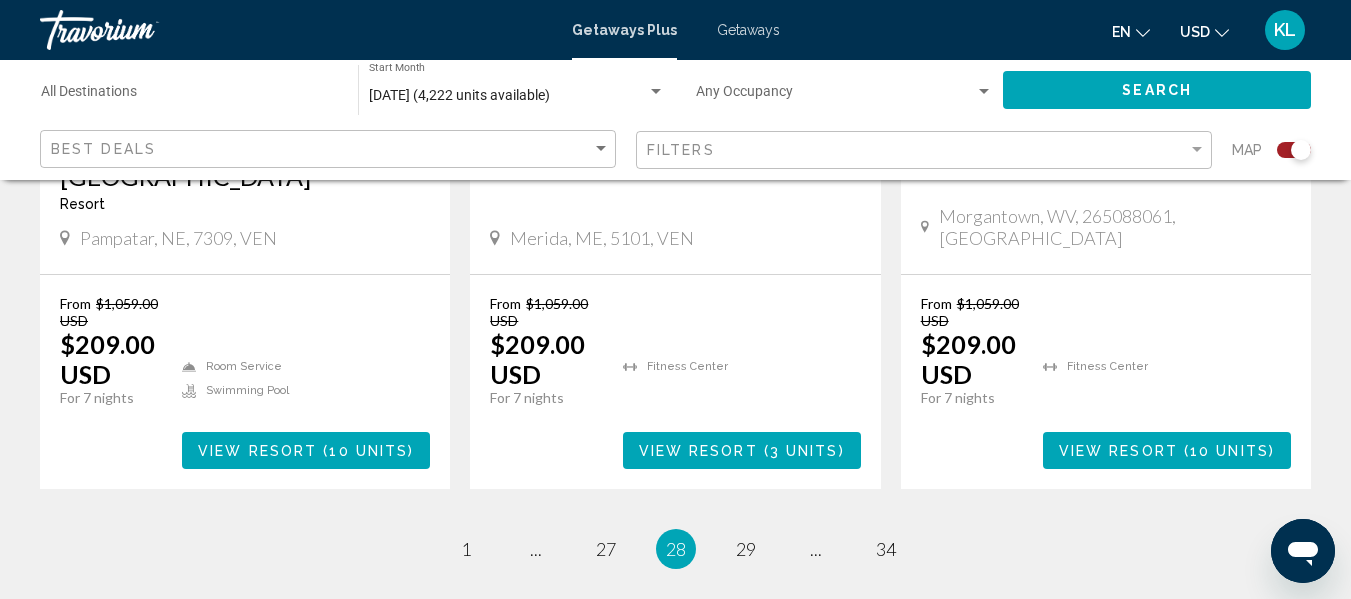 scroll, scrollTop: 3429, scrollLeft: 0, axis: vertical 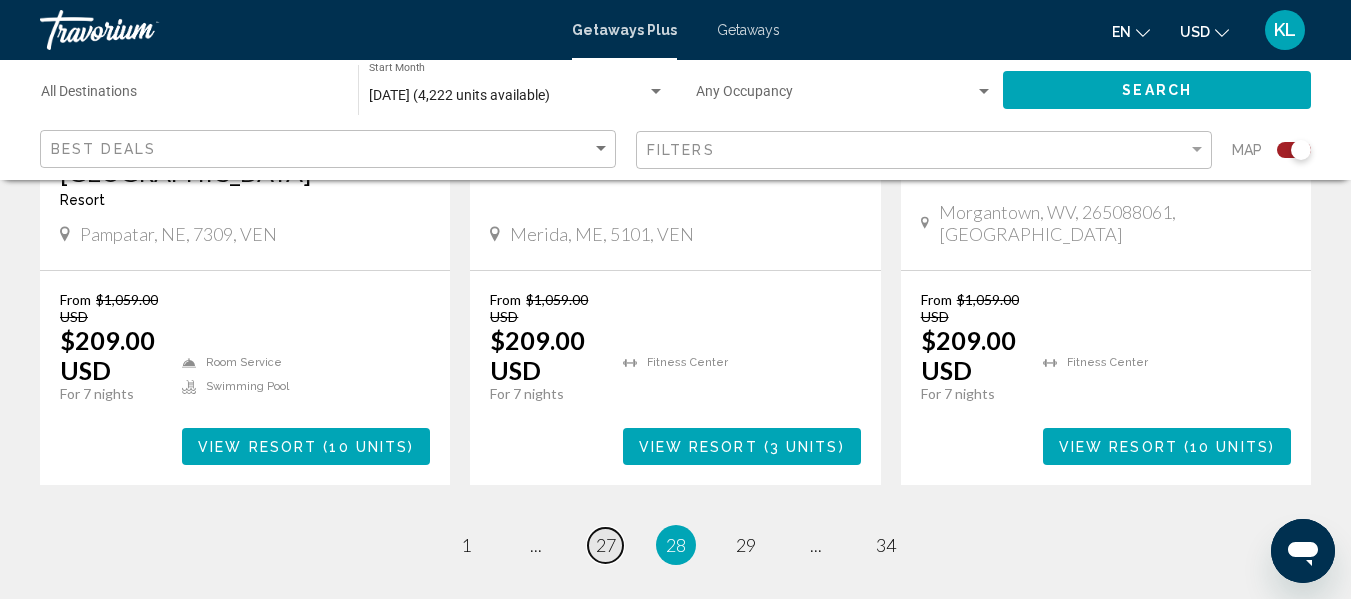 click on "27" at bounding box center (606, 545) 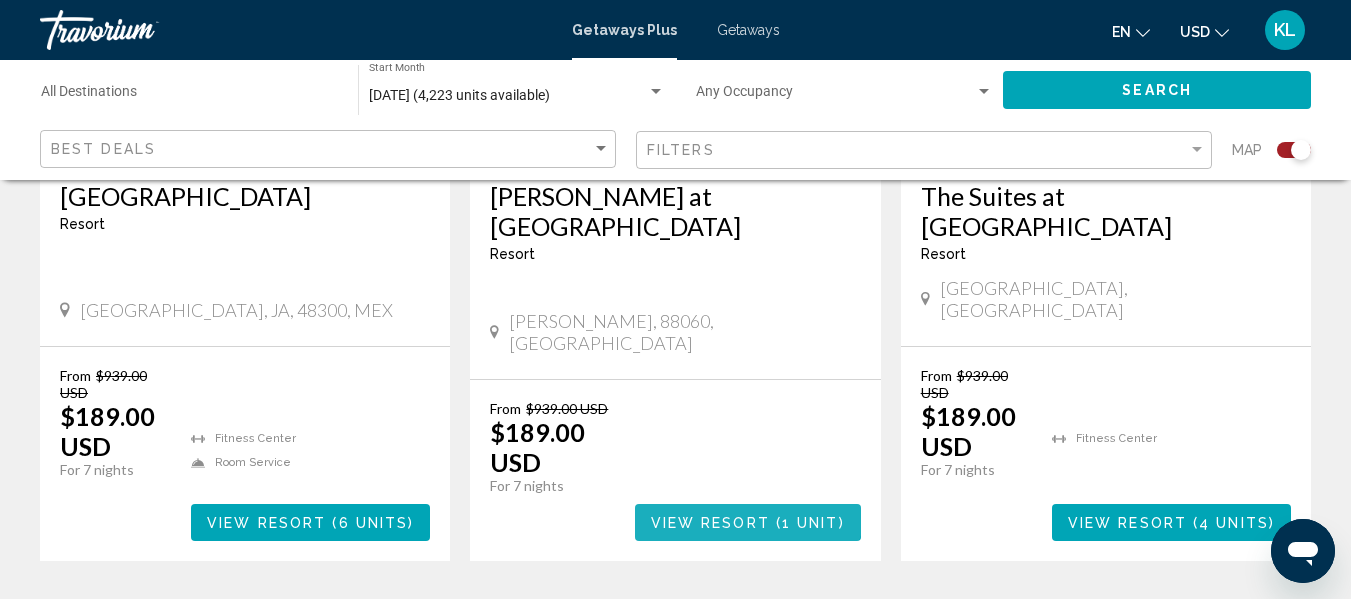 scroll, scrollTop: 3364, scrollLeft: 0, axis: vertical 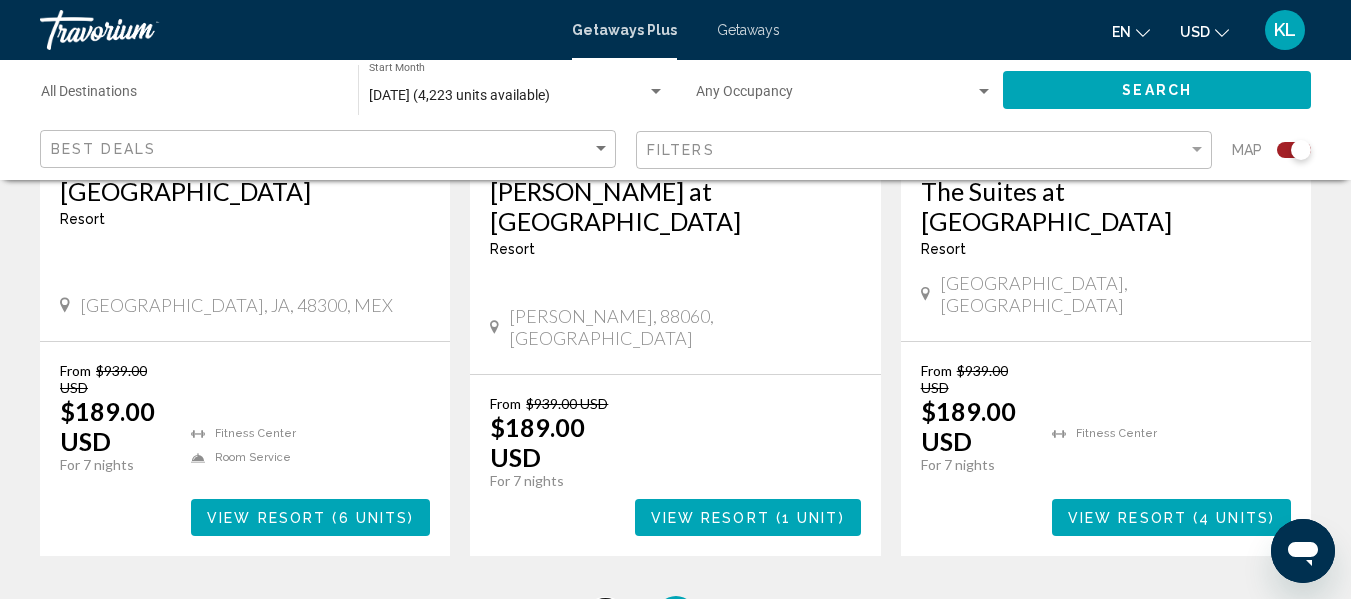 click on "26" at bounding box center (606, 616) 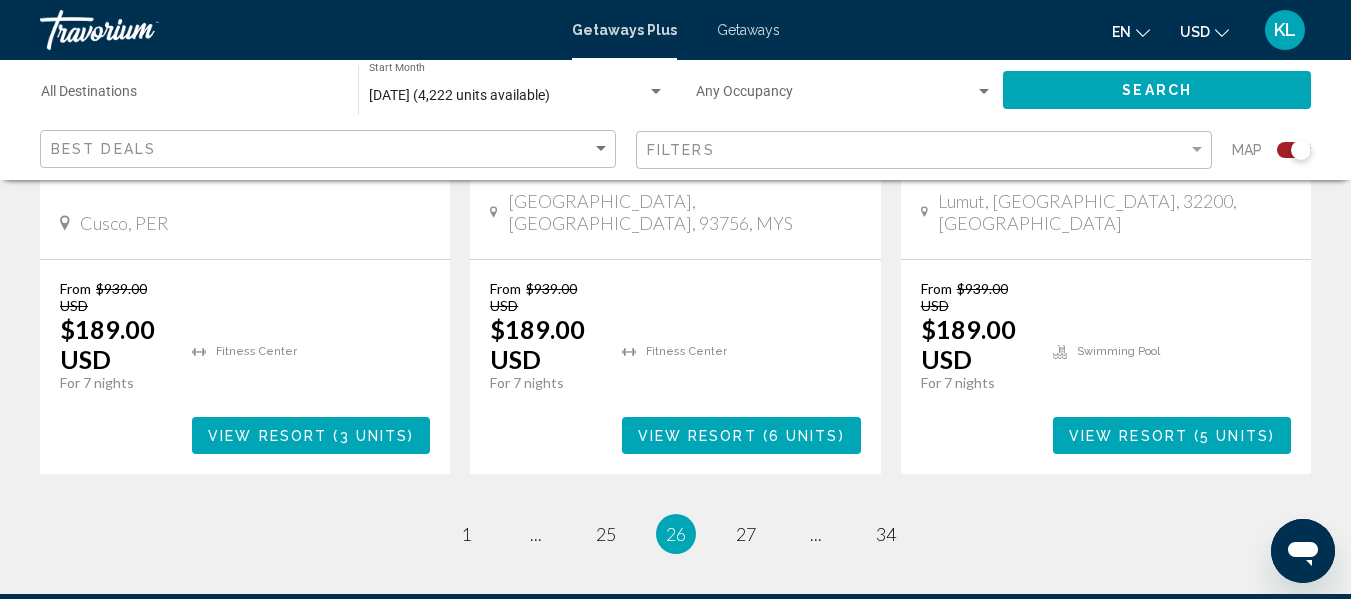 scroll, scrollTop: 3352, scrollLeft: 0, axis: vertical 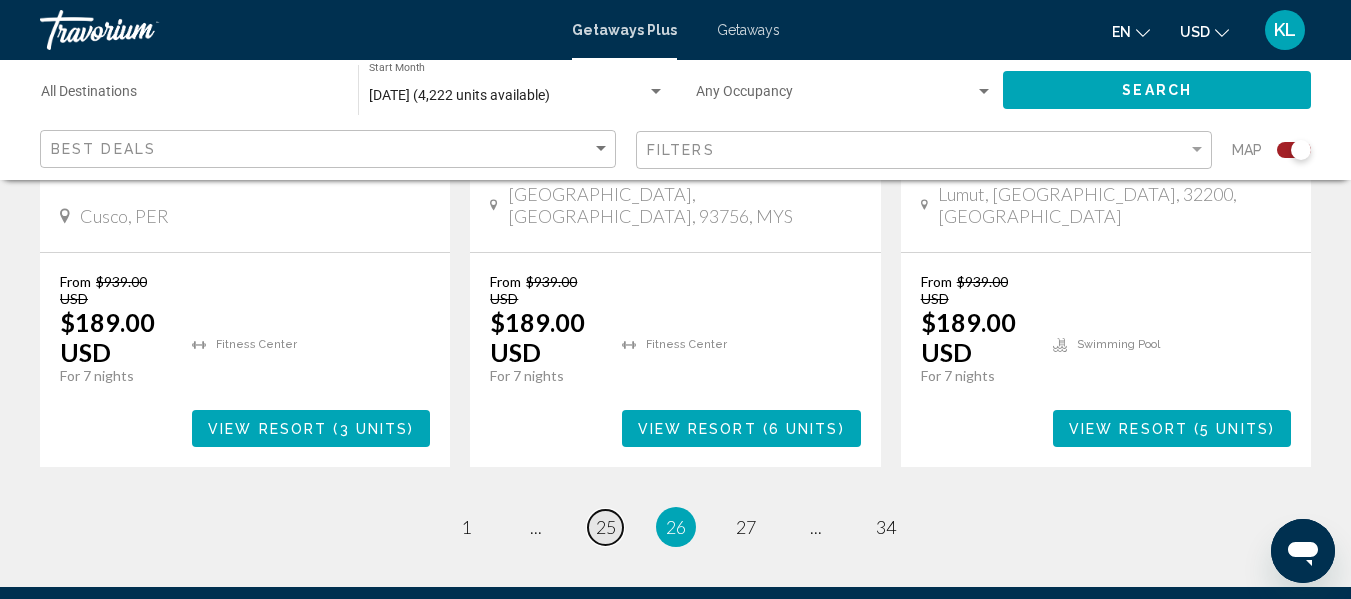 click on "25" at bounding box center [606, 527] 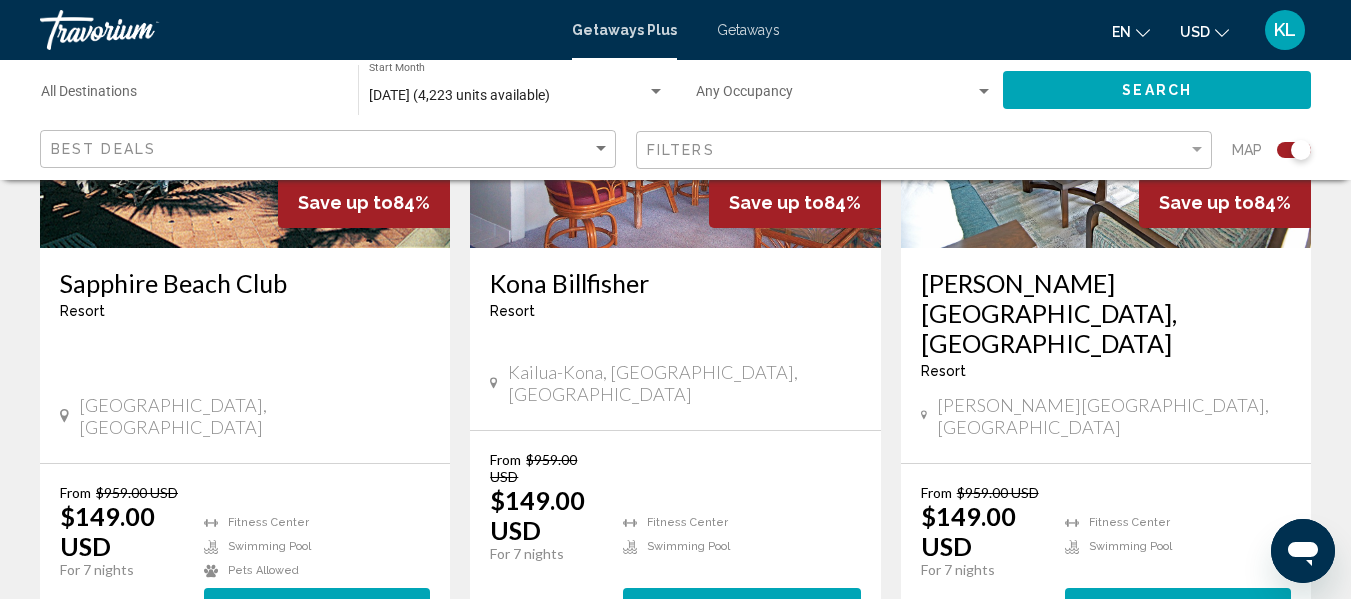 scroll, scrollTop: 1695, scrollLeft: 0, axis: vertical 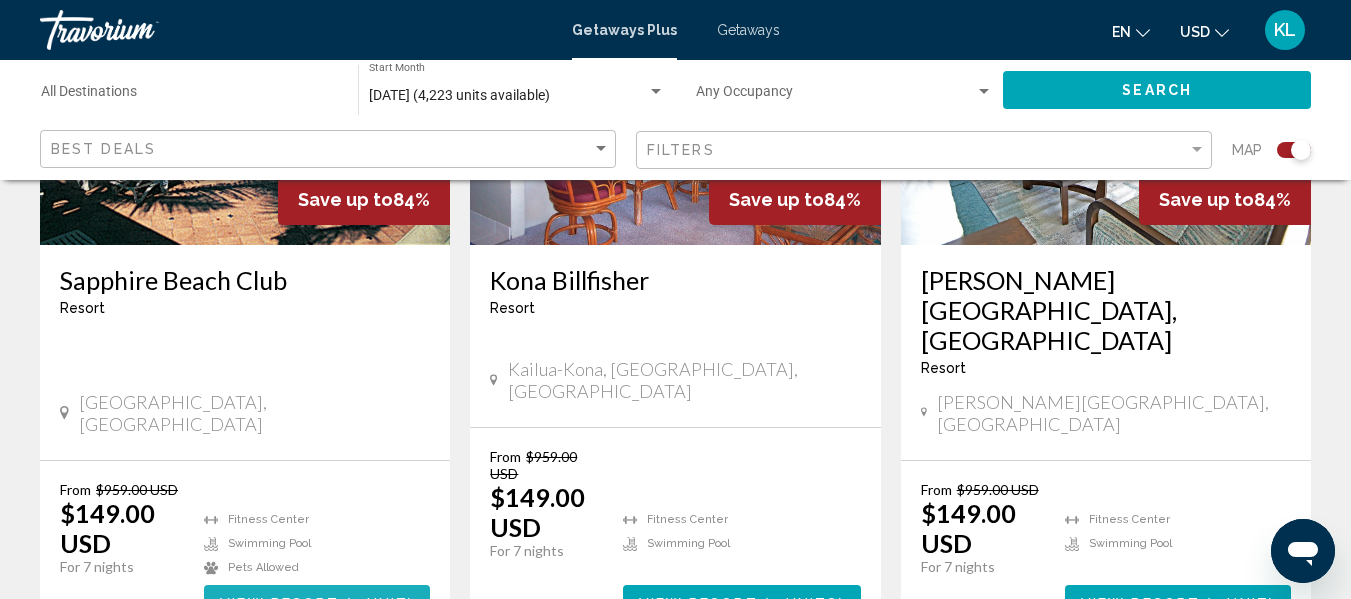 click on "View Resort" at bounding box center (279, 604) 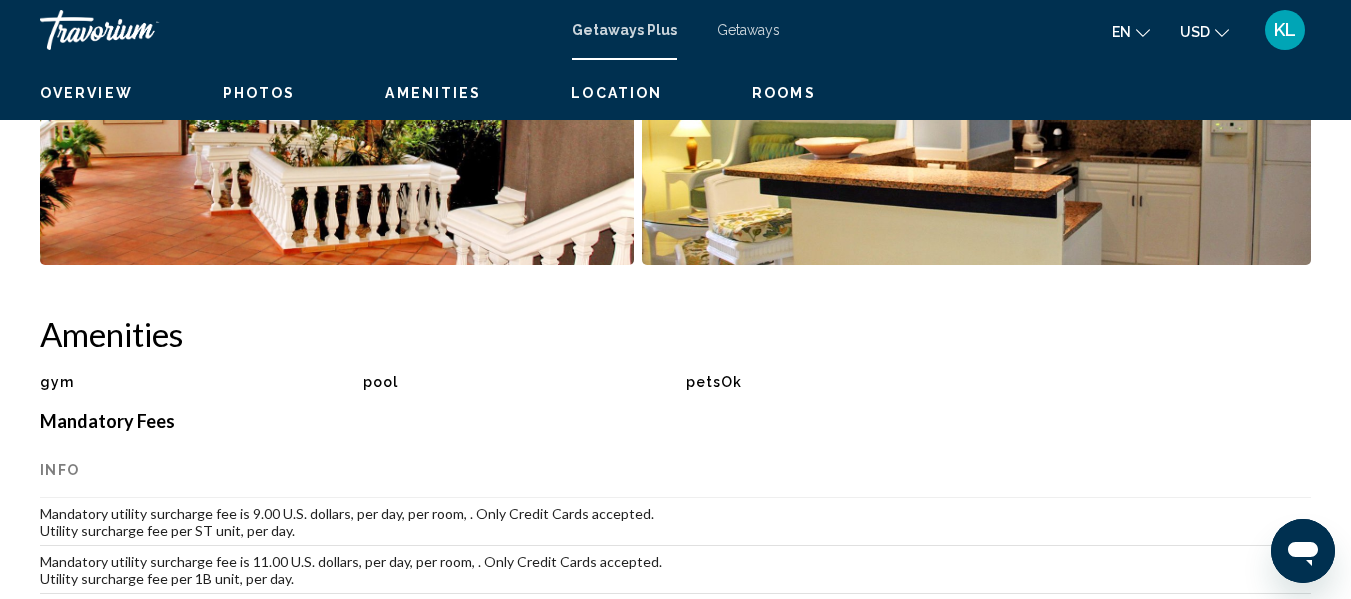 scroll, scrollTop: 236, scrollLeft: 0, axis: vertical 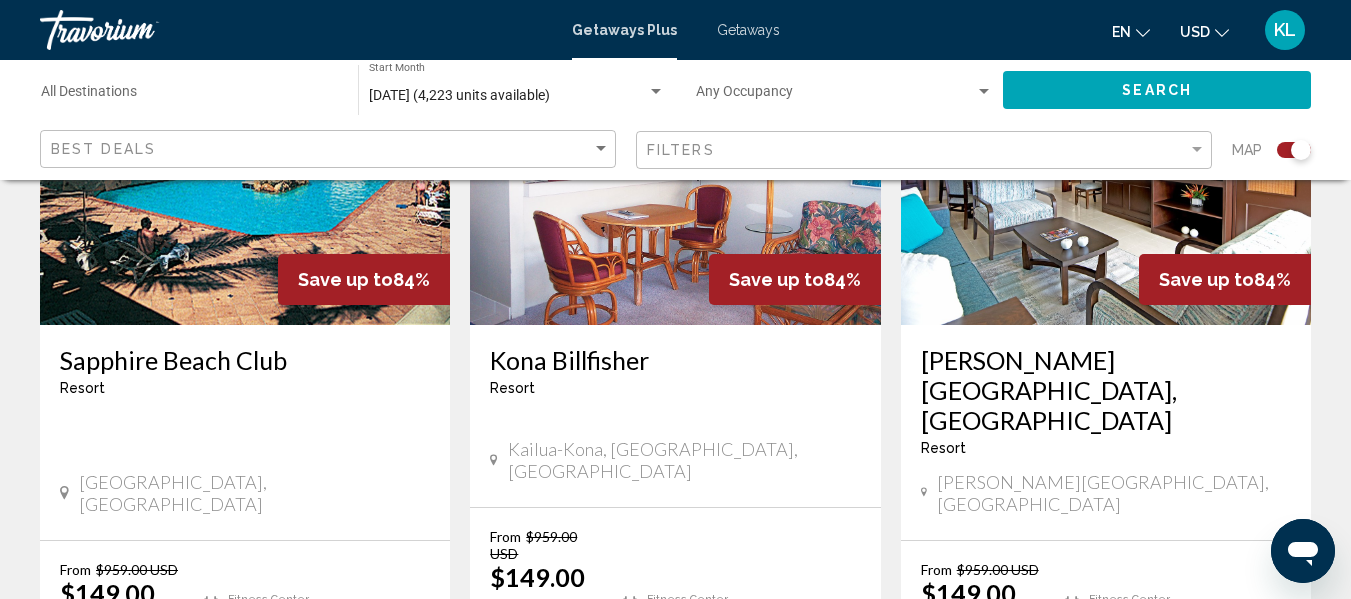 click on "[PERSON_NAME][GEOGRAPHIC_DATA], [GEOGRAPHIC_DATA]" at bounding box center [1106, 390] 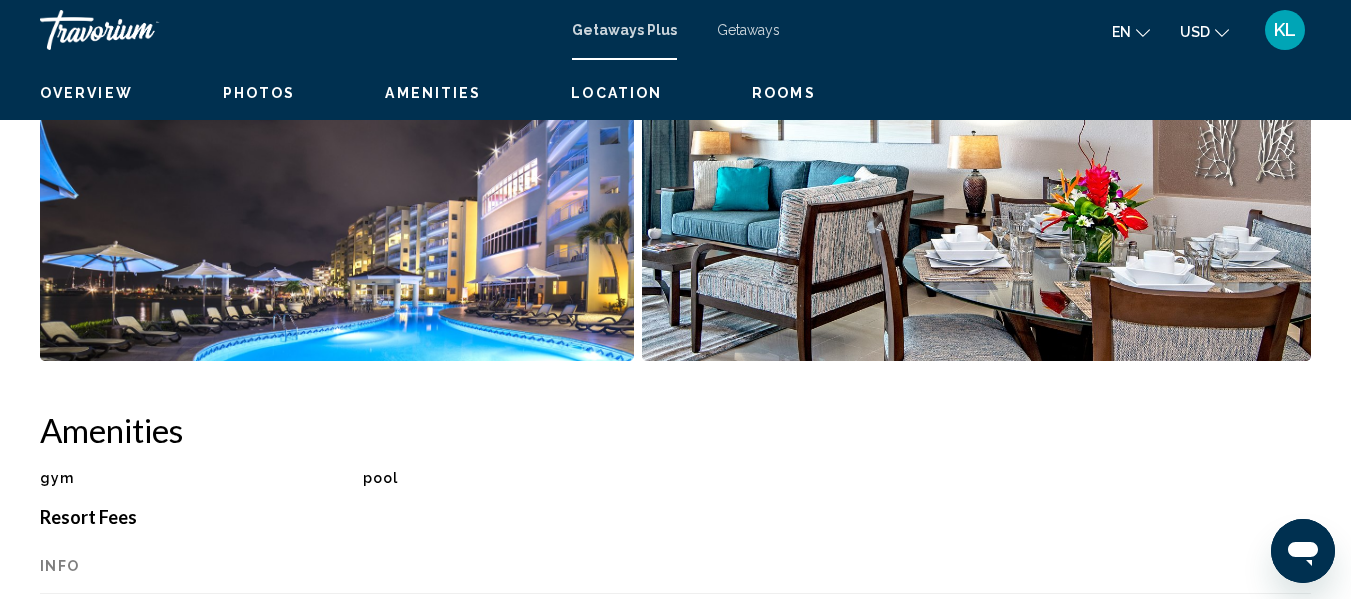 scroll, scrollTop: 236, scrollLeft: 0, axis: vertical 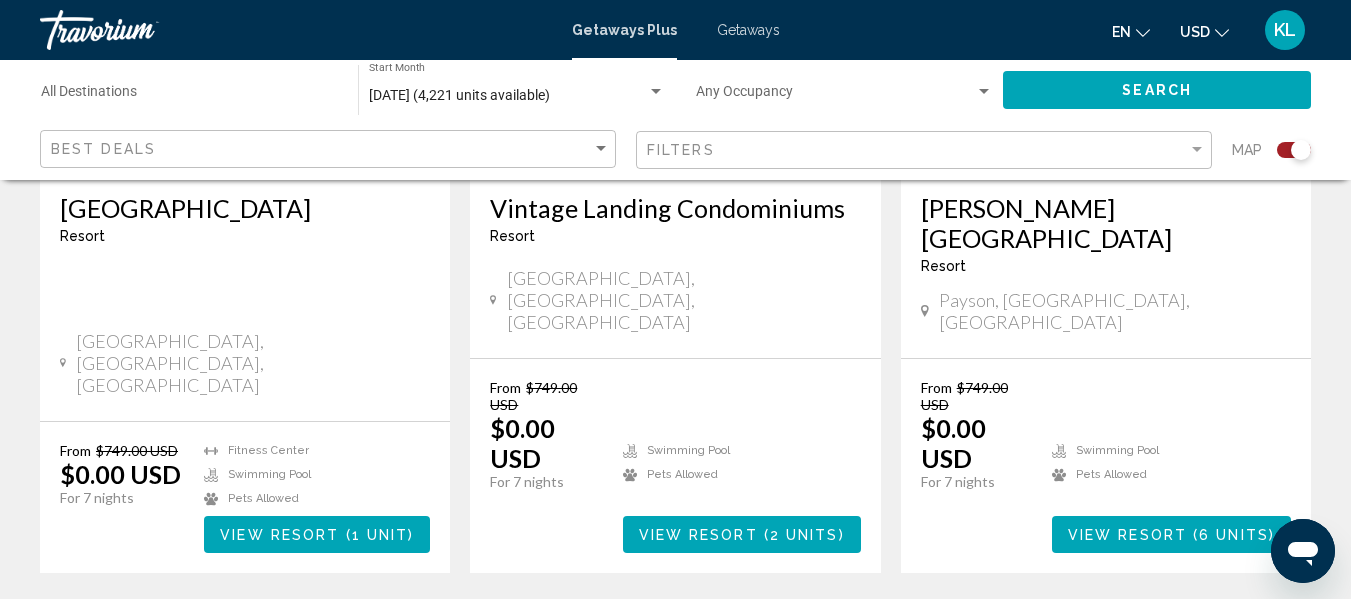click on "34" at bounding box center (886, 633) 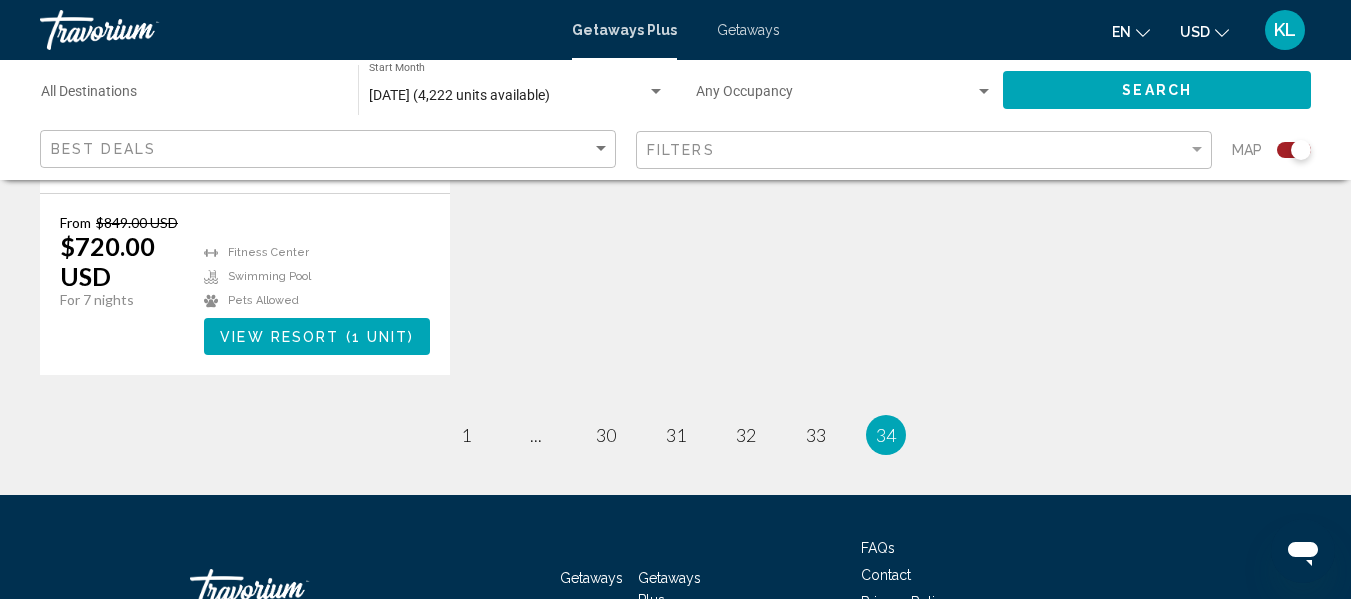 scroll, scrollTop: 3377, scrollLeft: 0, axis: vertical 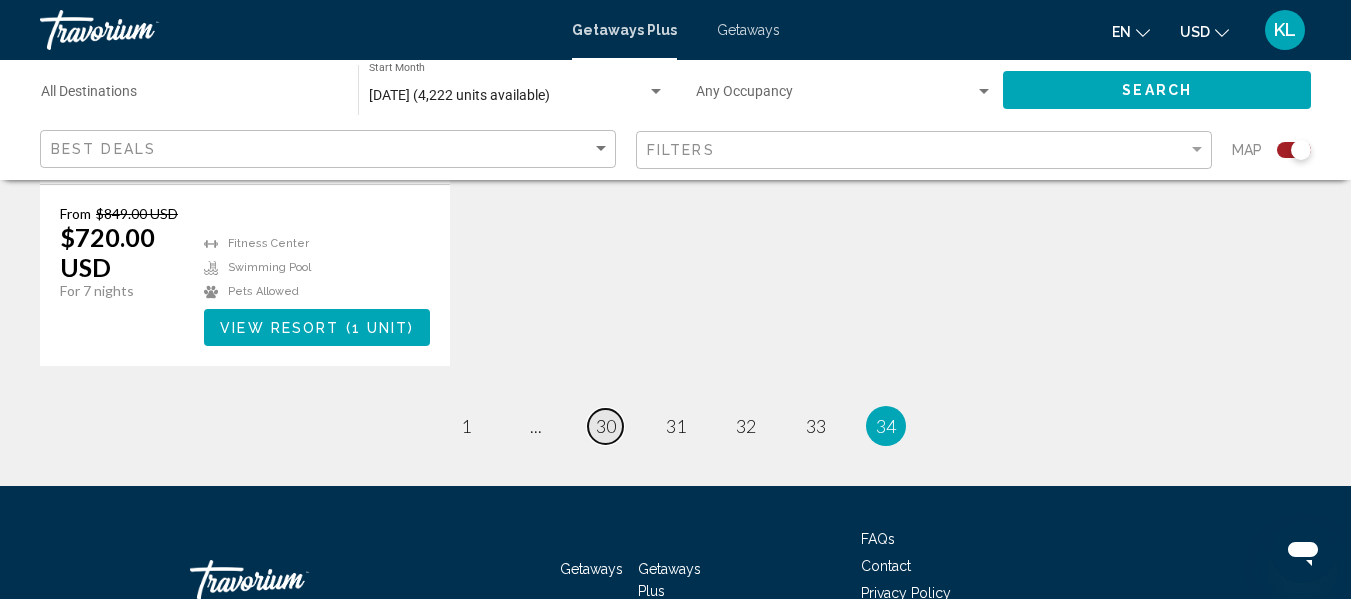 click on "30" at bounding box center [606, 426] 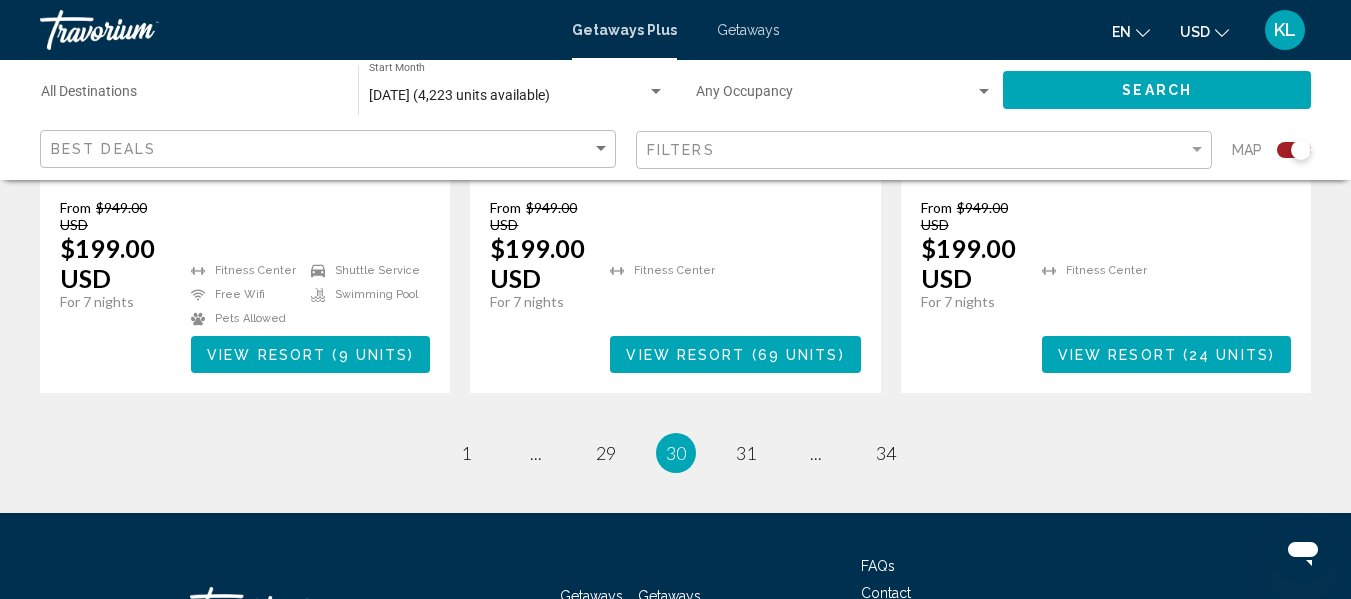 scroll, scrollTop: 3414, scrollLeft: 0, axis: vertical 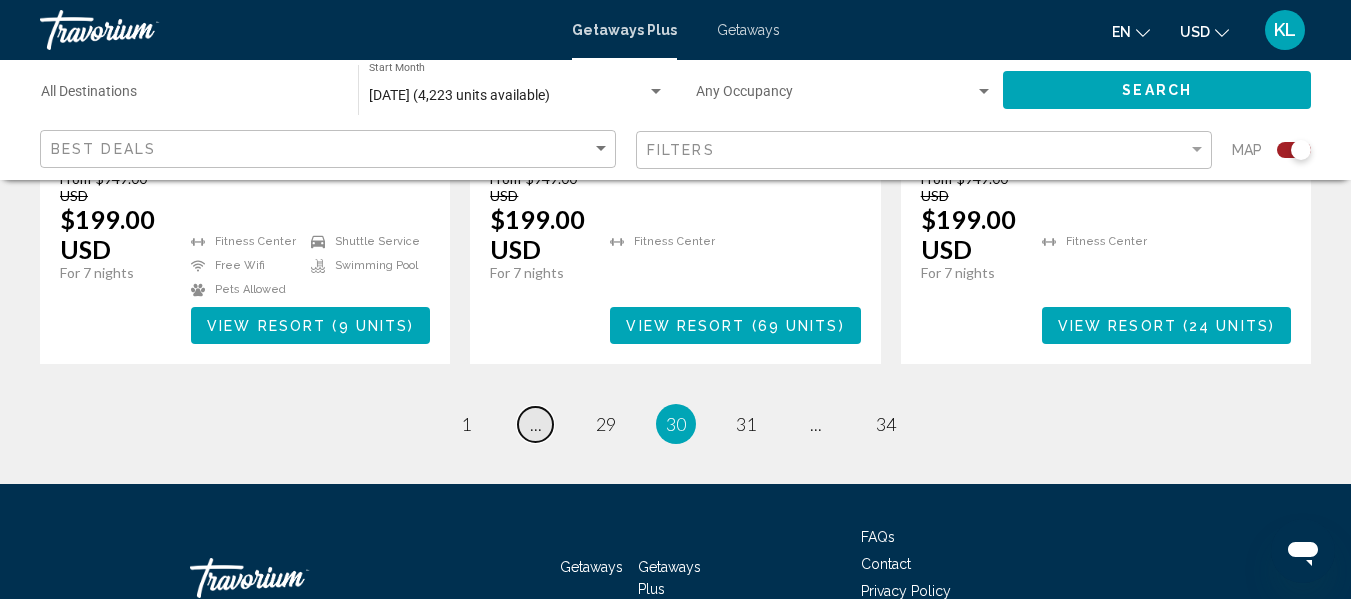 click on "..." at bounding box center [536, 424] 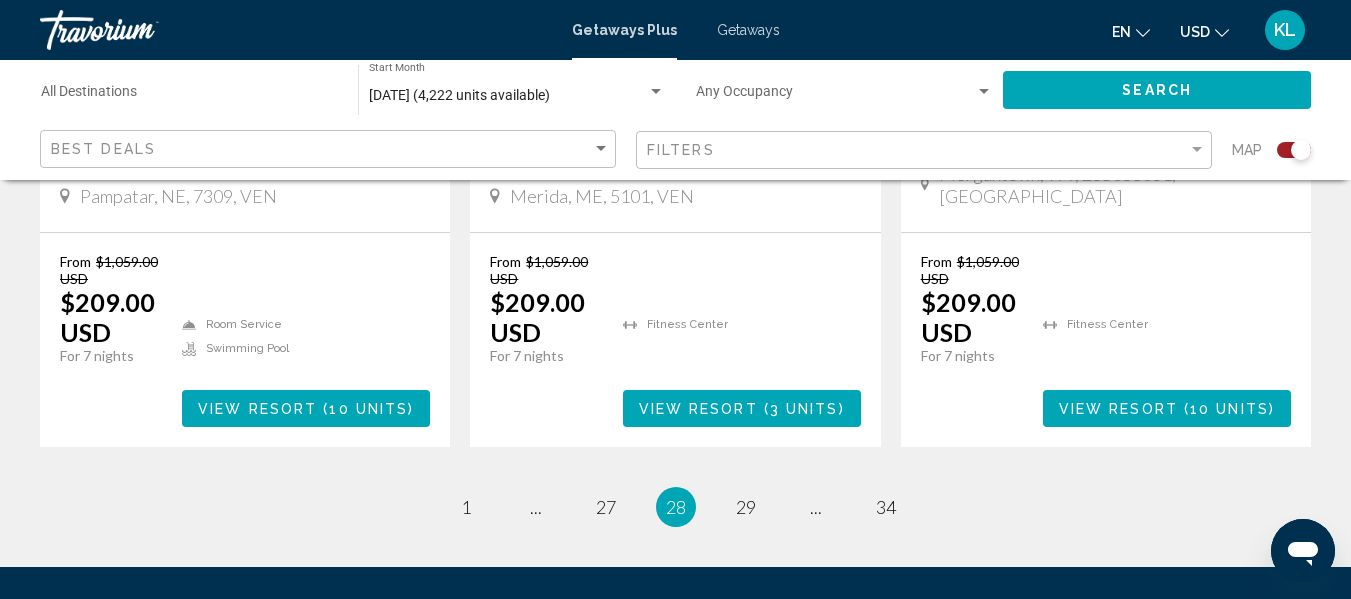 scroll, scrollTop: 3504, scrollLeft: 0, axis: vertical 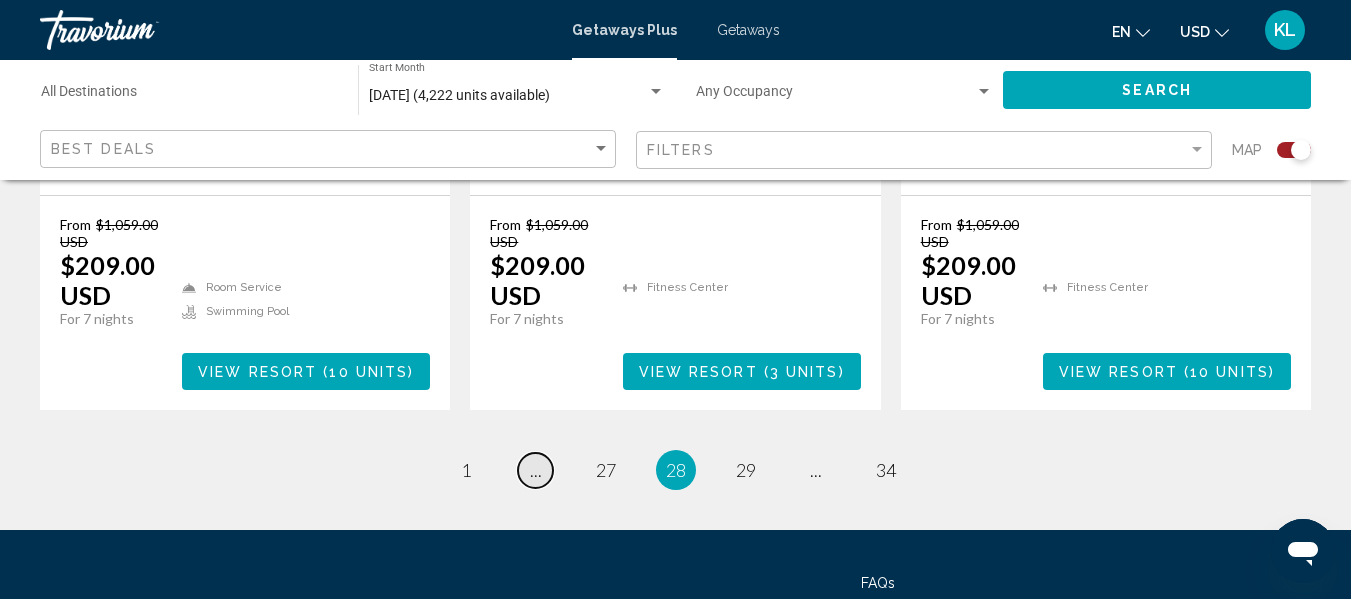click on "..." at bounding box center [536, 470] 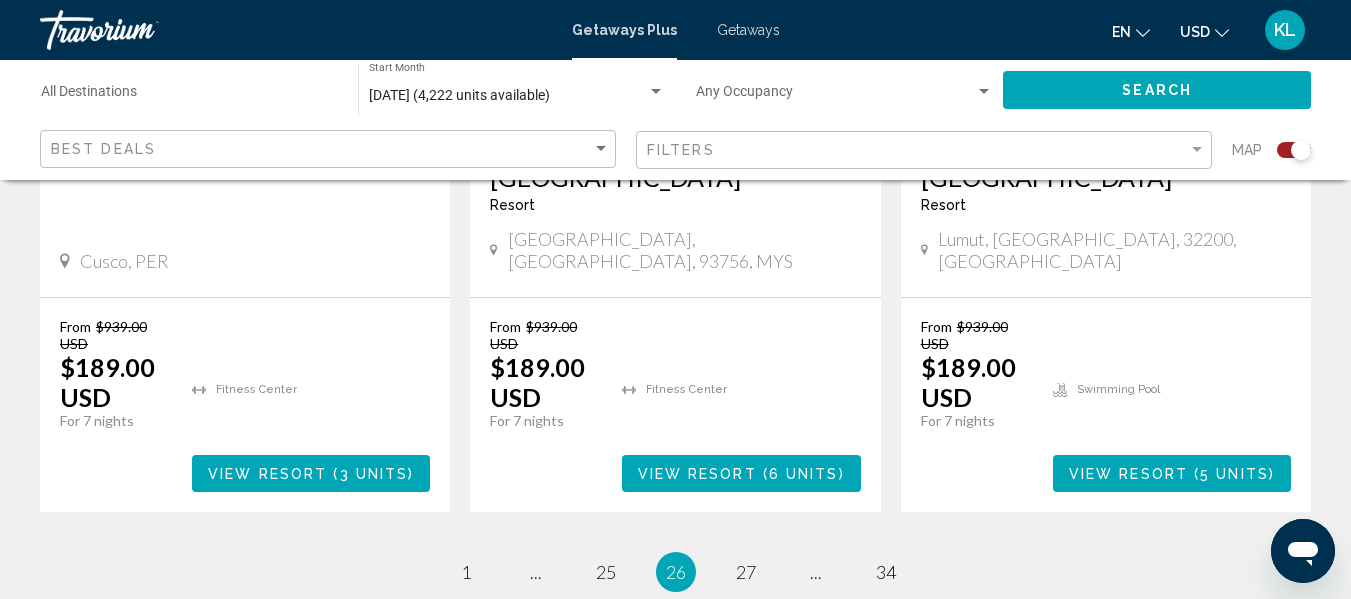 scroll, scrollTop: 3457, scrollLeft: 0, axis: vertical 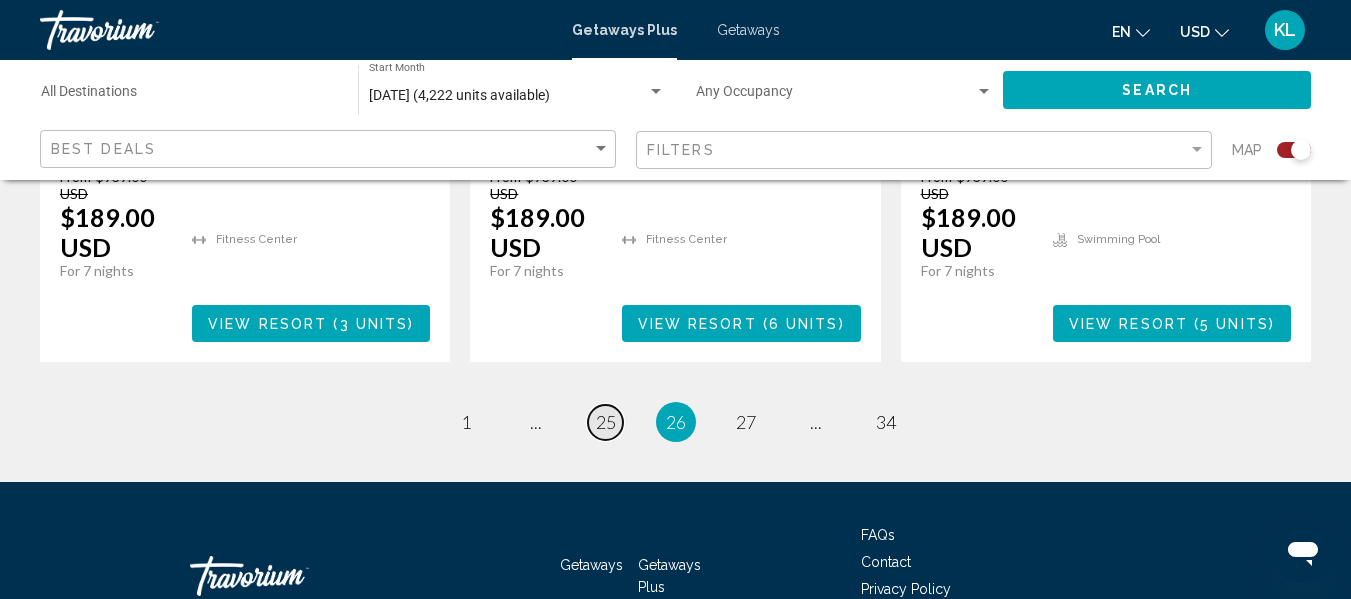 click on "25" at bounding box center [606, 422] 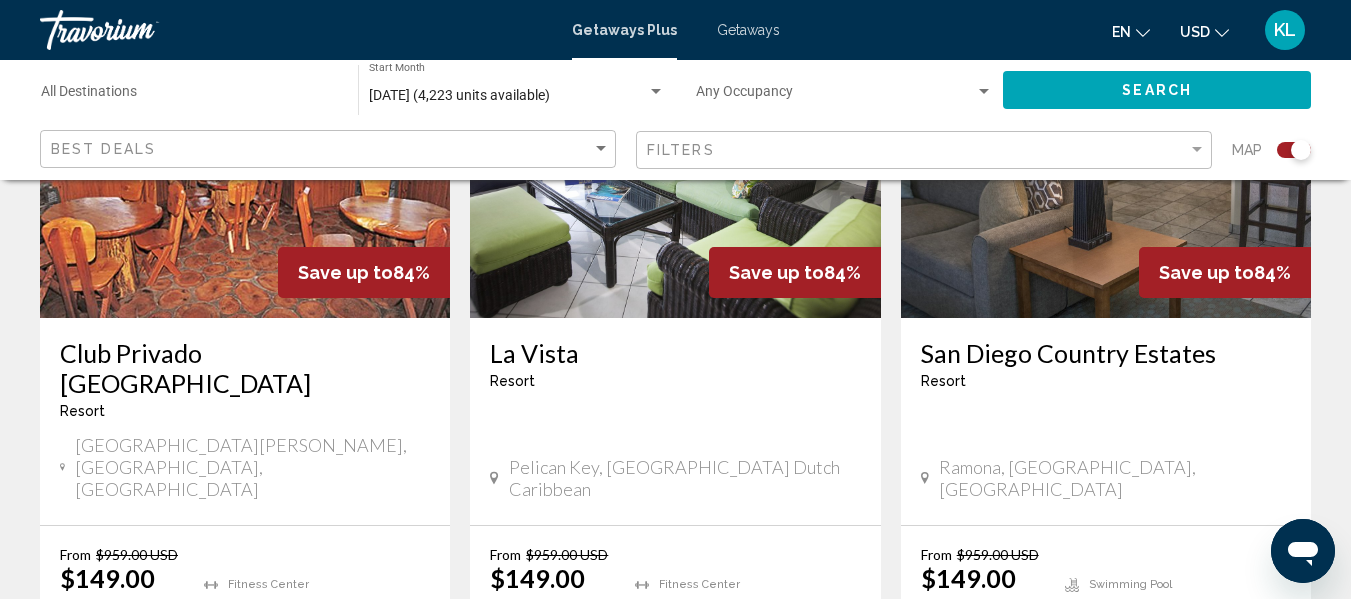 scroll, scrollTop: 2382, scrollLeft: 0, axis: vertical 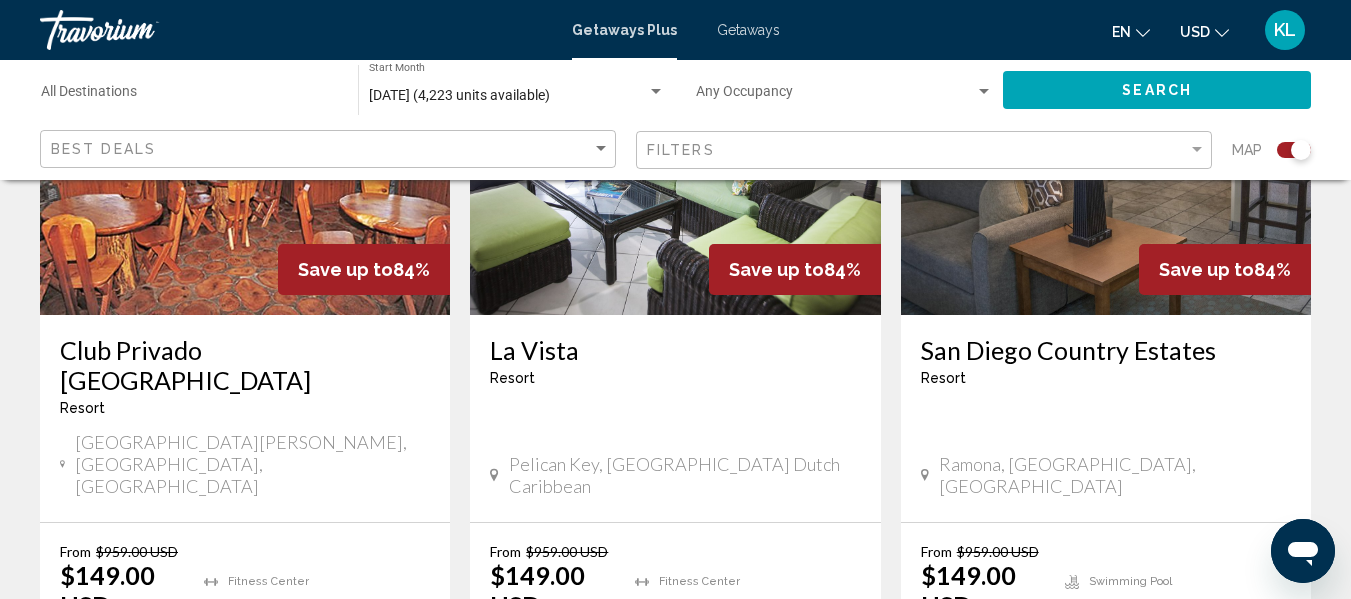 click on "[GEOGRAPHIC_DATA]  -  This is an adults only resort
[GEOGRAPHIC_DATA], [GEOGRAPHIC_DATA]" at bounding box center [675, 418] 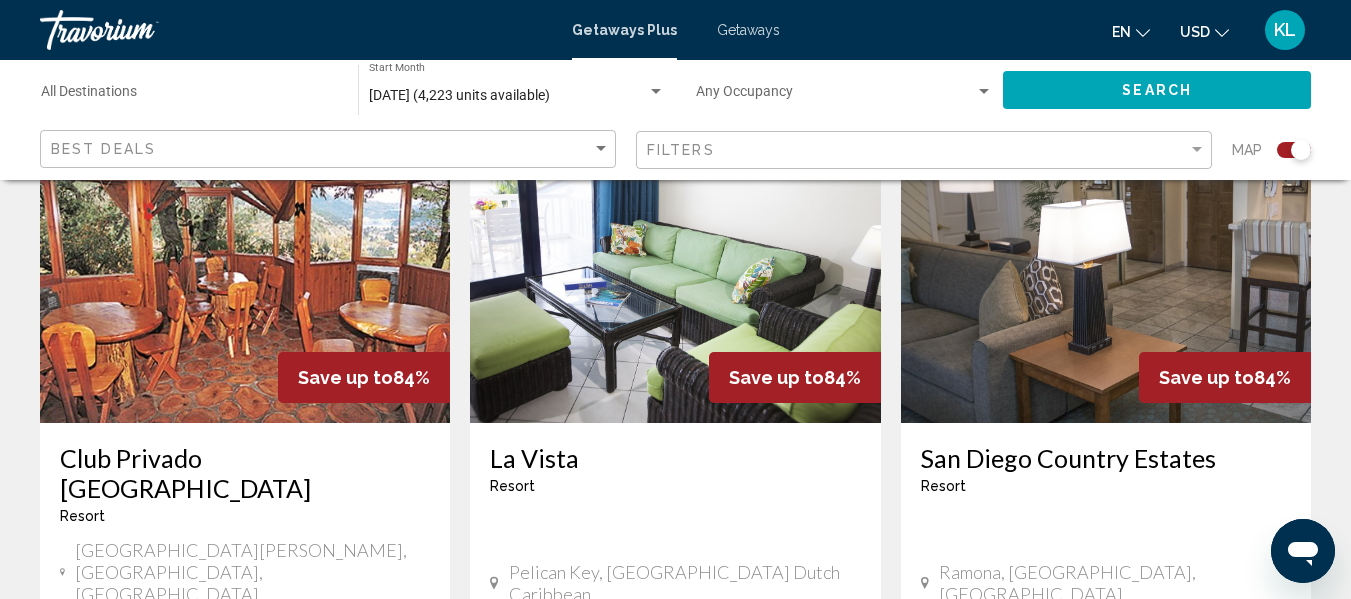 scroll, scrollTop: 2267, scrollLeft: 0, axis: vertical 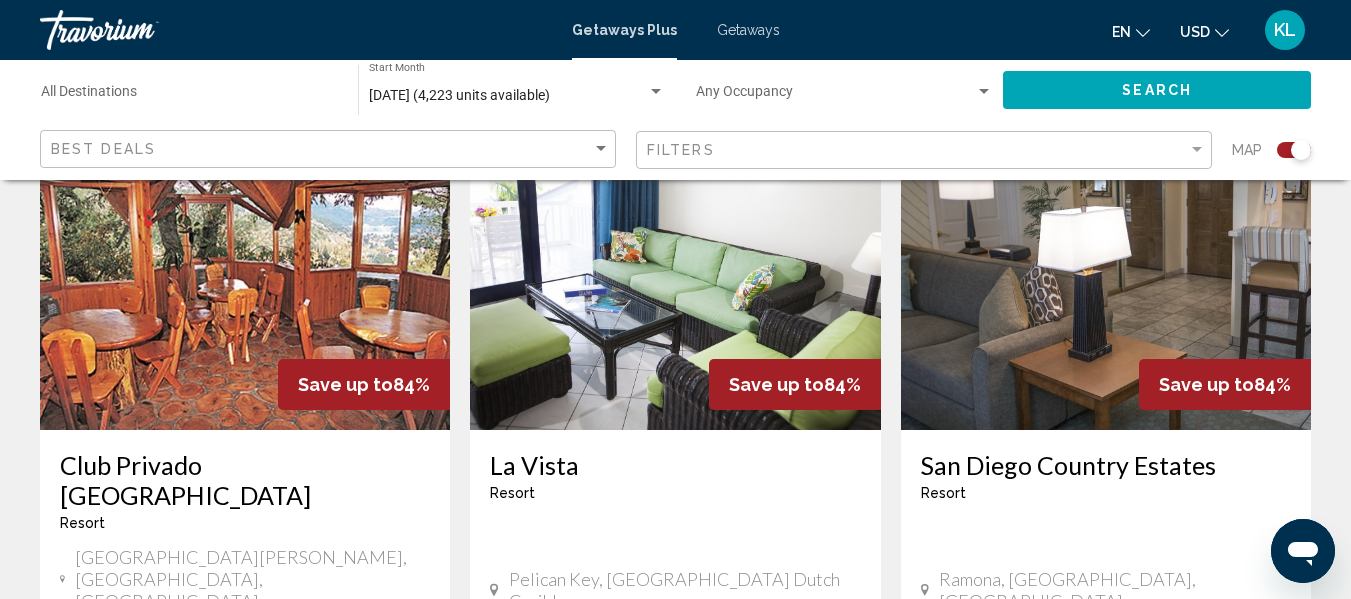 click on "Save up to" at bounding box center (776, 384) 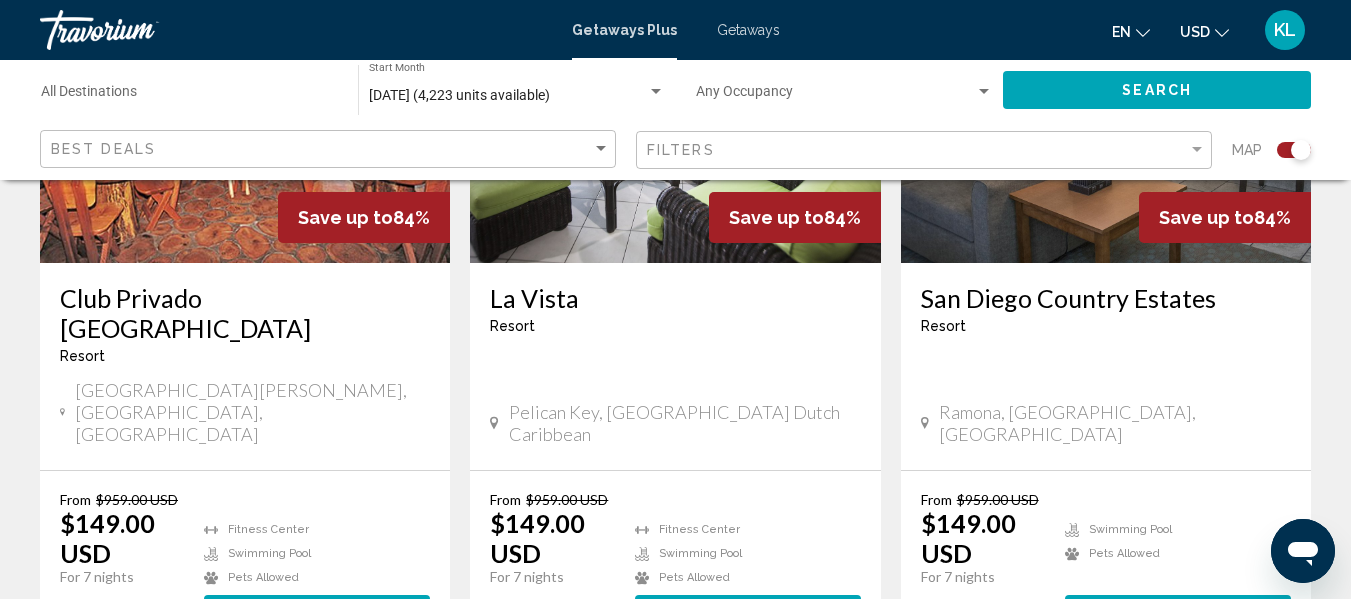 scroll, scrollTop: 2443, scrollLeft: 0, axis: vertical 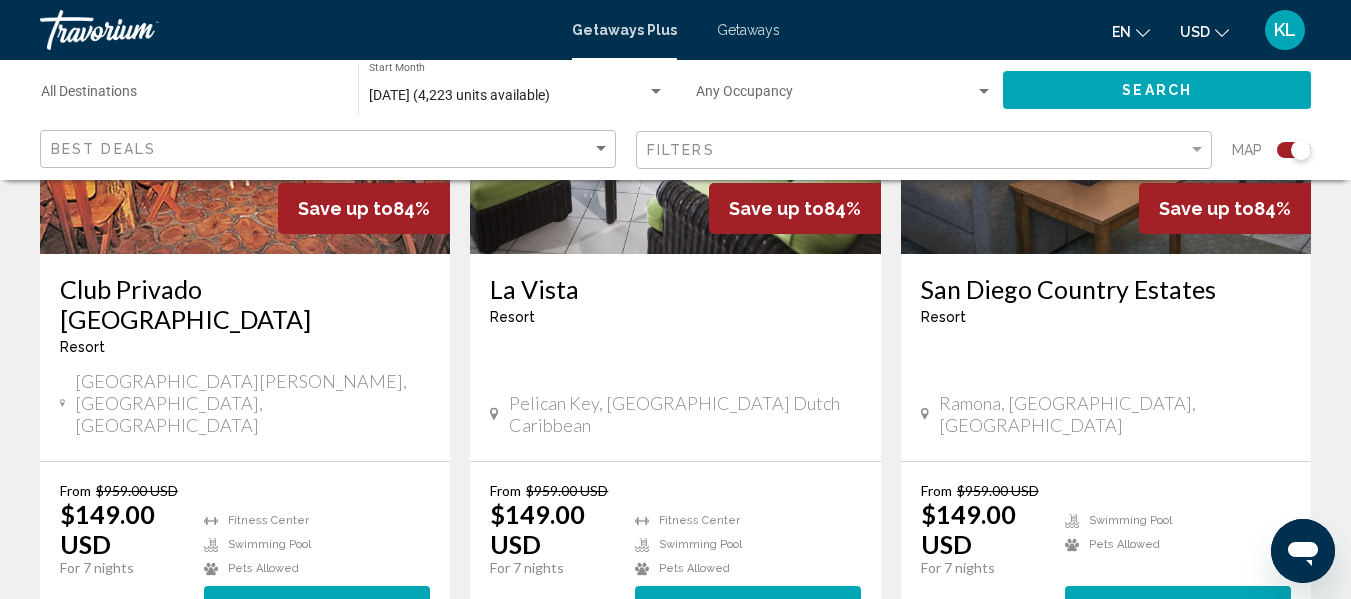 click on "View Resort" at bounding box center [710, 605] 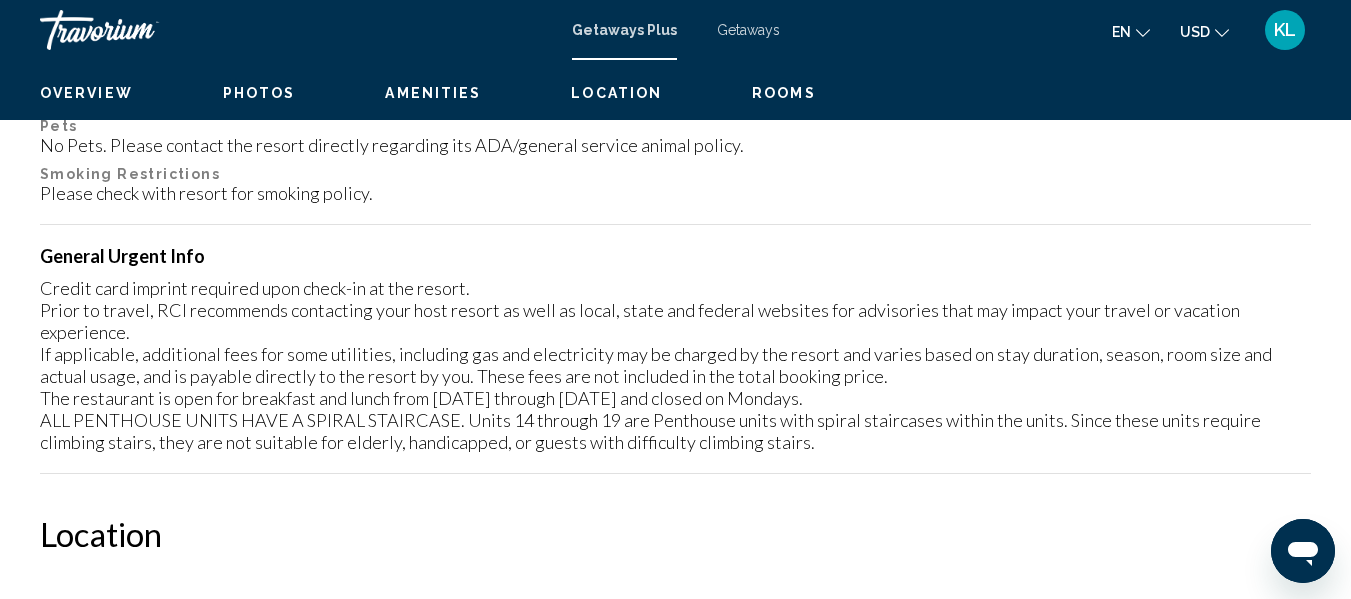 scroll, scrollTop: 236, scrollLeft: 0, axis: vertical 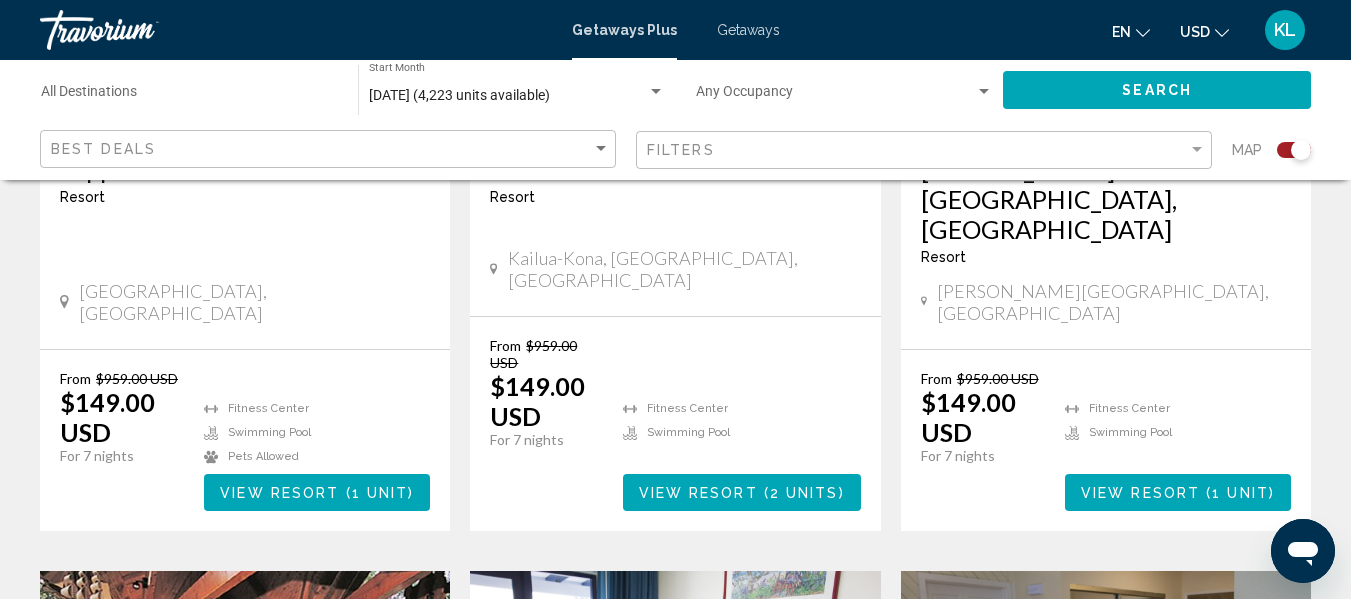 click on "2 units" at bounding box center (804, 493) 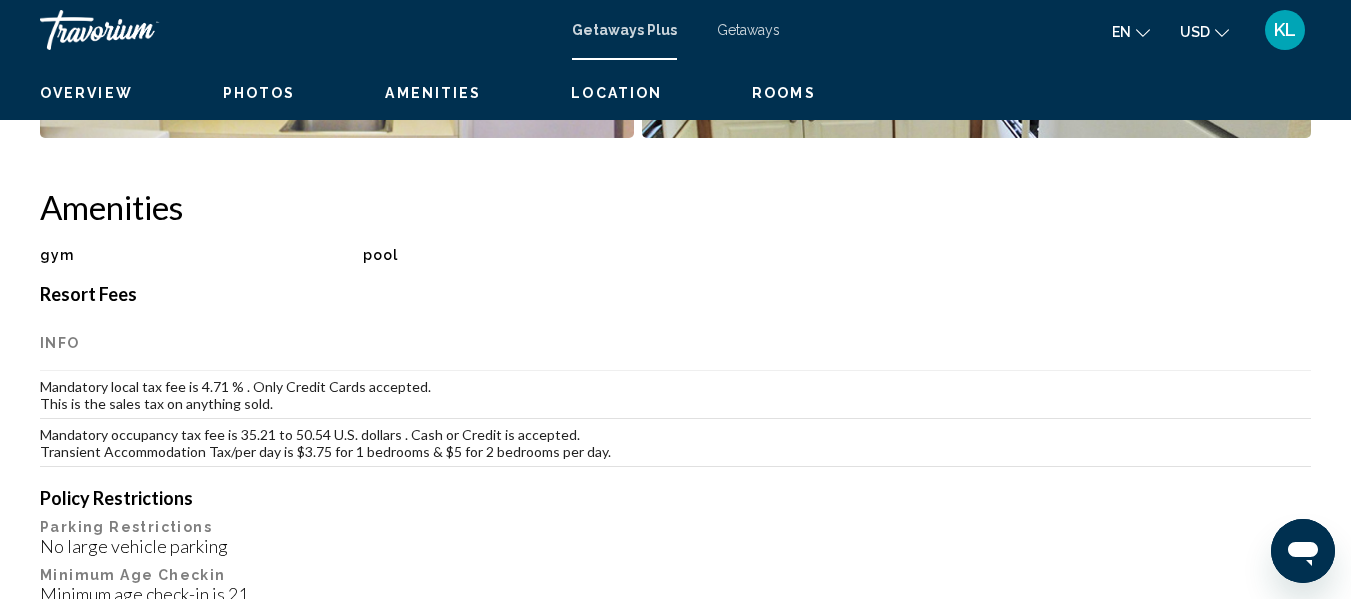 scroll, scrollTop: 236, scrollLeft: 0, axis: vertical 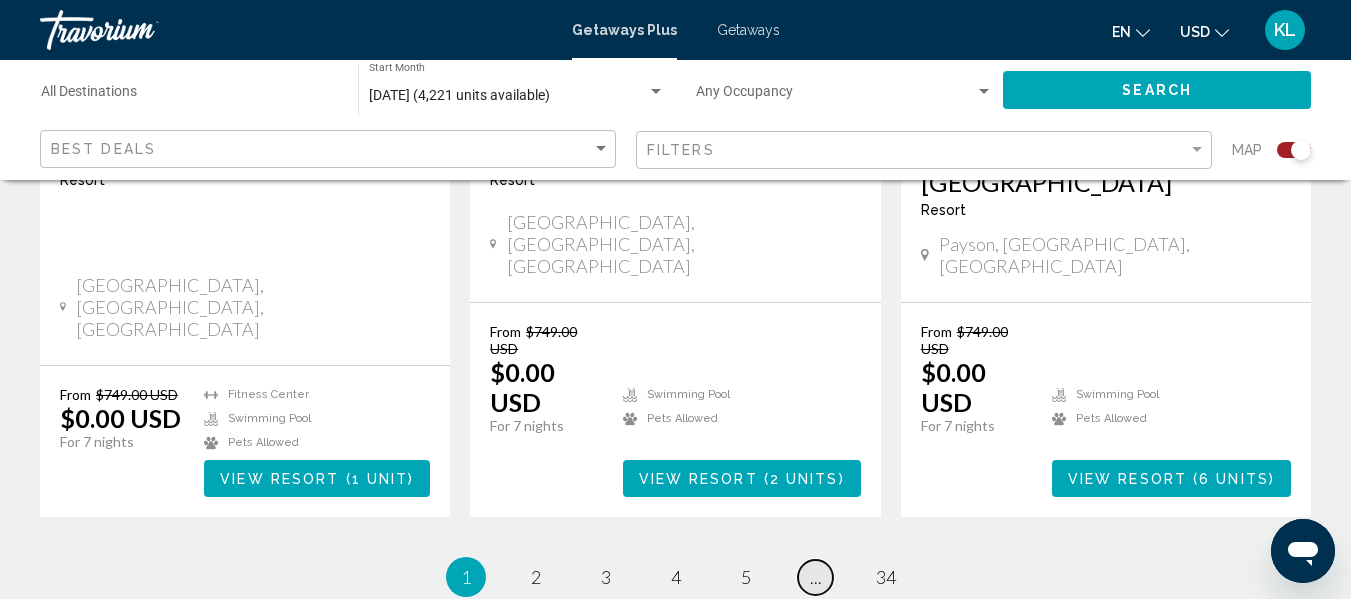 click on "..." at bounding box center [816, 577] 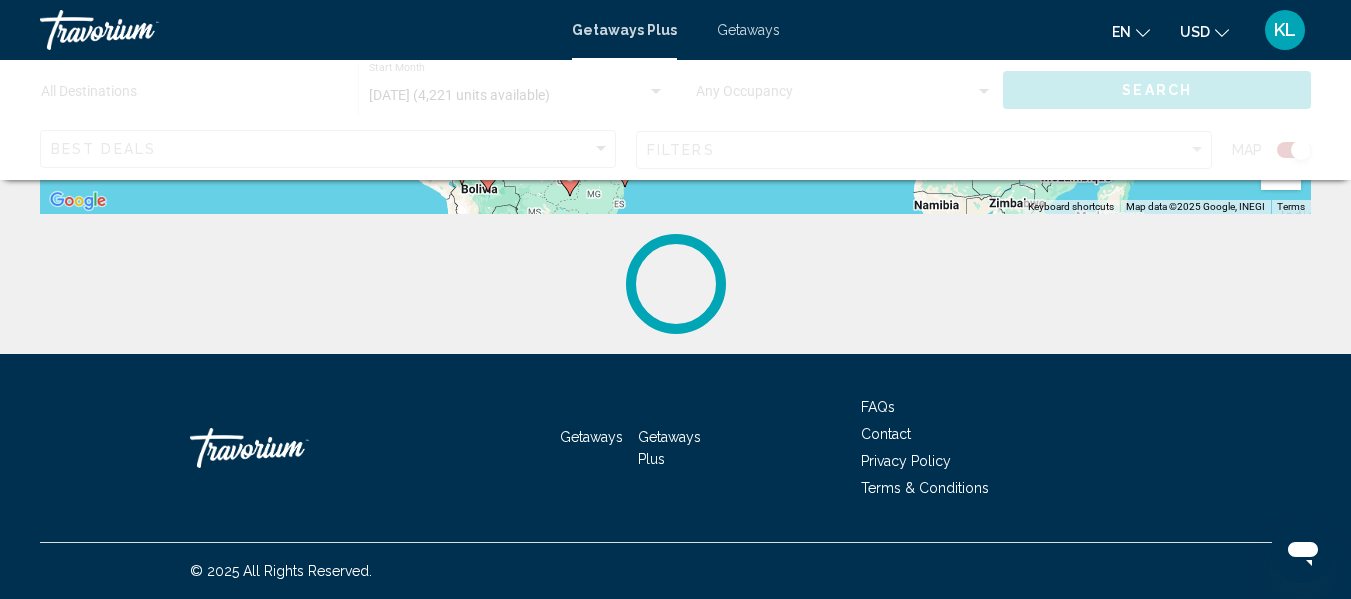 scroll, scrollTop: 0, scrollLeft: 0, axis: both 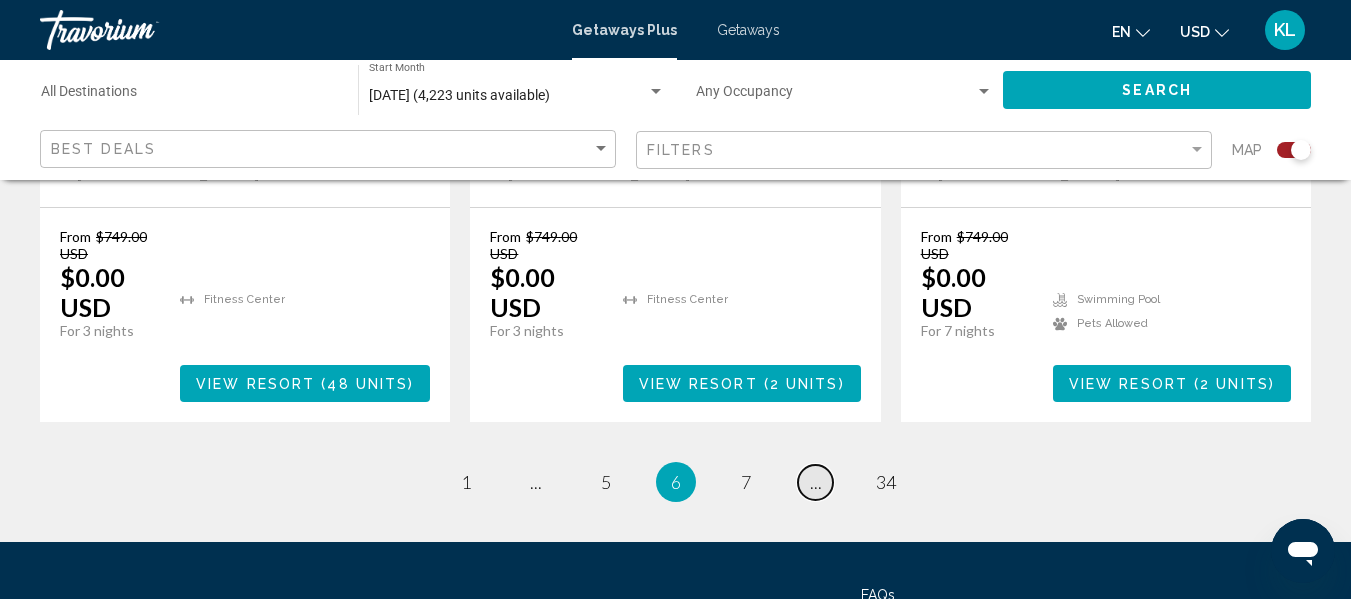 click on "..." at bounding box center (816, 482) 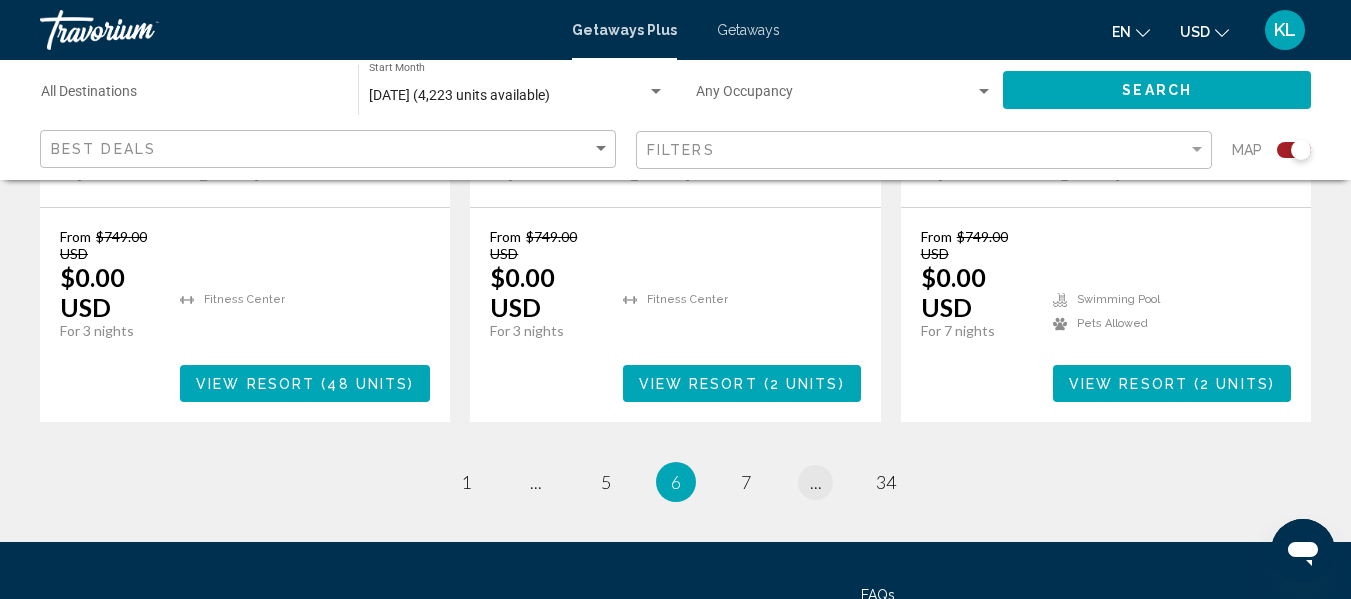 scroll, scrollTop: 0, scrollLeft: 0, axis: both 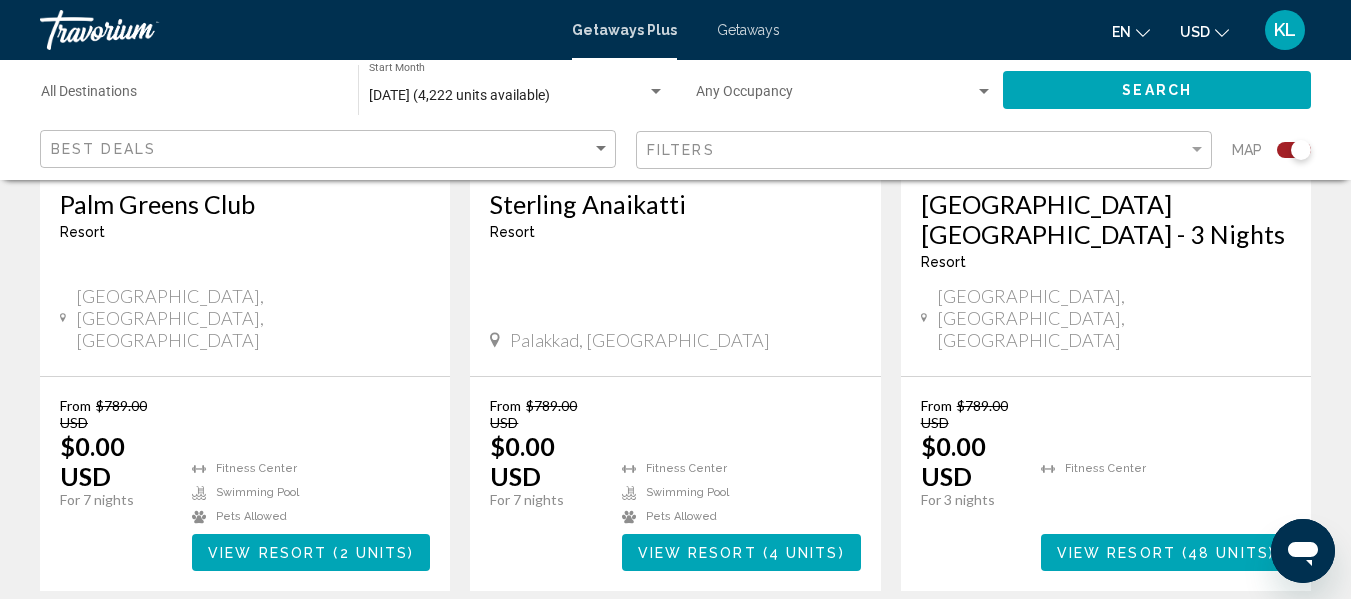 click on "page  ..." at bounding box center (815, 651) 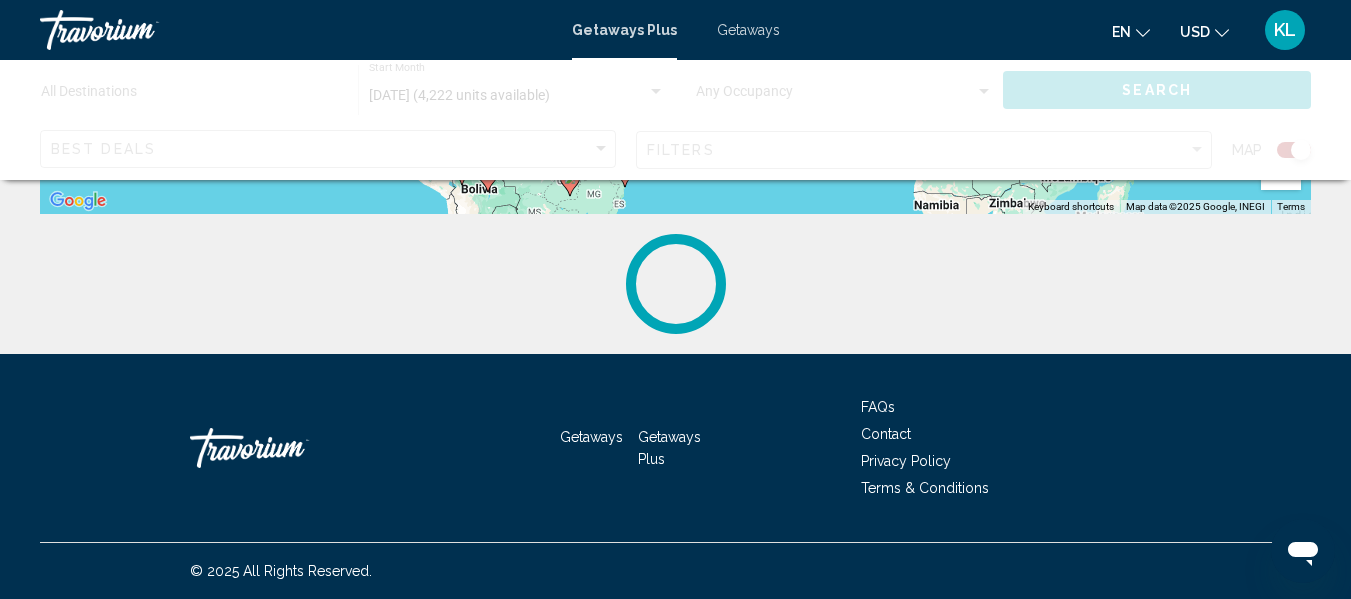 scroll, scrollTop: 0, scrollLeft: 0, axis: both 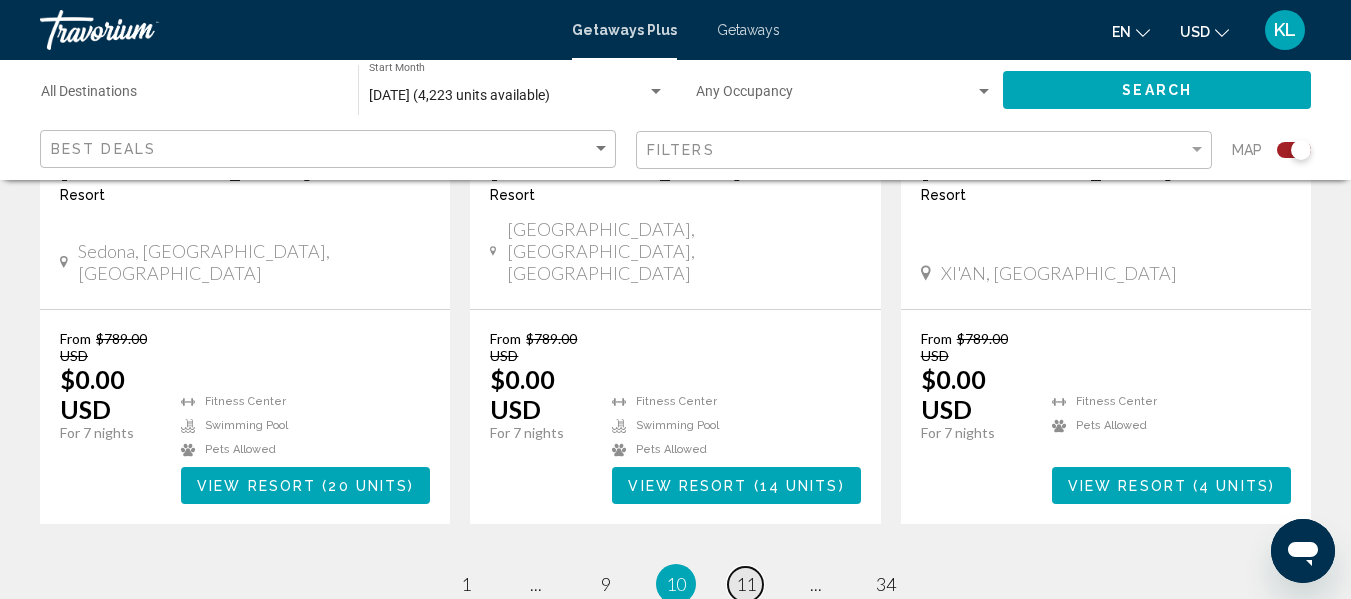 click on "11" at bounding box center (746, 584) 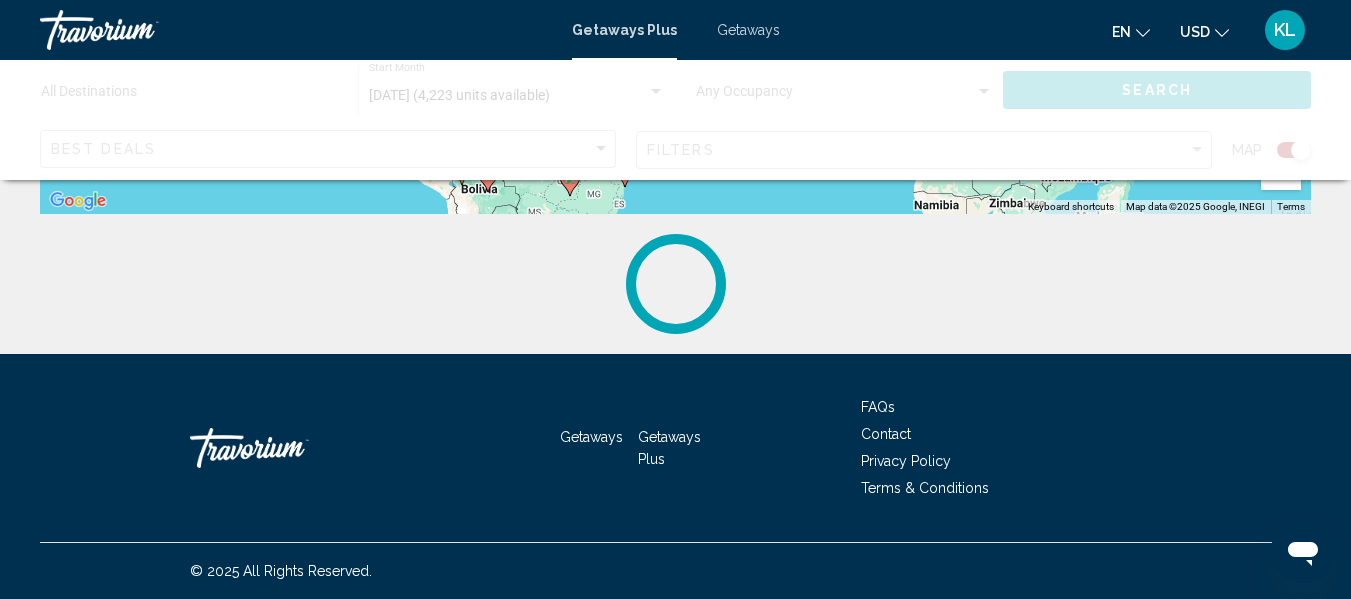 scroll, scrollTop: 0, scrollLeft: 0, axis: both 